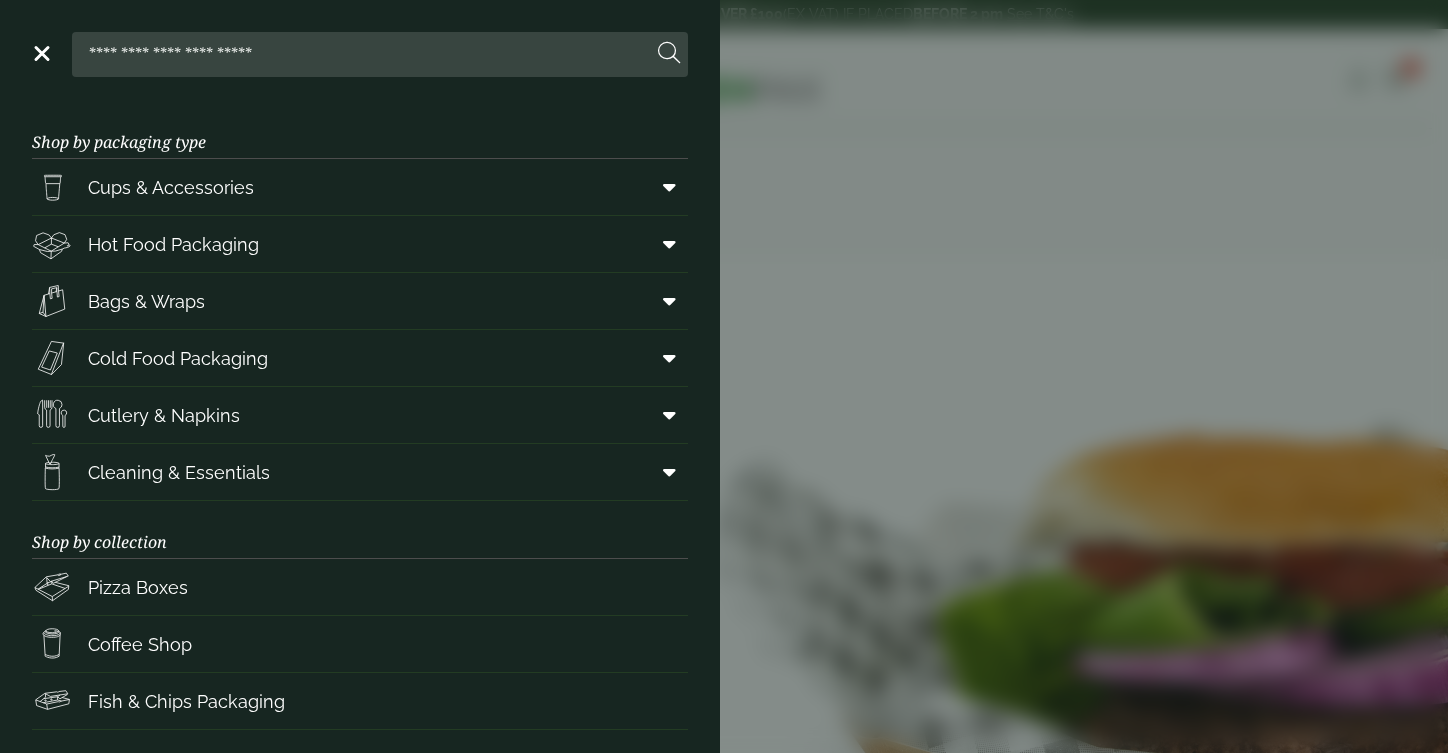 scroll, scrollTop: 0, scrollLeft: 0, axis: both 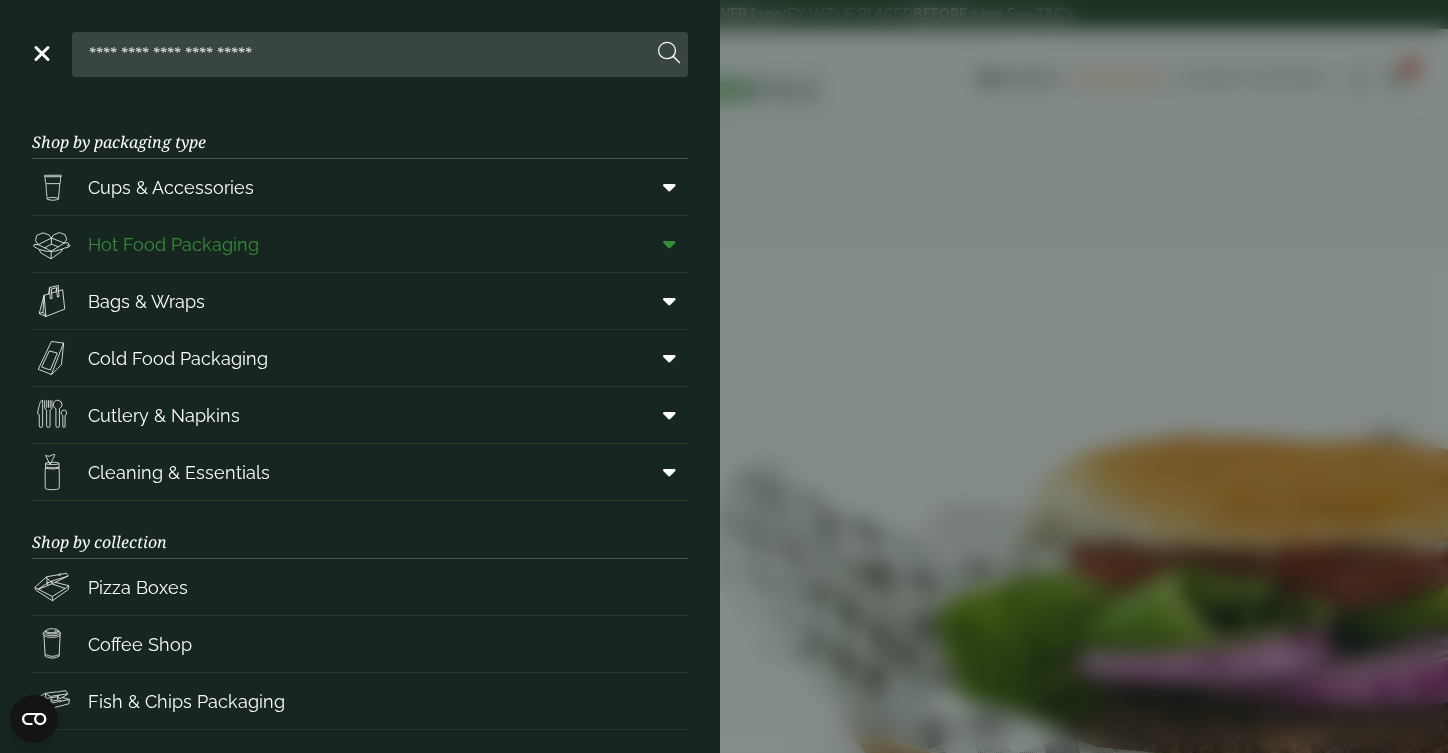 click on "Hot Food Packaging" at bounding box center (173, 244) 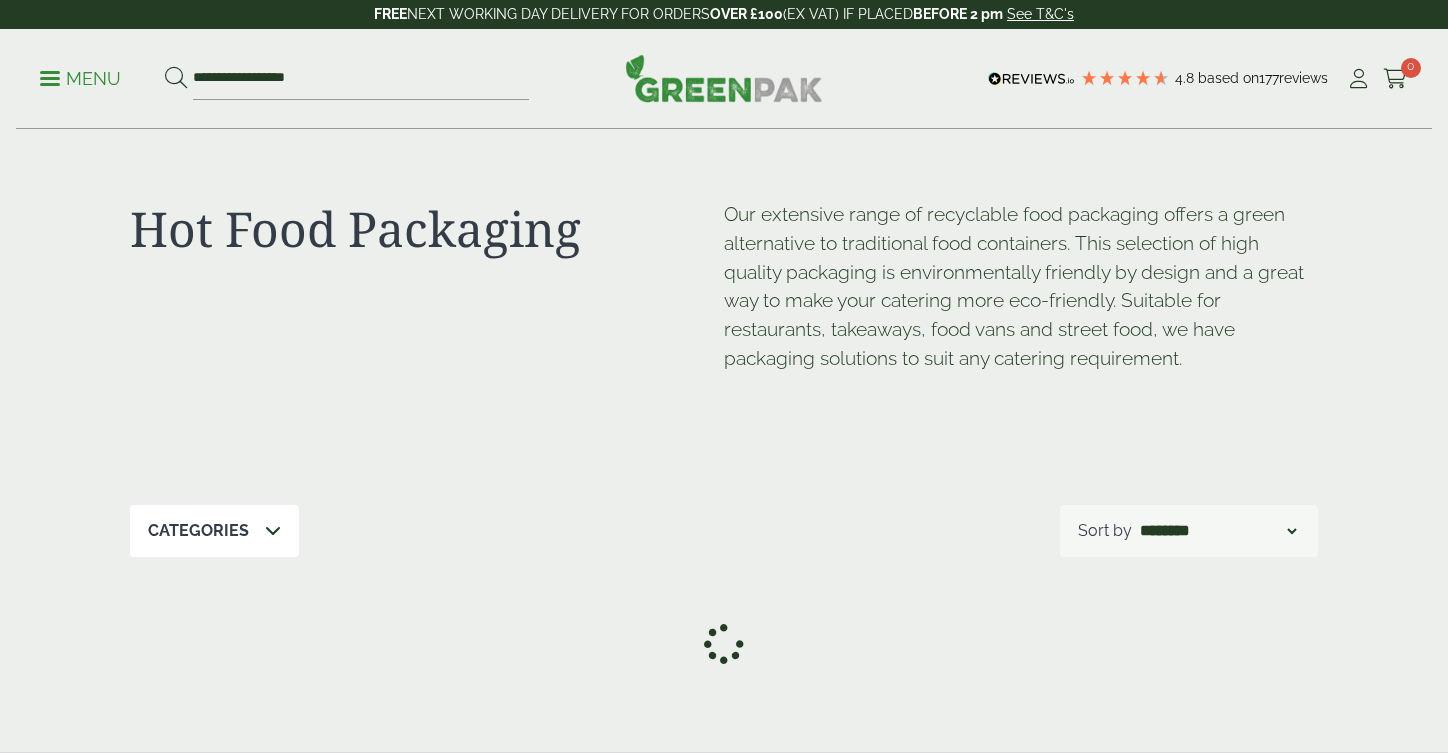 scroll, scrollTop: 0, scrollLeft: 0, axis: both 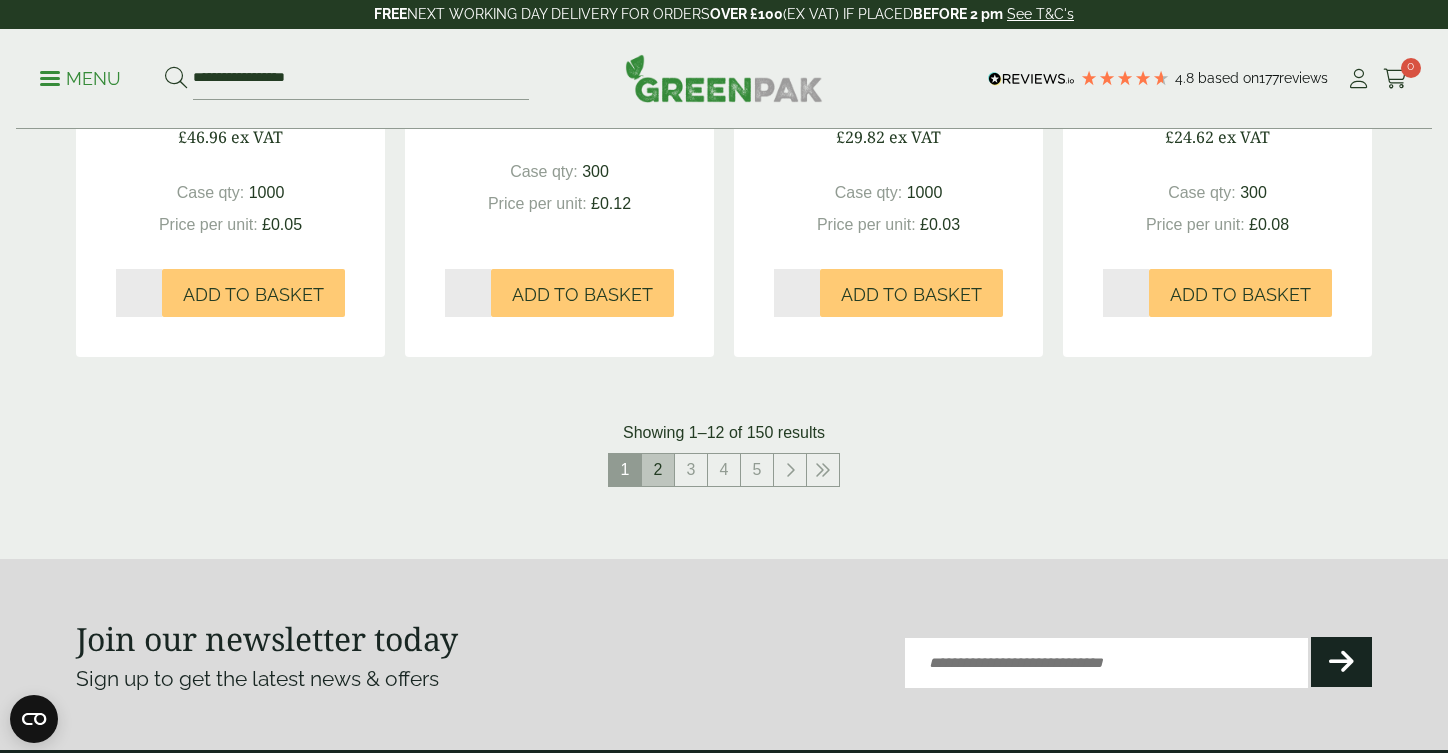click on "2" at bounding box center (658, 470) 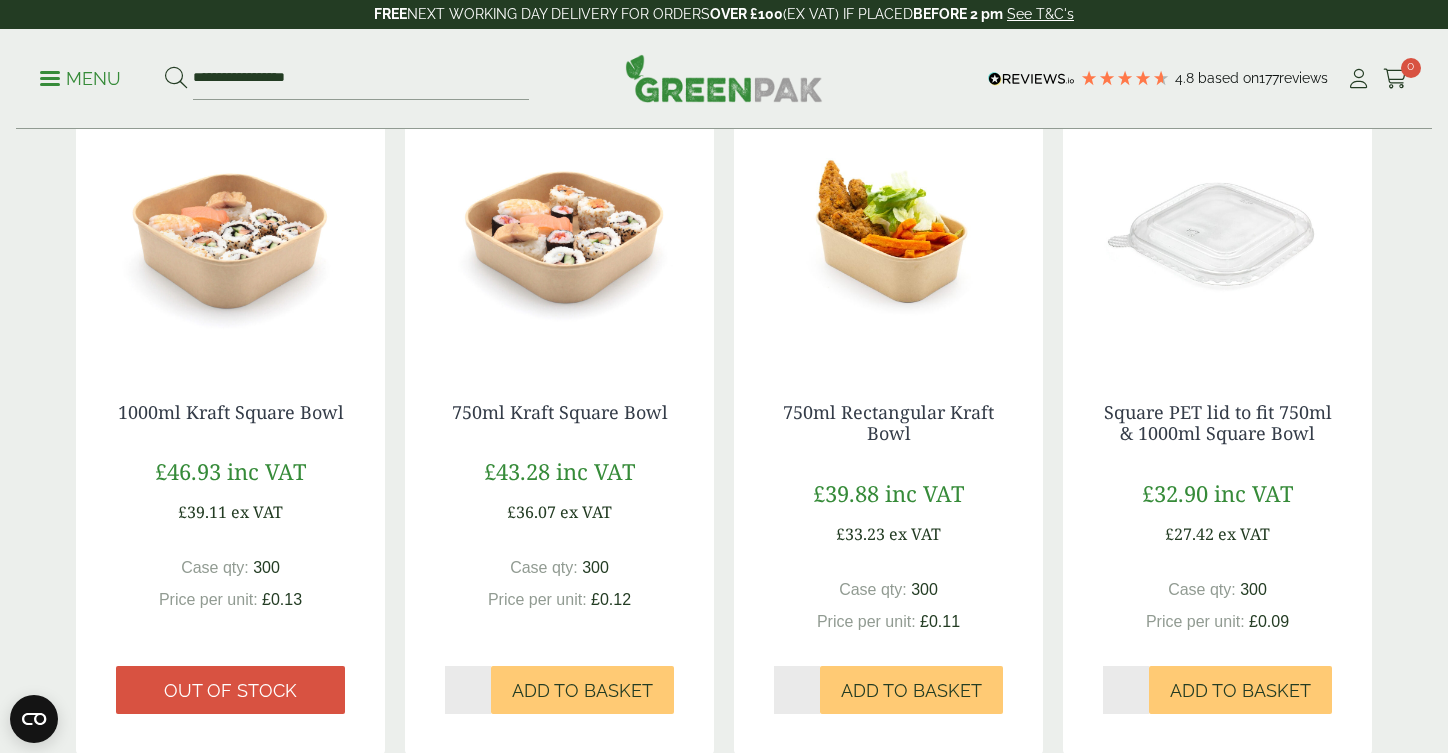 scroll, scrollTop: 1841, scrollLeft: 0, axis: vertical 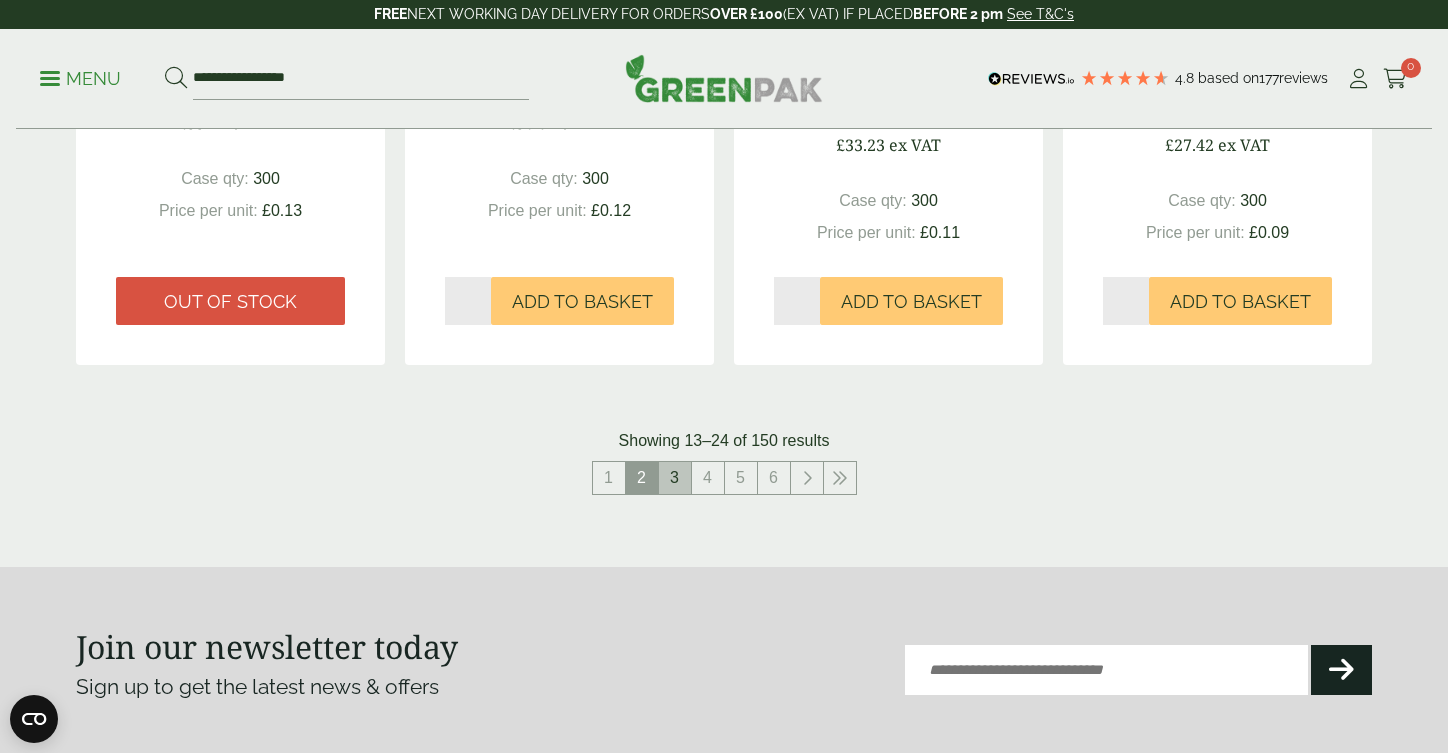 click on "3" at bounding box center [675, 478] 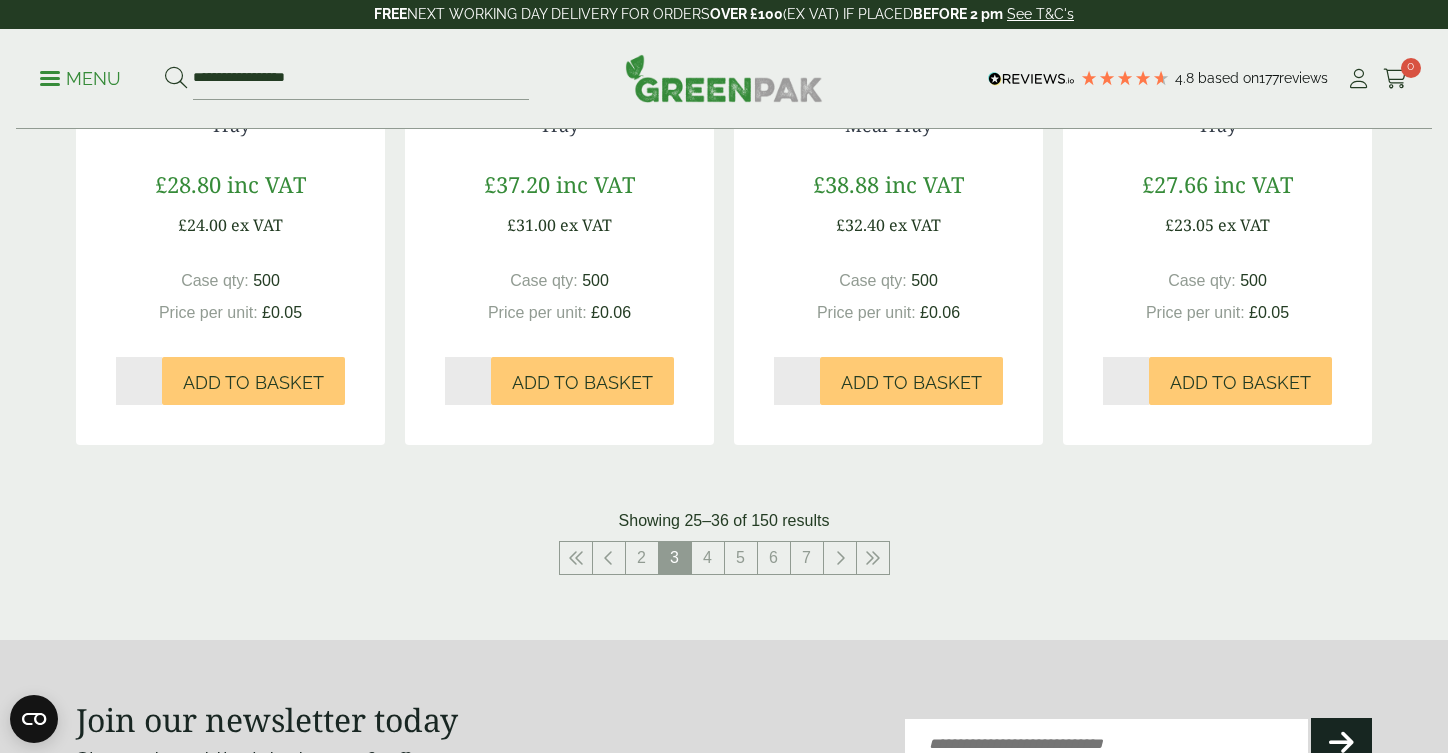 scroll, scrollTop: 2142, scrollLeft: 0, axis: vertical 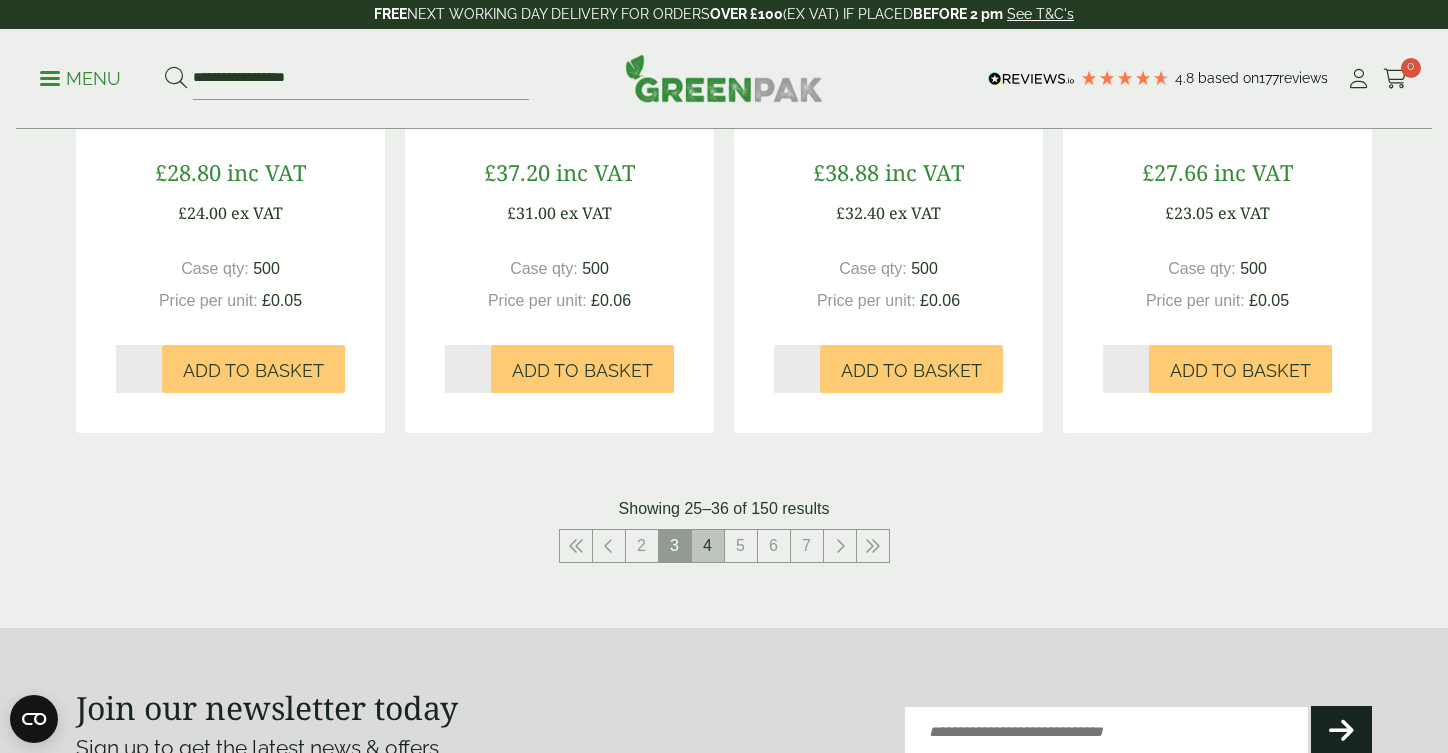 click on "4" at bounding box center [708, 546] 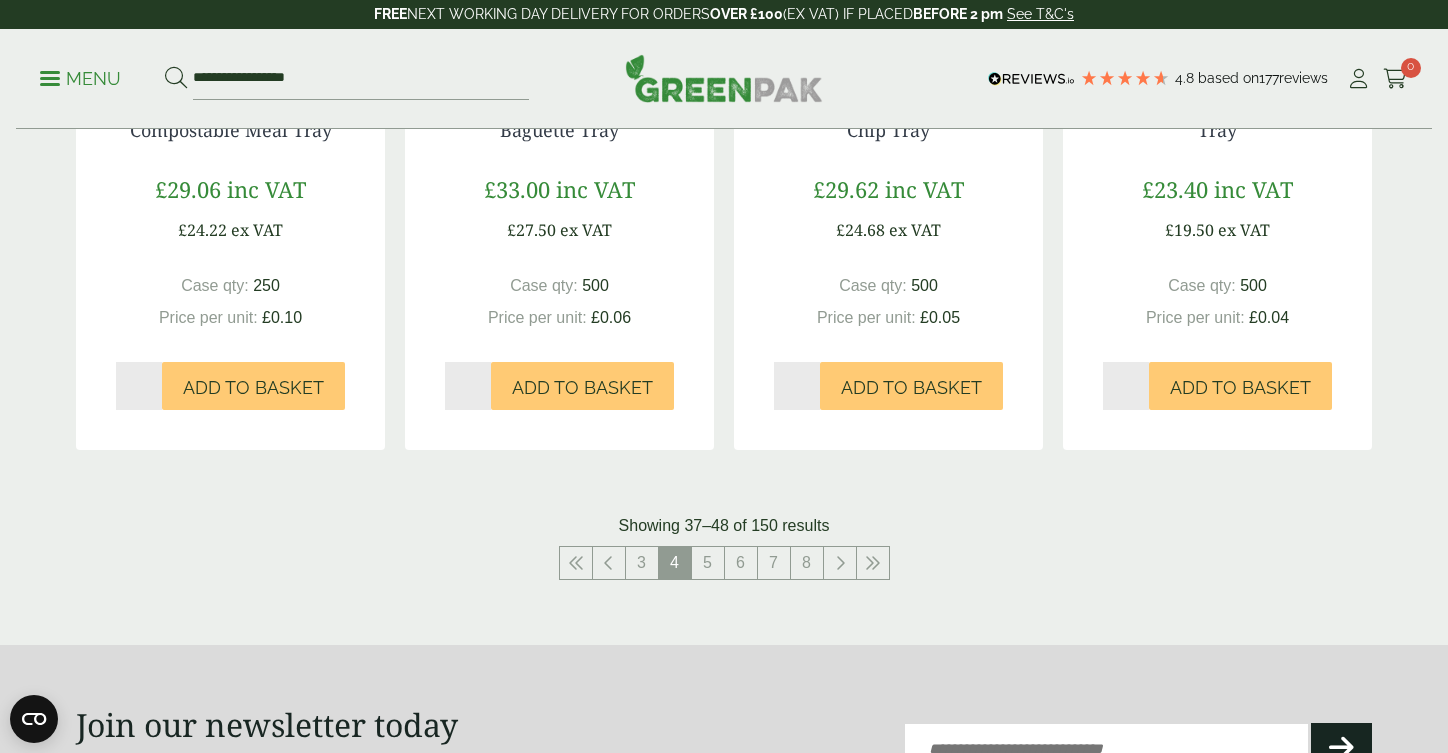scroll, scrollTop: 2186, scrollLeft: 0, axis: vertical 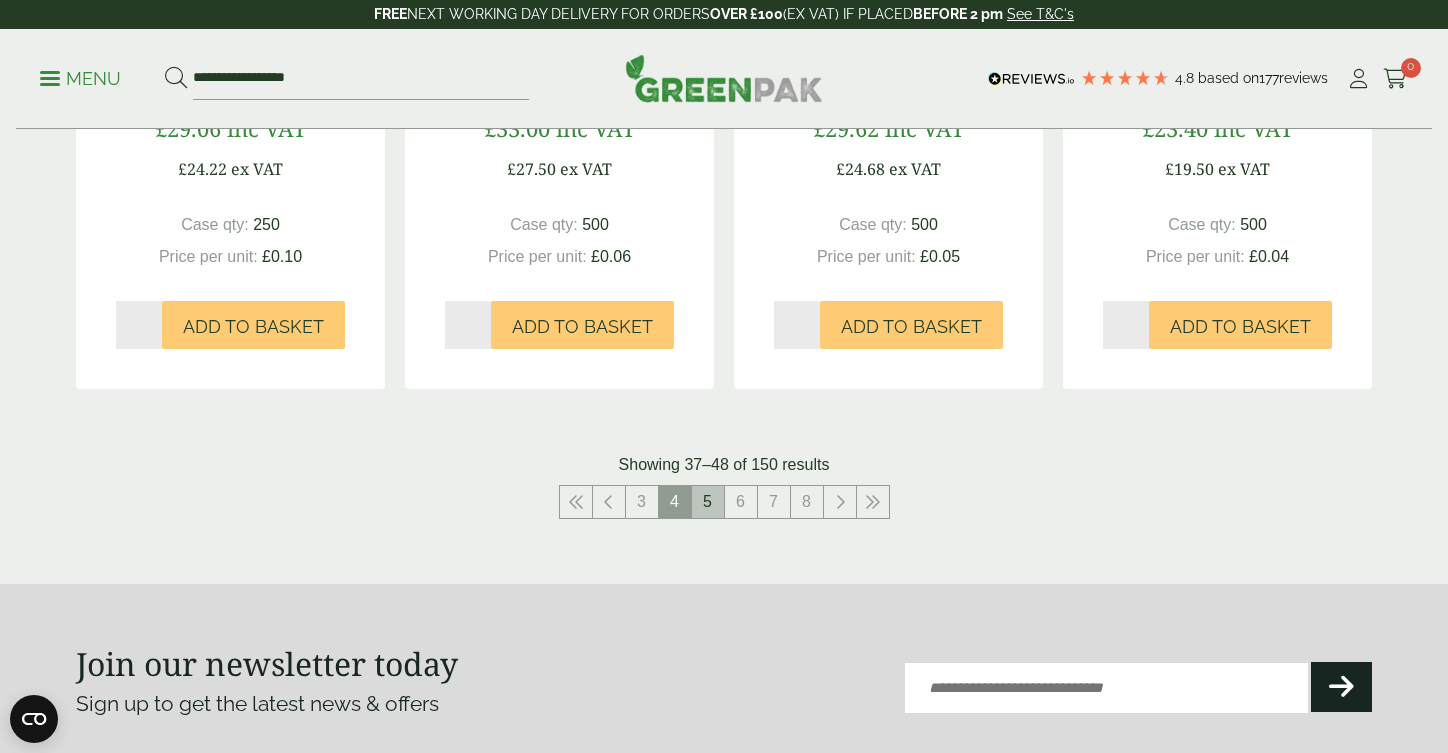 click on "5" at bounding box center (708, 502) 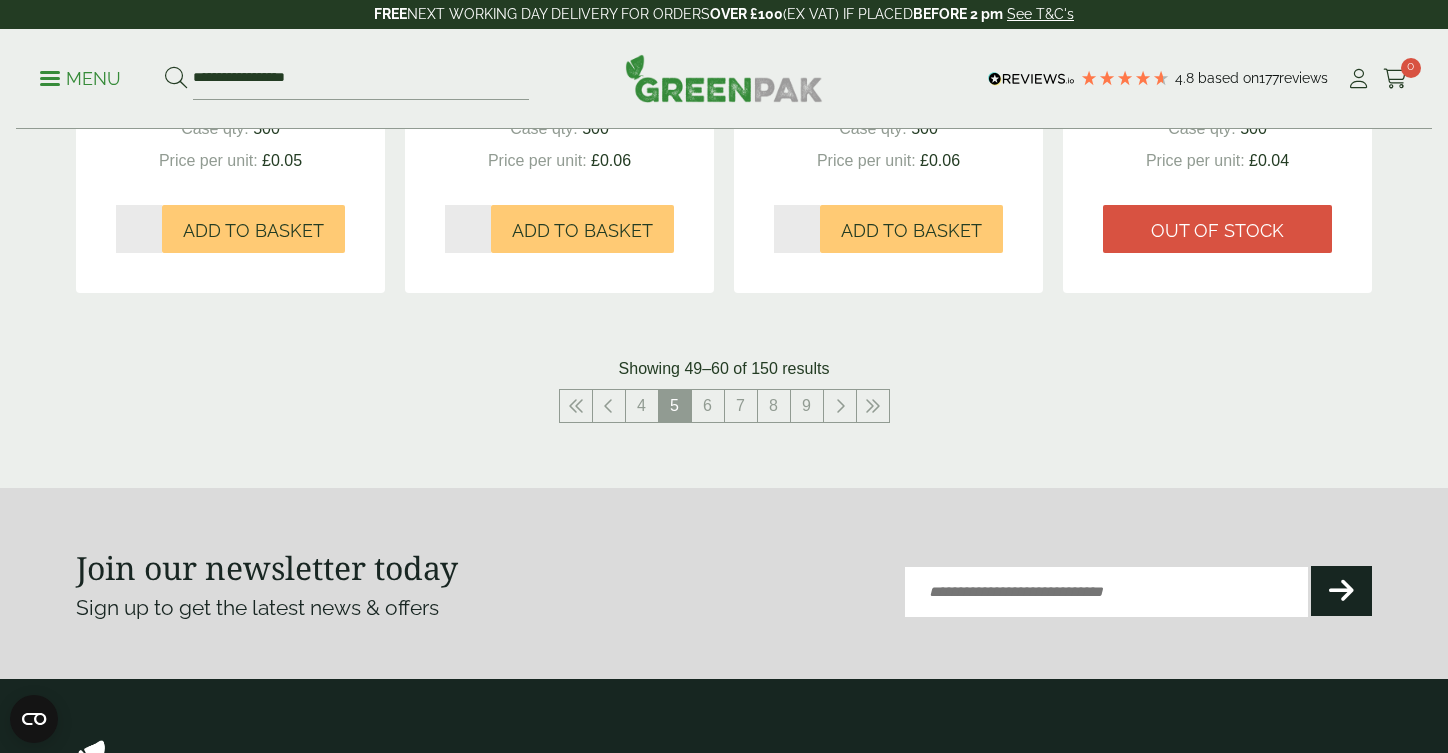 scroll, scrollTop: 2294, scrollLeft: 0, axis: vertical 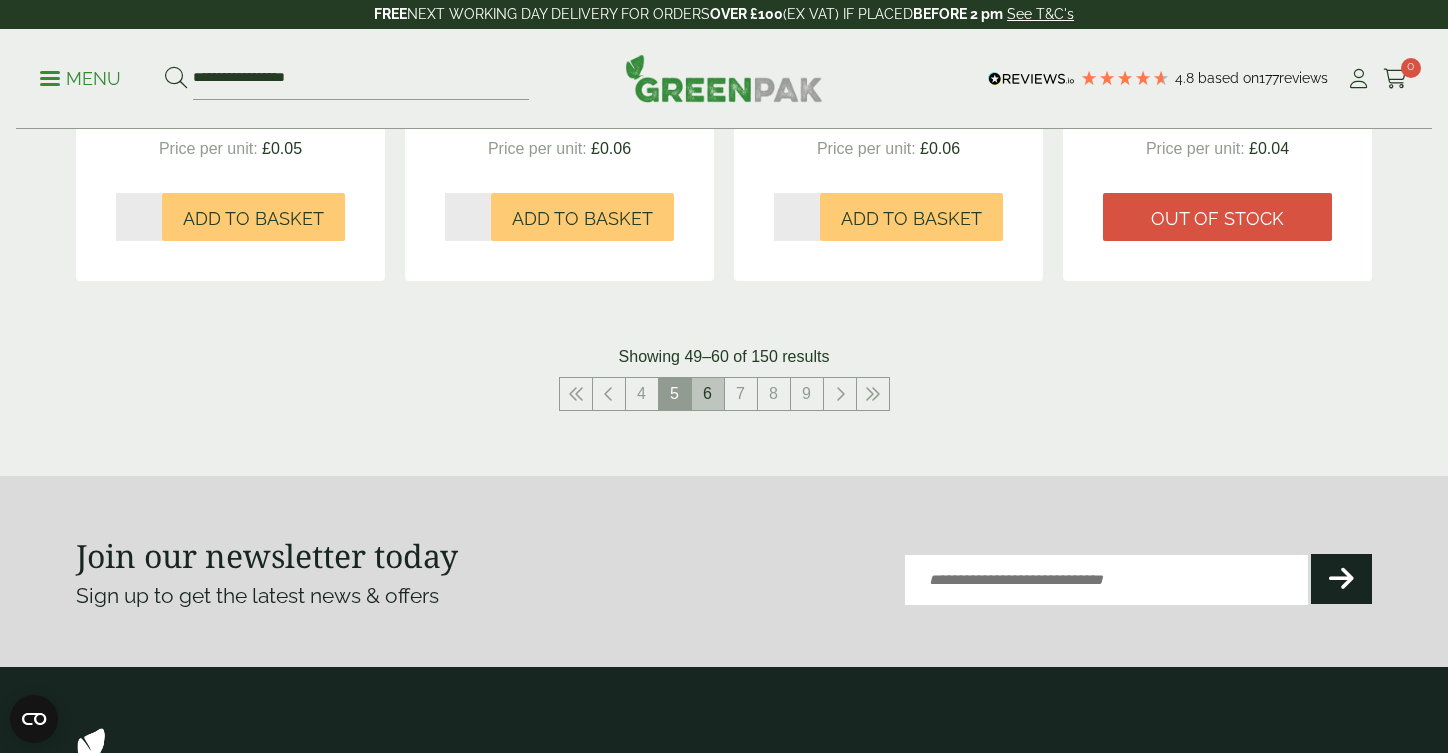 click on "6" at bounding box center [708, 394] 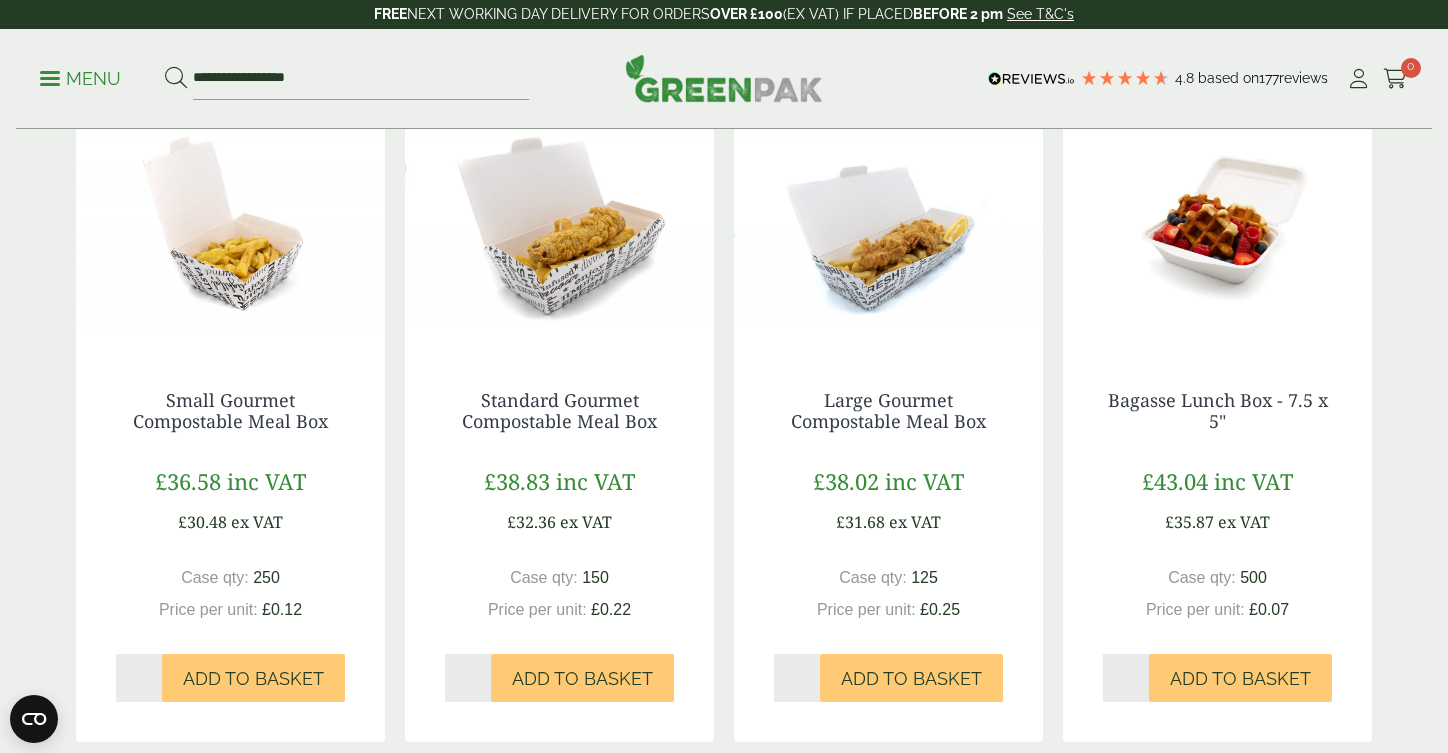 scroll, scrollTop: 511, scrollLeft: 0, axis: vertical 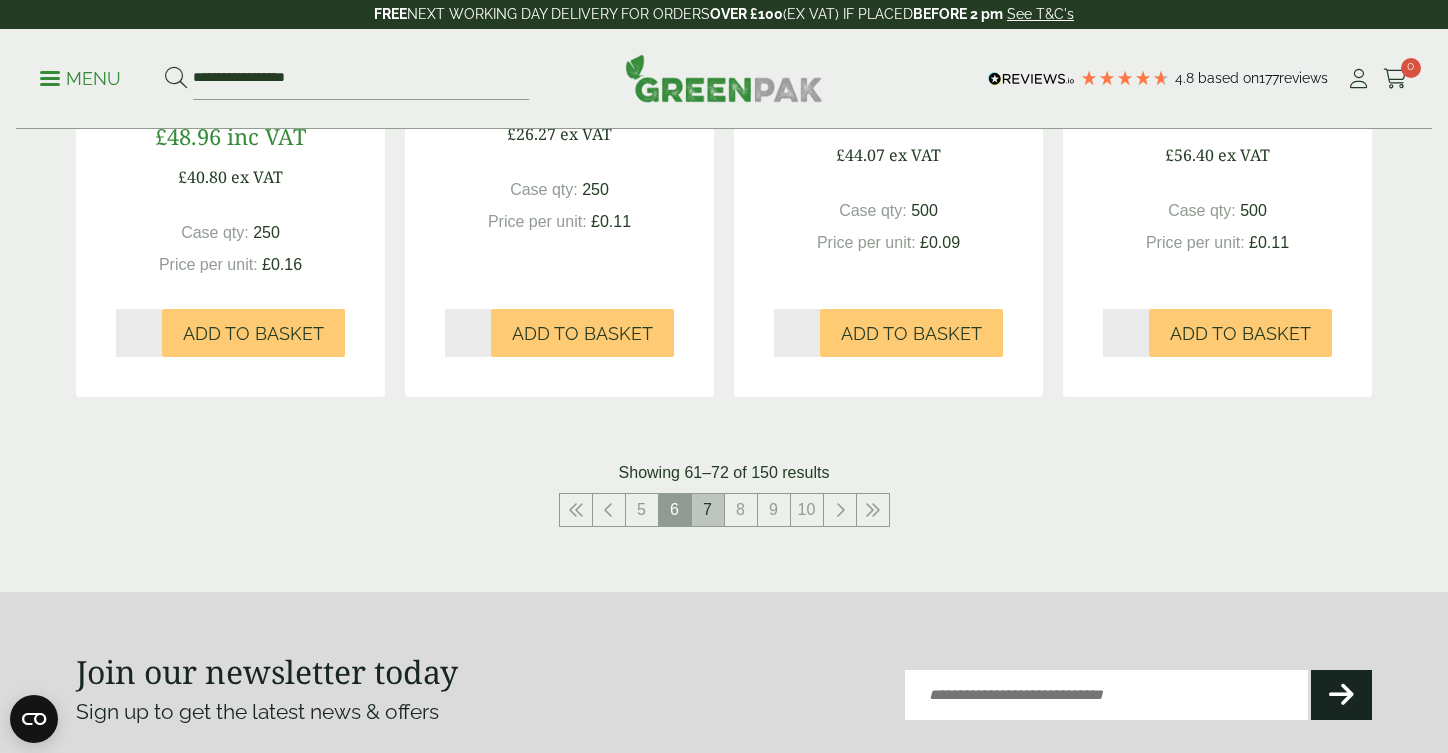 click on "7" at bounding box center [708, 510] 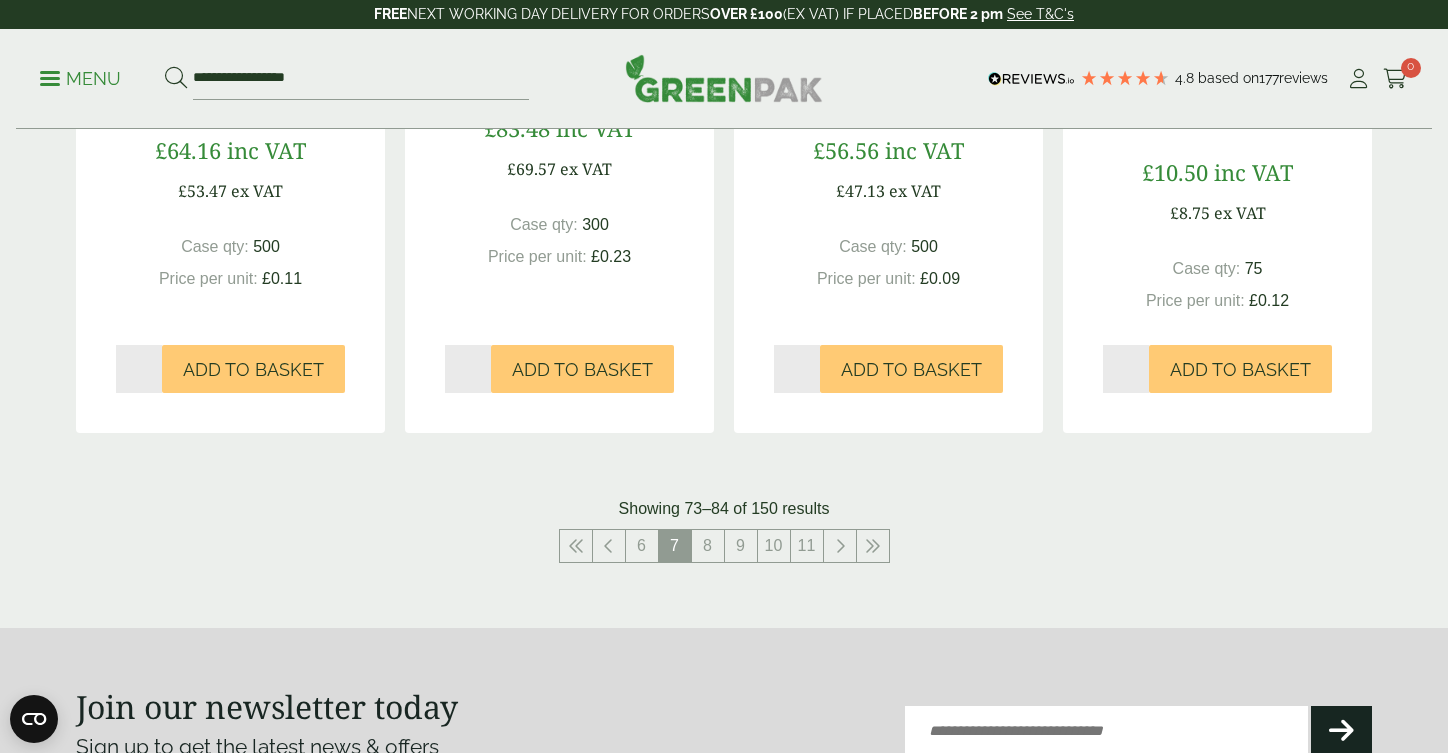 scroll, scrollTop: 2229, scrollLeft: 0, axis: vertical 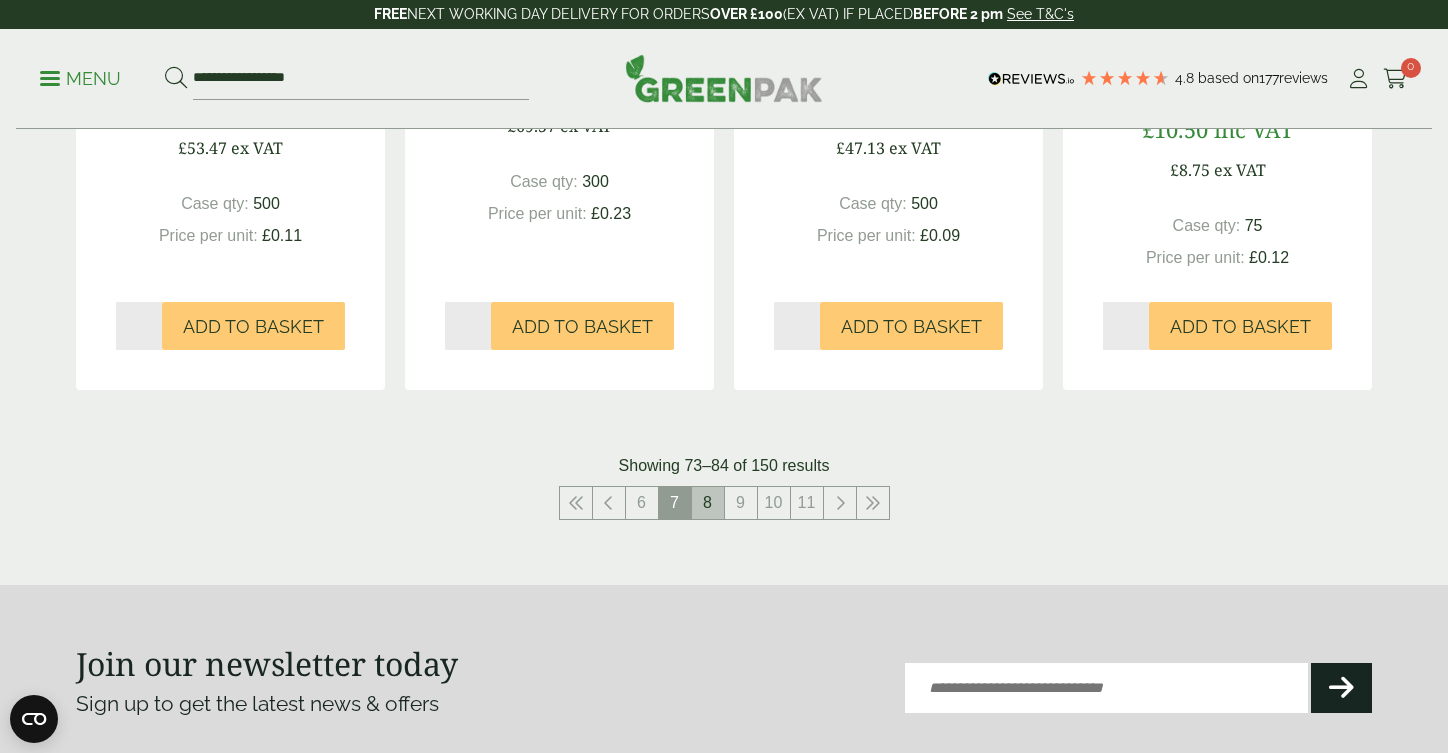 click on "8" at bounding box center [708, 503] 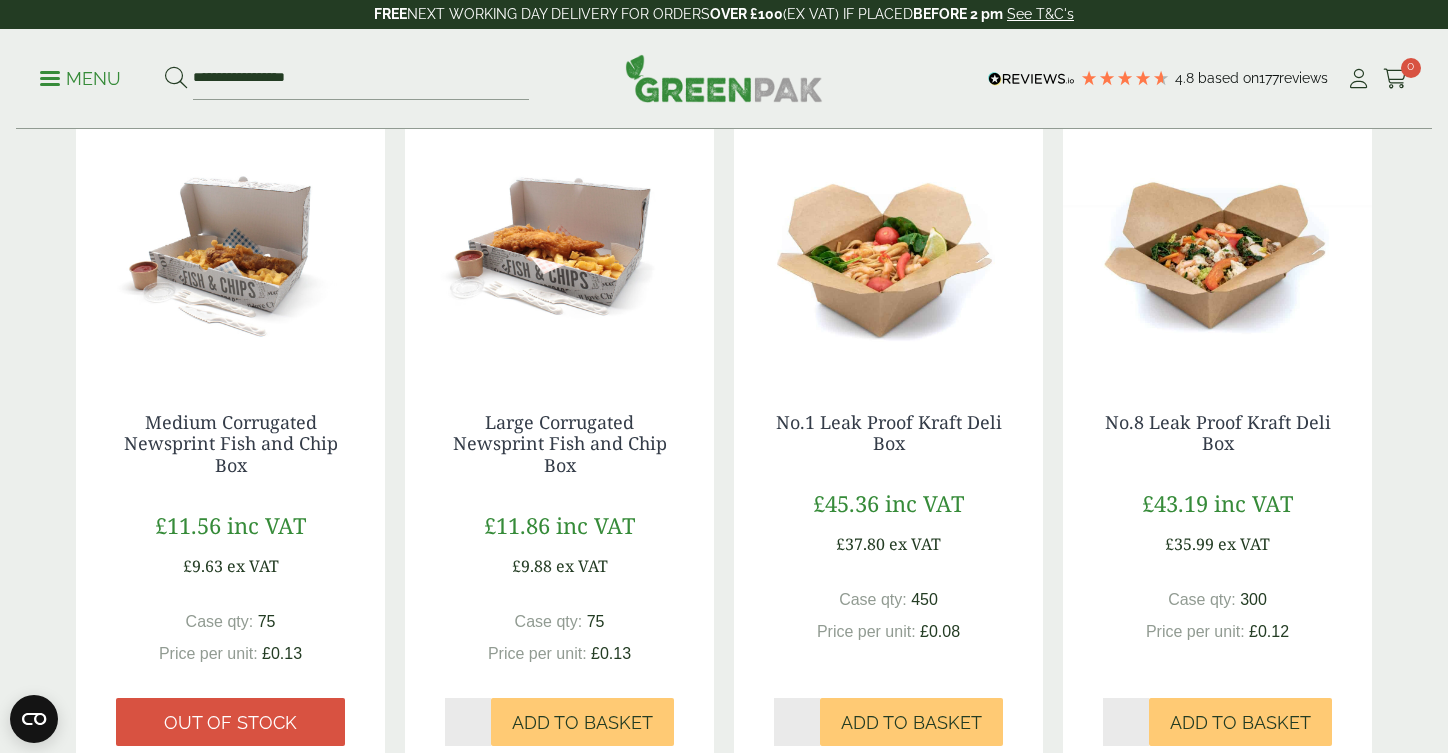 scroll, scrollTop: 489, scrollLeft: 0, axis: vertical 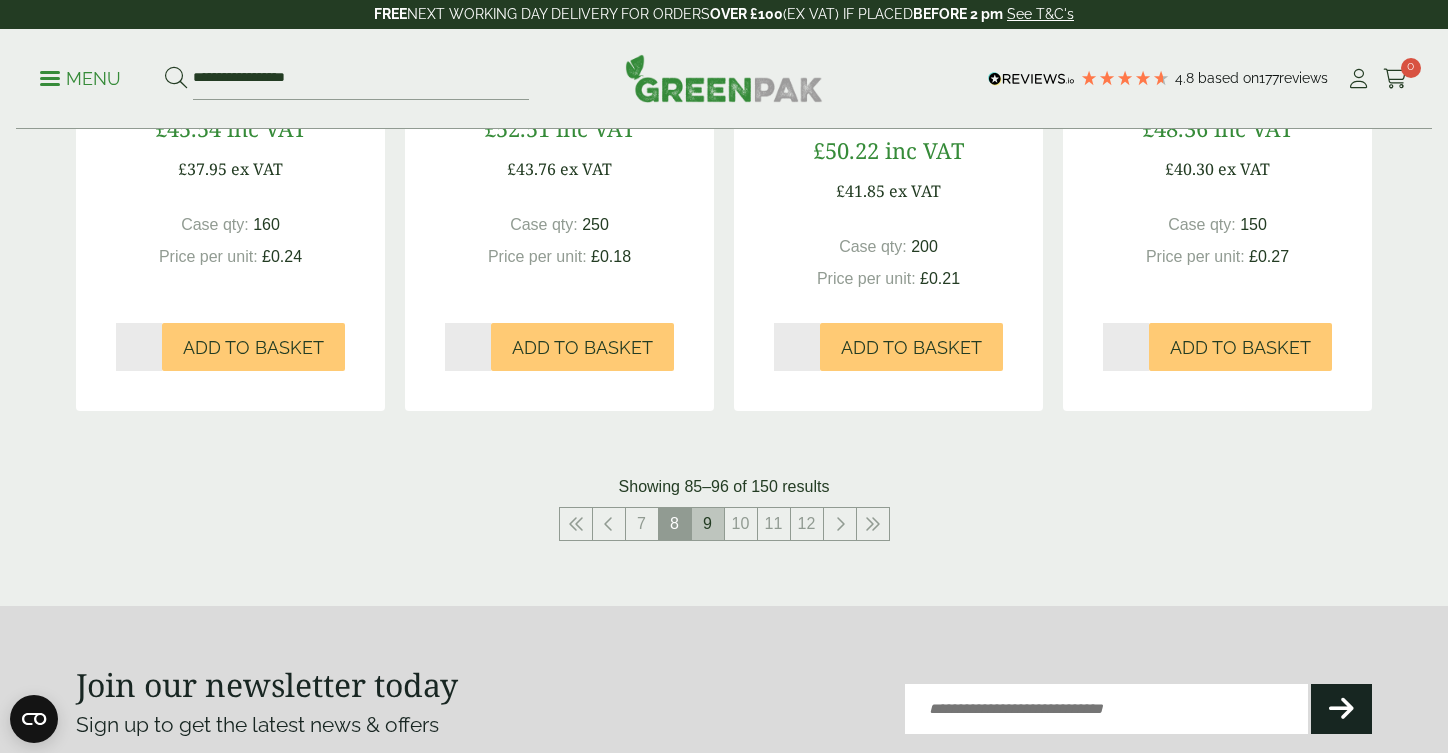 click on "9" at bounding box center (708, 524) 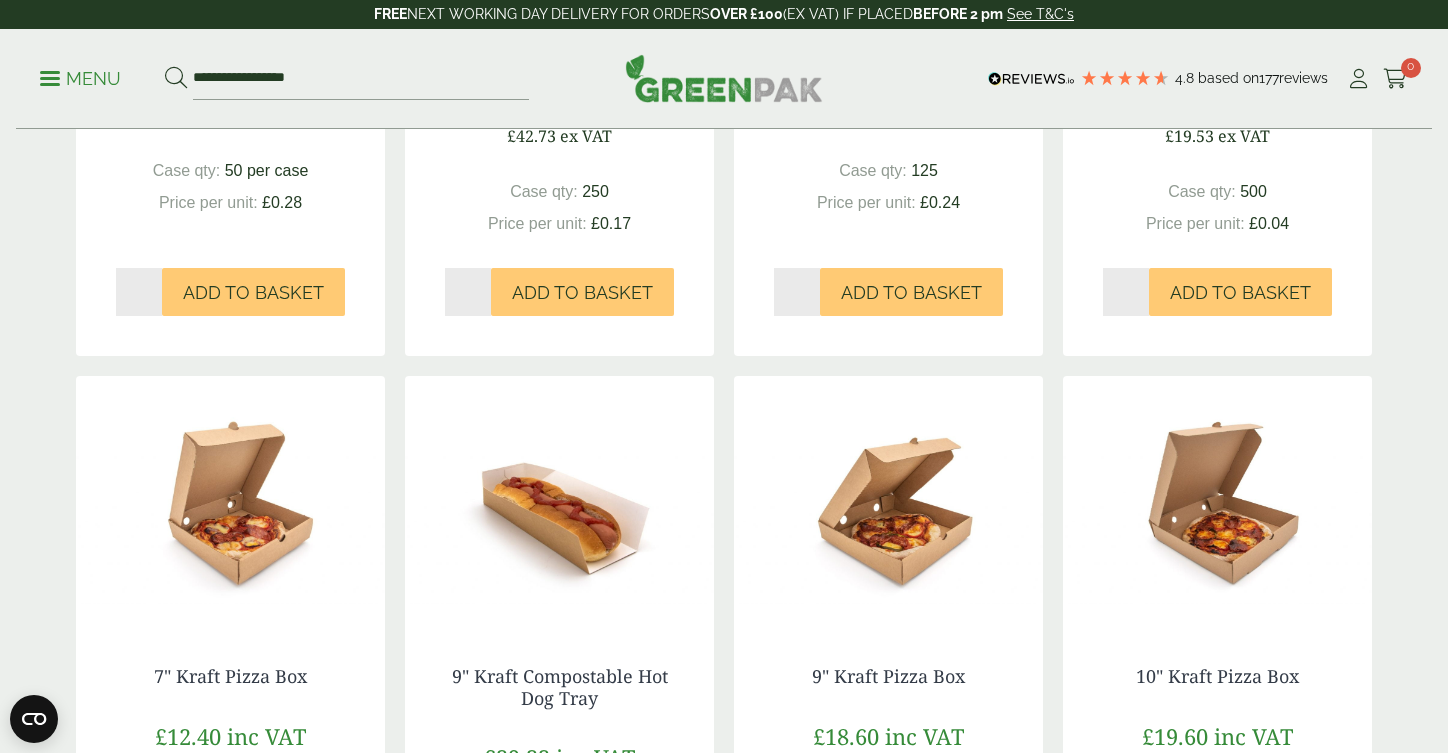 scroll, scrollTop: 1574, scrollLeft: 0, axis: vertical 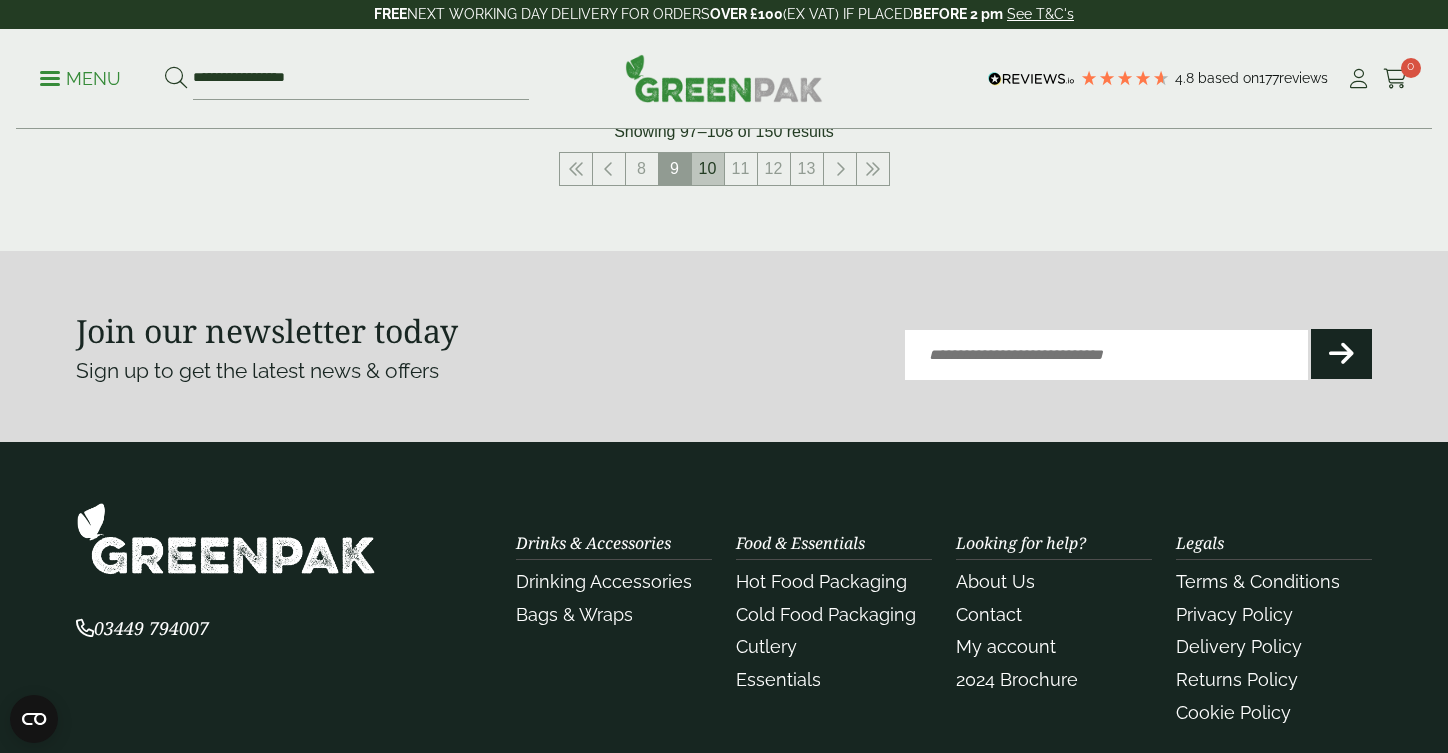 click on "10" at bounding box center (708, 169) 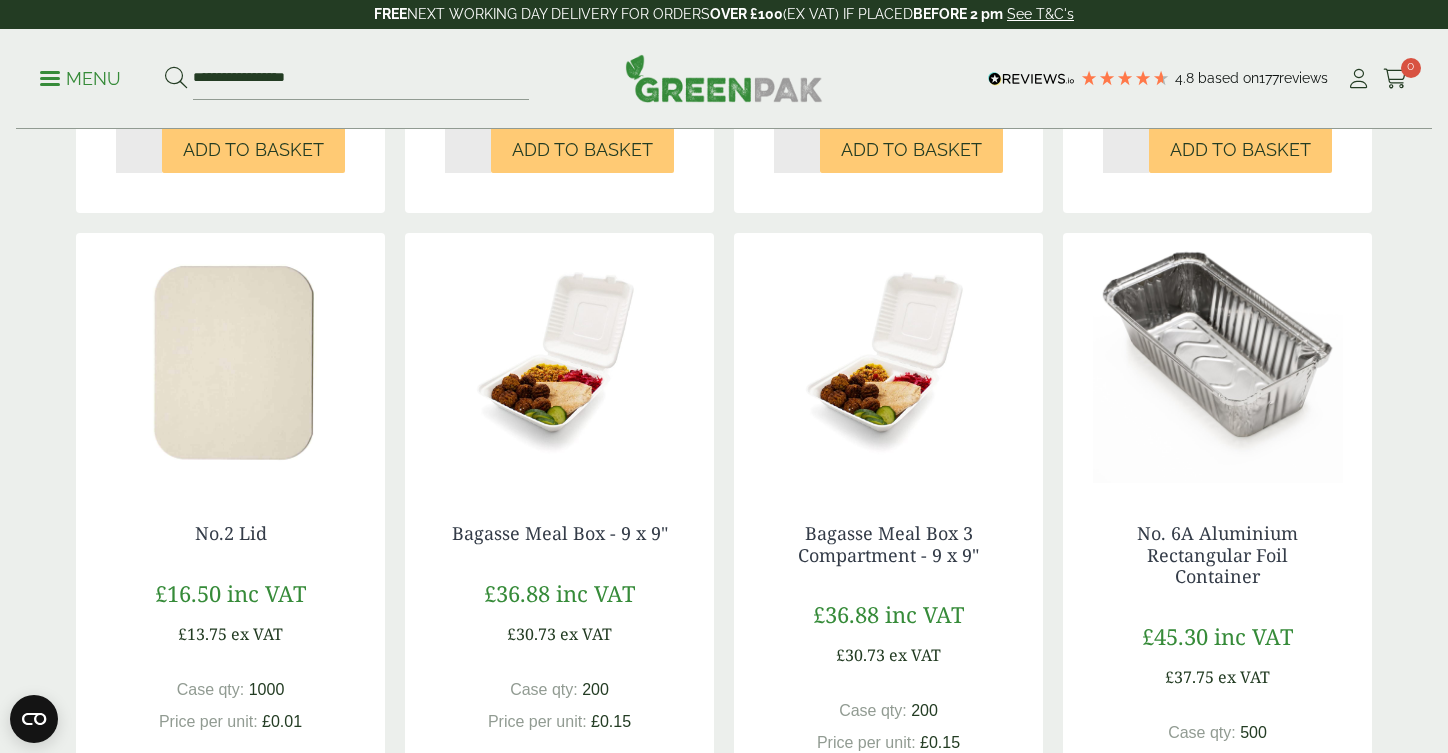 scroll, scrollTop: 1701, scrollLeft: 0, axis: vertical 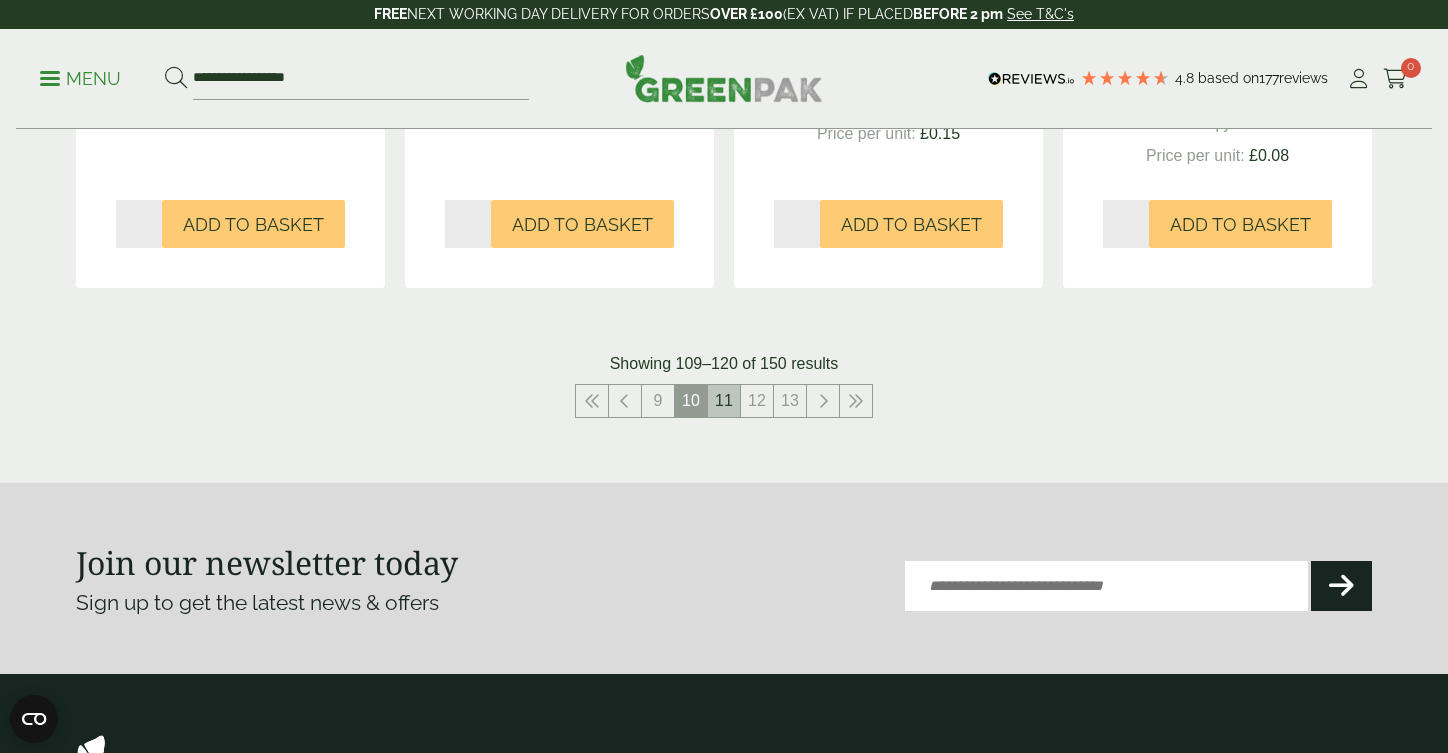 click on "11" at bounding box center (724, 401) 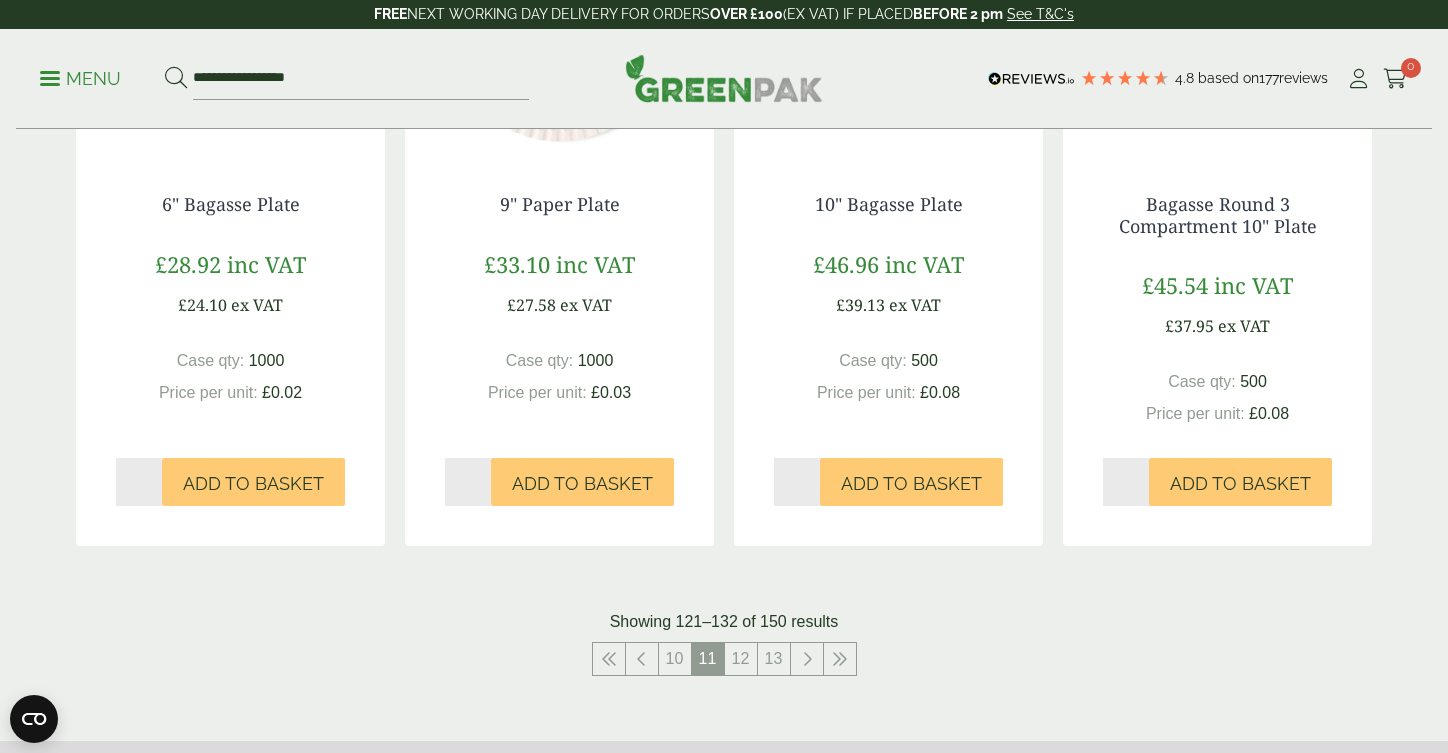 scroll, scrollTop: 2045, scrollLeft: 0, axis: vertical 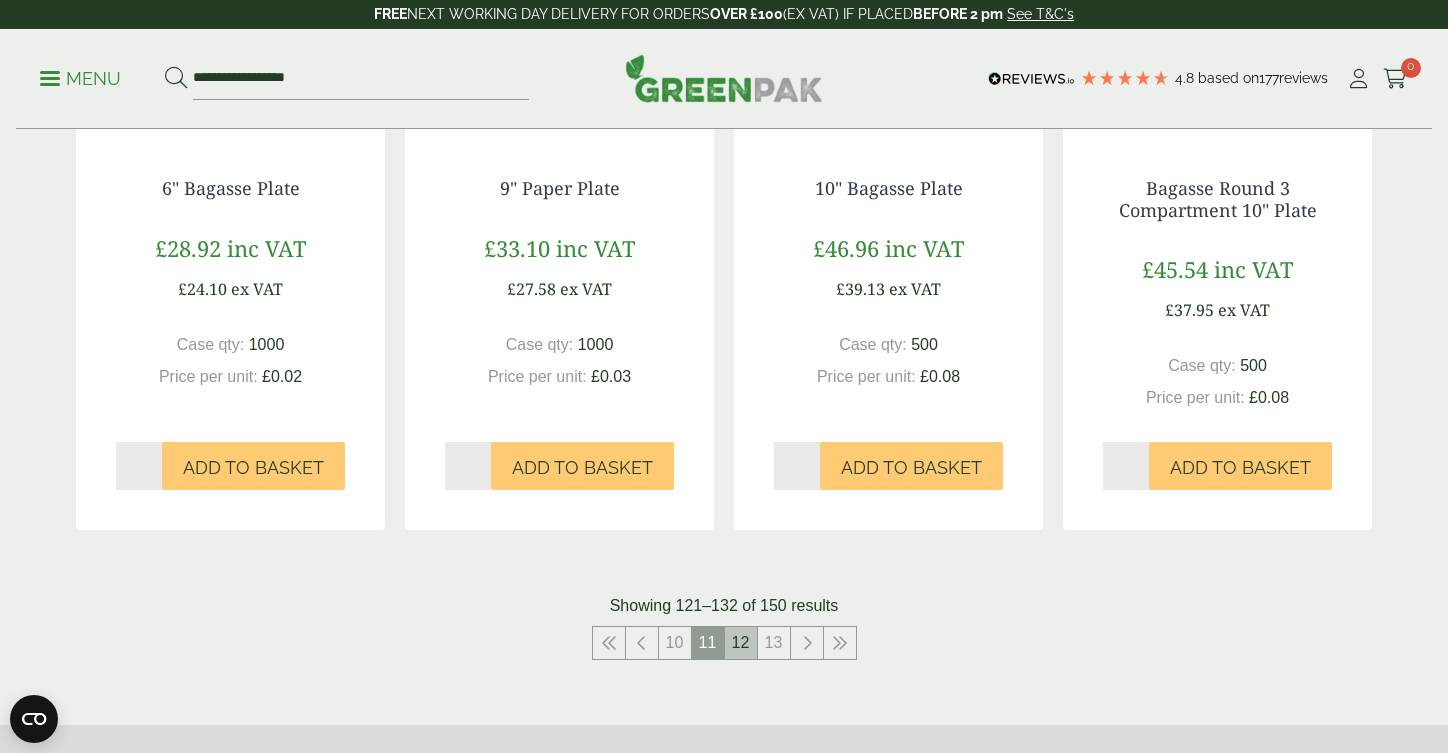 click on "12" at bounding box center (741, 643) 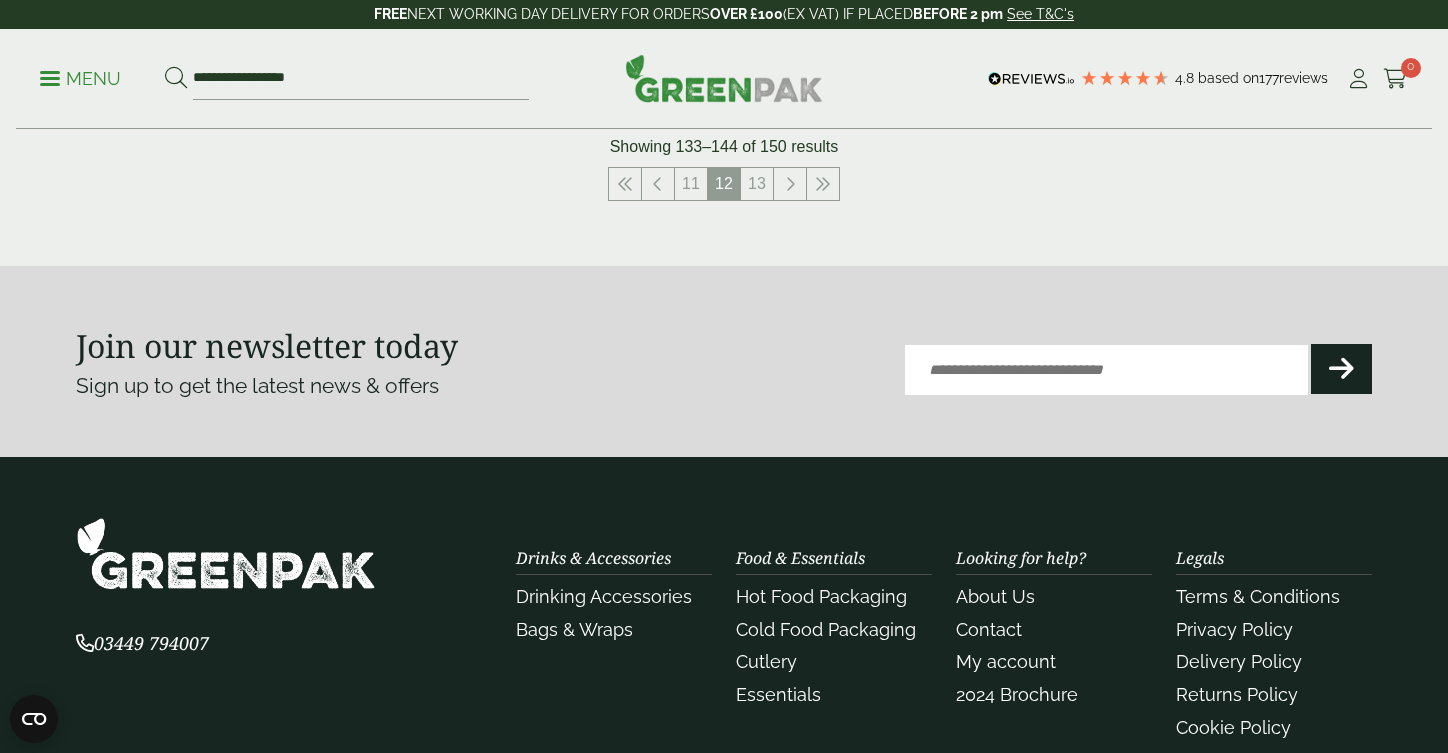 scroll, scrollTop: 2484, scrollLeft: 0, axis: vertical 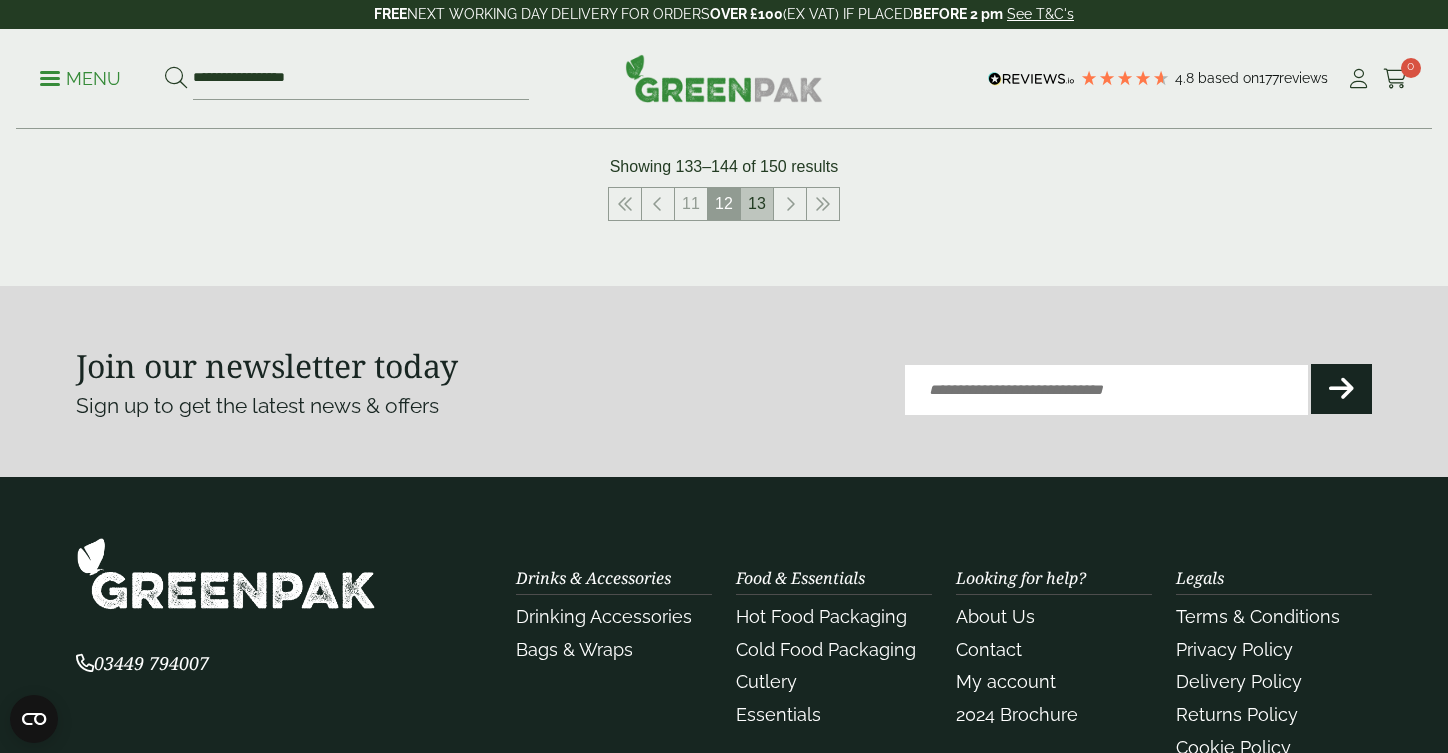 click on "13" at bounding box center (757, 204) 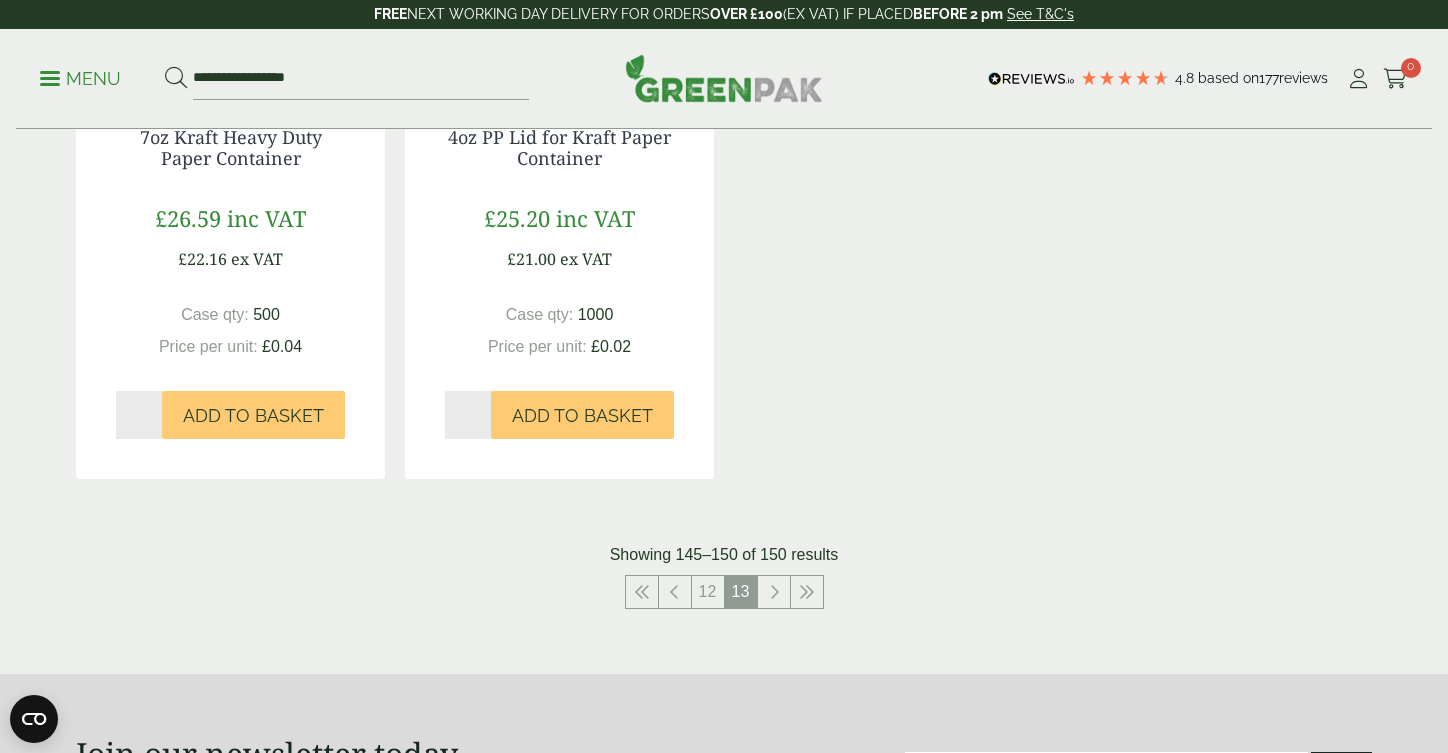 scroll, scrollTop: 1476, scrollLeft: 0, axis: vertical 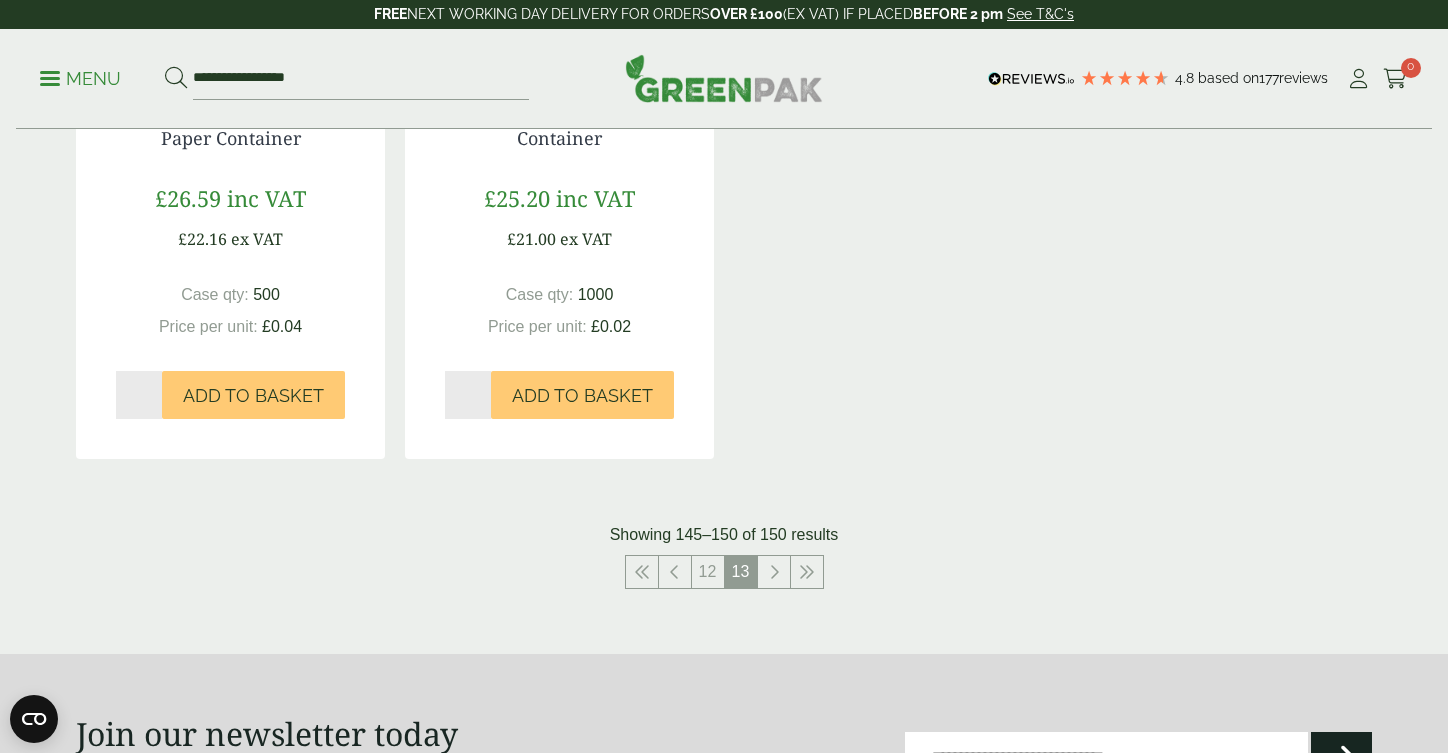 click at bounding box center (50, 78) 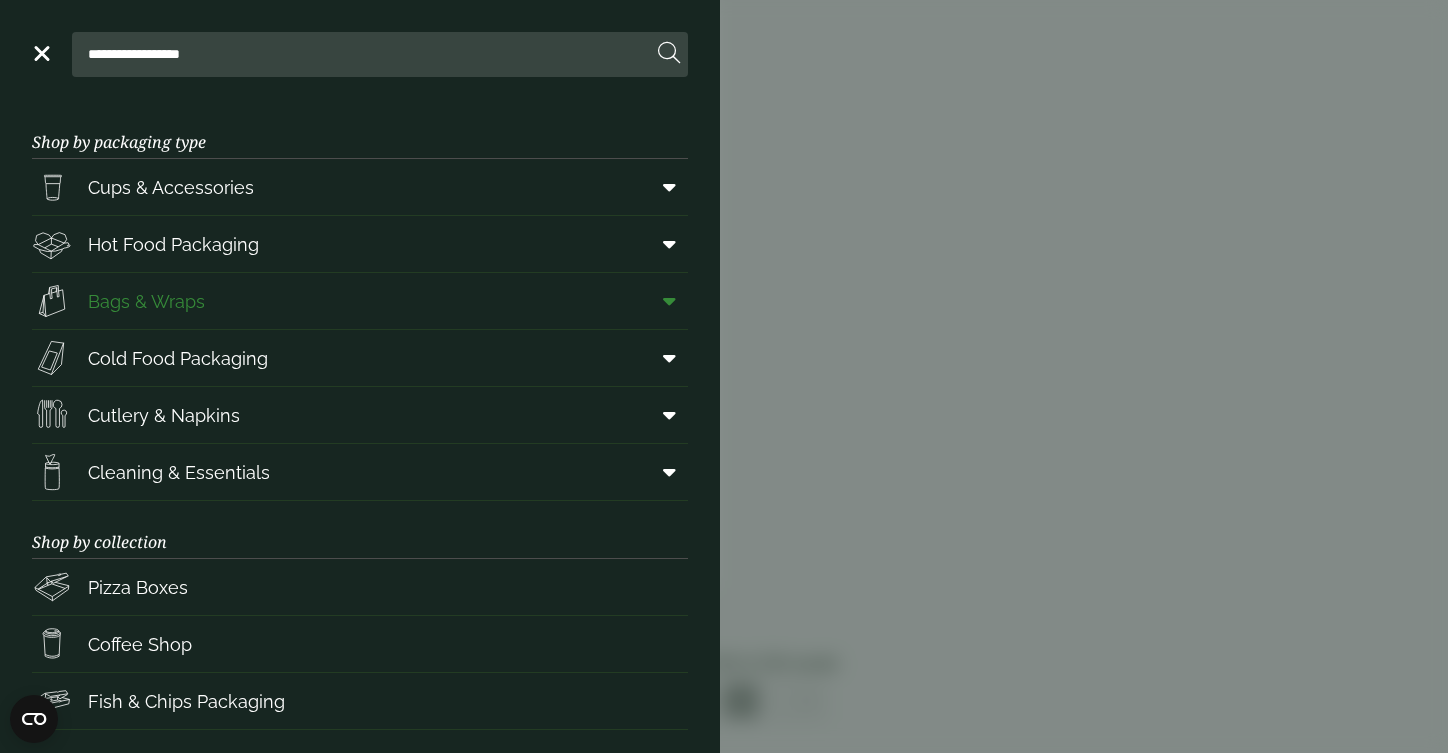 click on "Bags & Wraps" at bounding box center (146, 301) 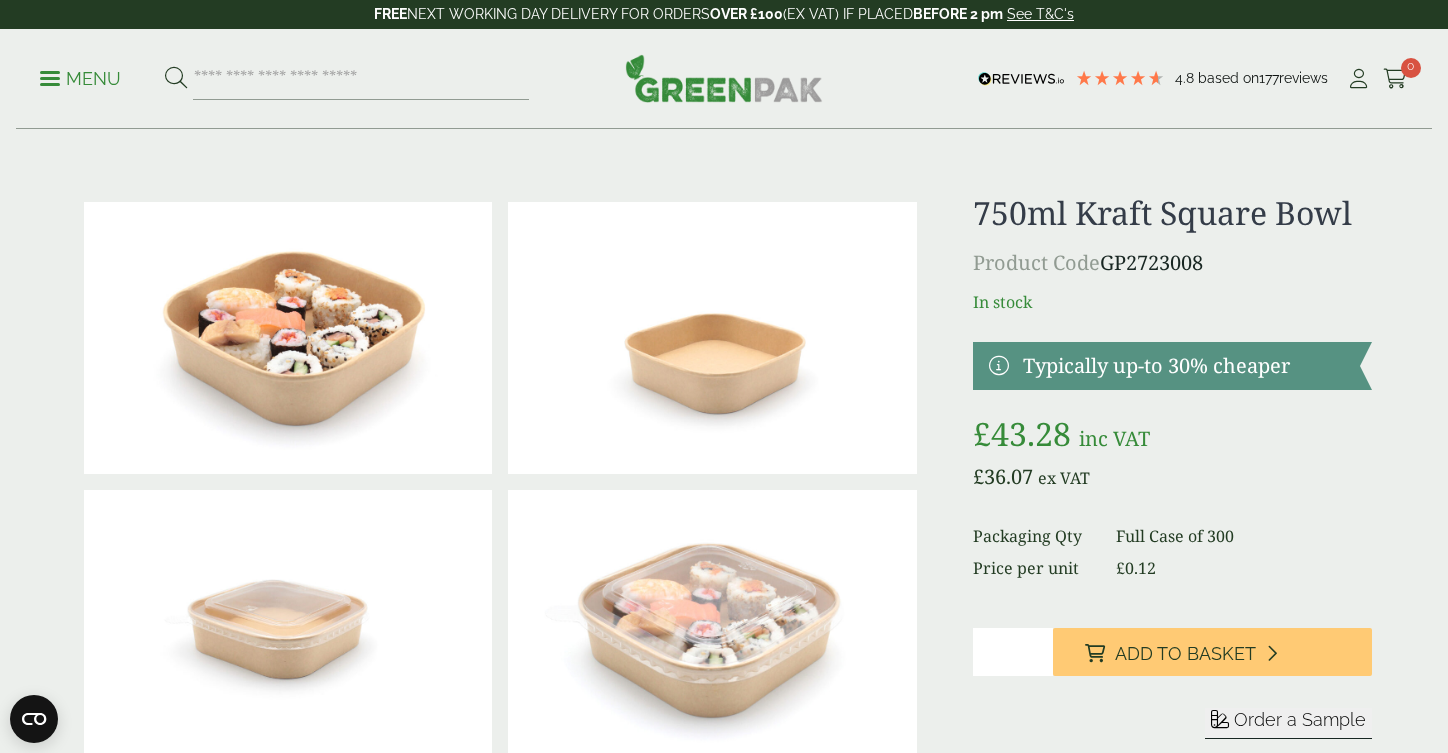 scroll, scrollTop: 0, scrollLeft: 0, axis: both 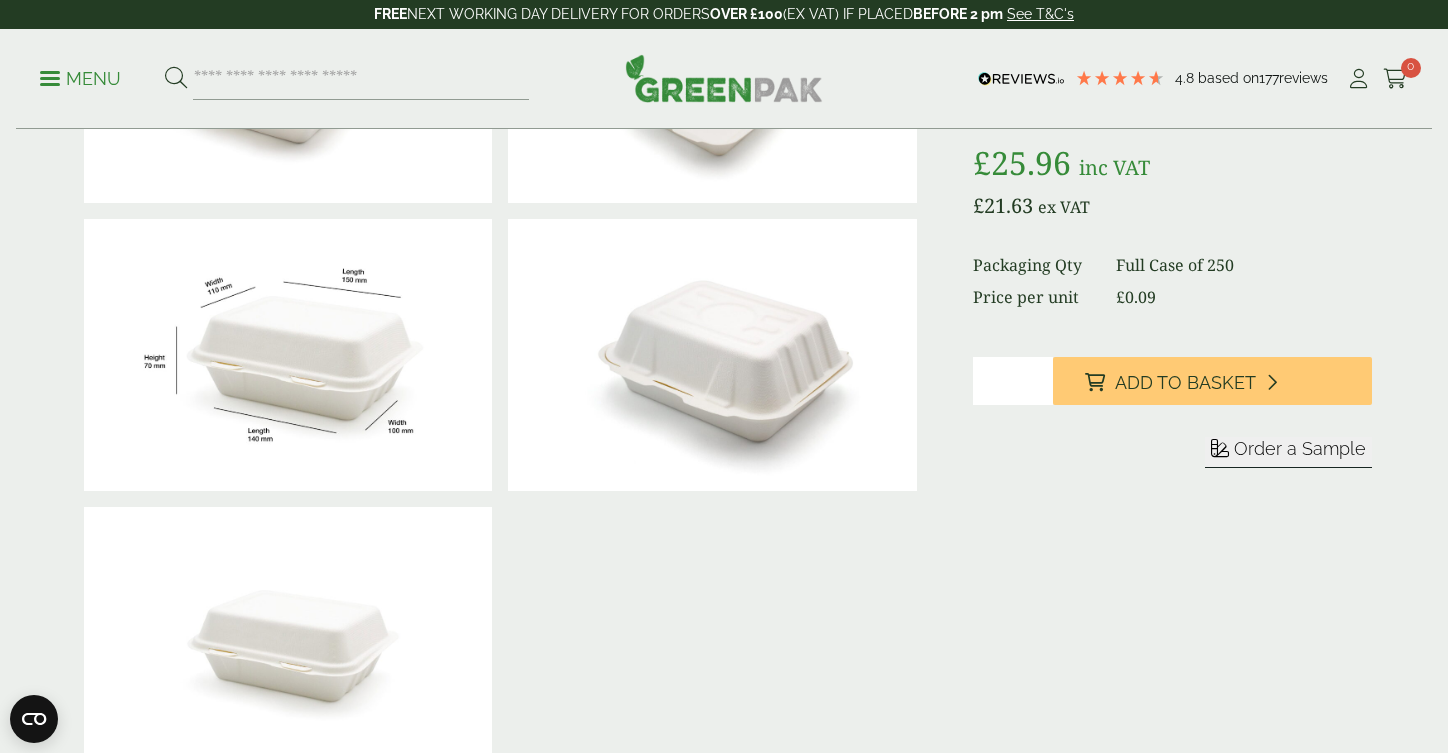 click at bounding box center [288, 355] 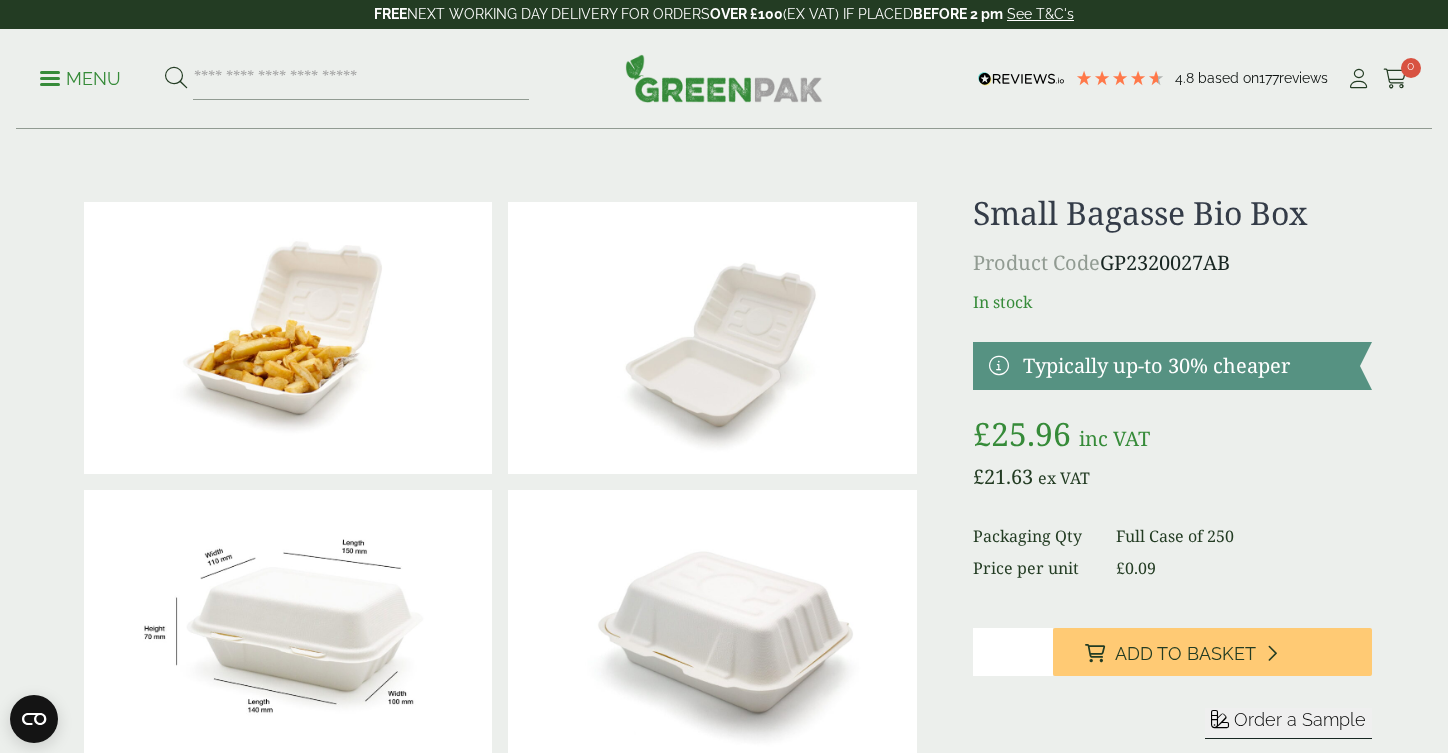 scroll, scrollTop: 0, scrollLeft: 0, axis: both 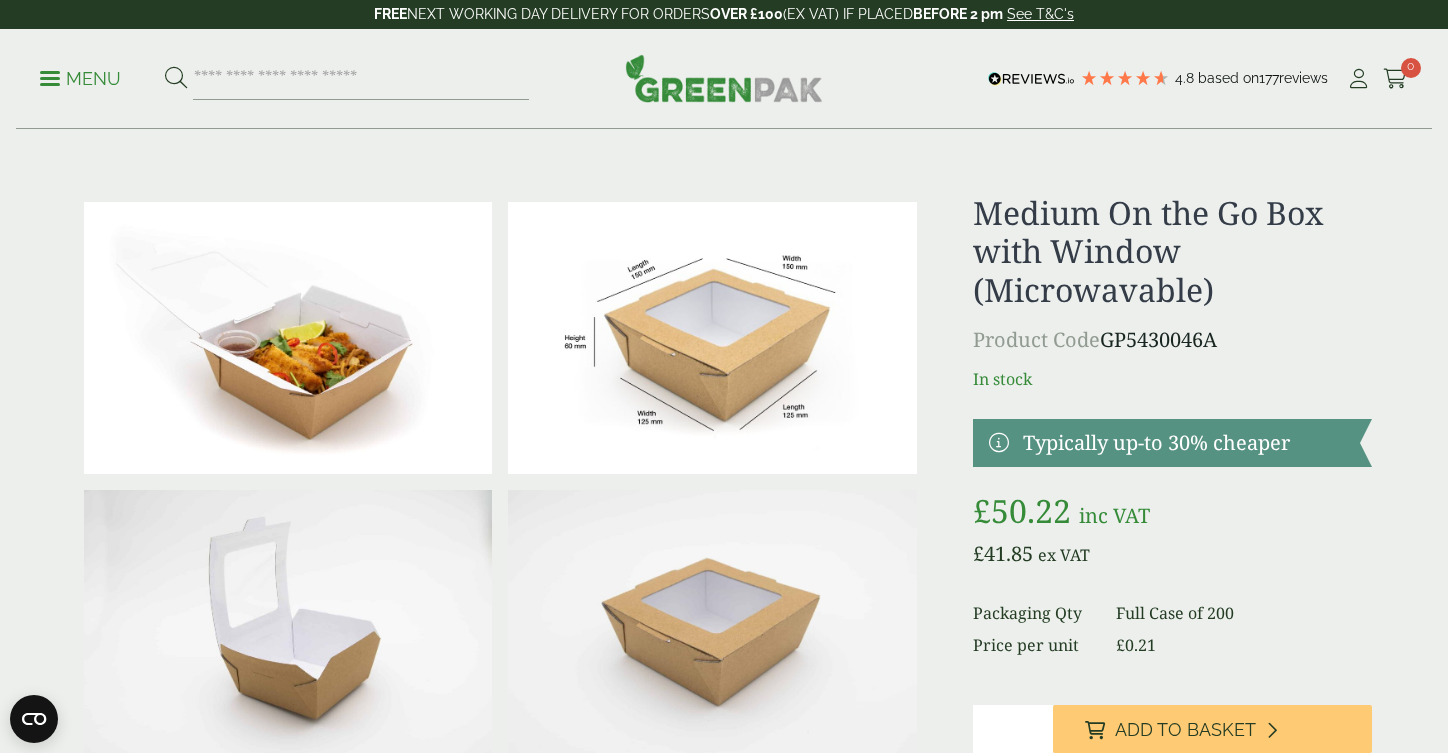 click at bounding box center (712, 338) 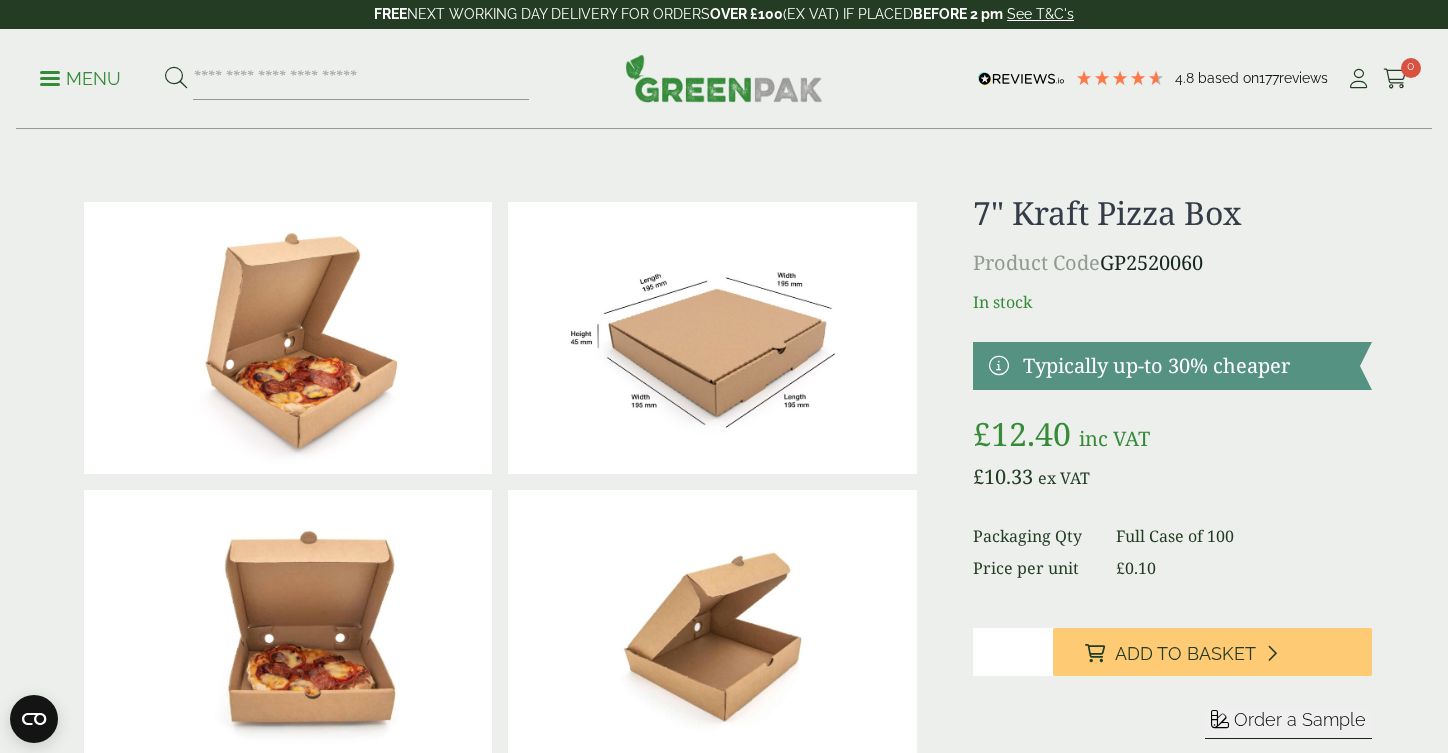 scroll, scrollTop: 0, scrollLeft: 0, axis: both 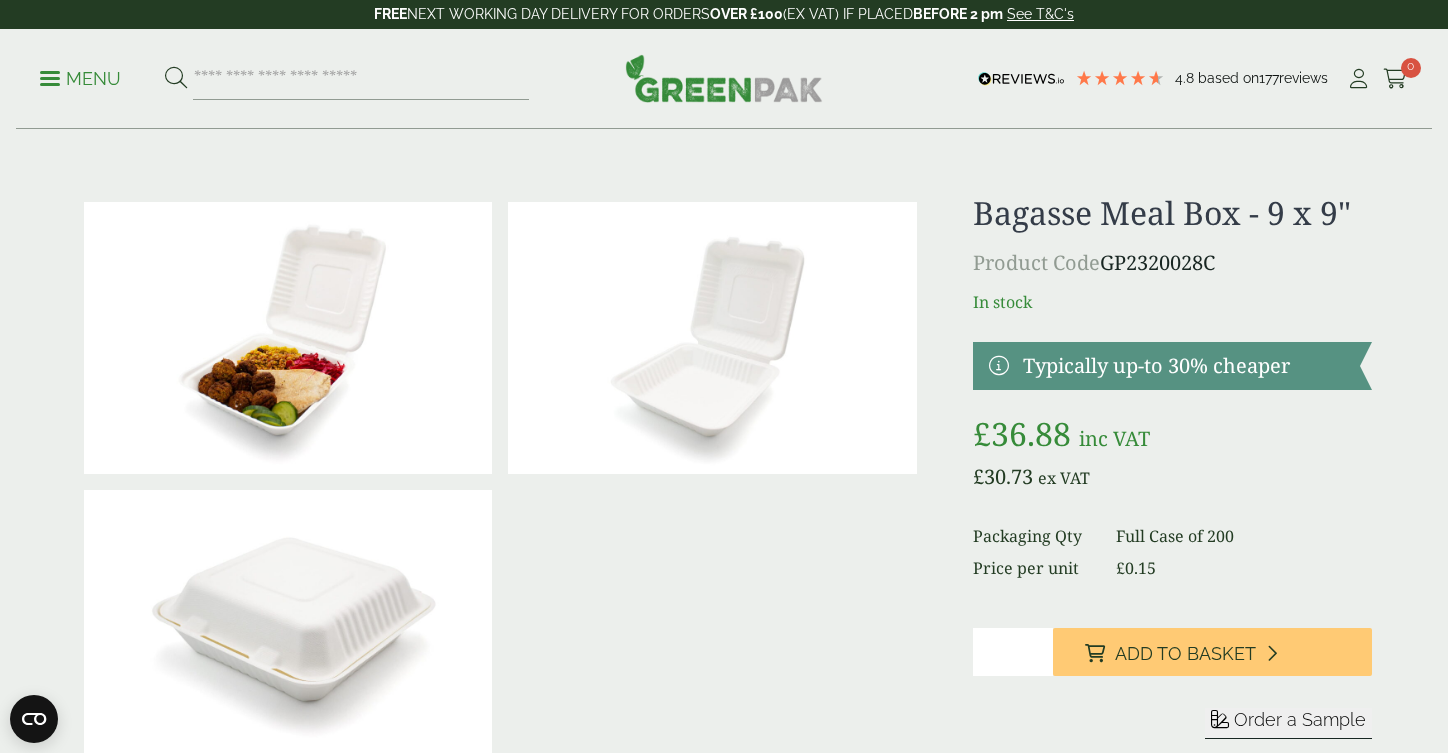 click at bounding box center (288, 338) 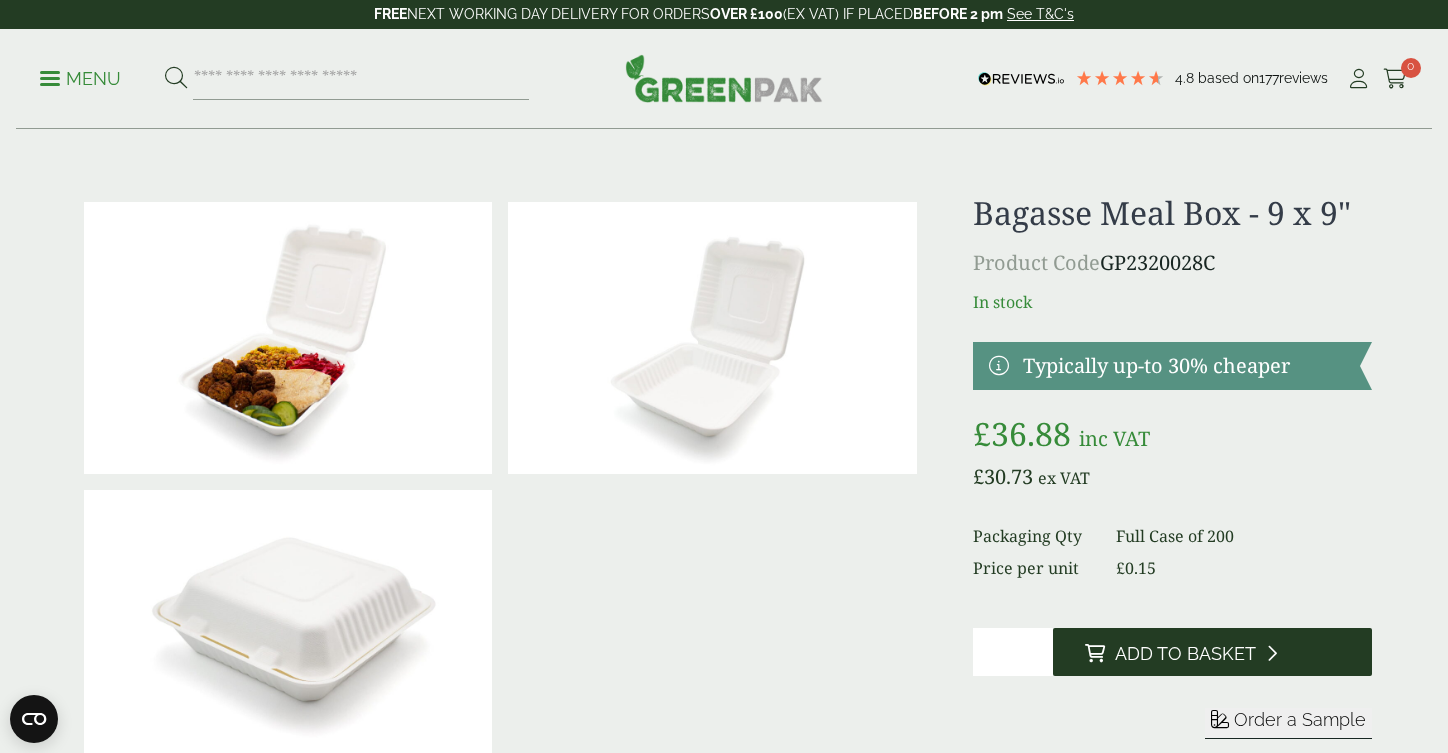 click on "Add to Basket" at bounding box center (1212, 652) 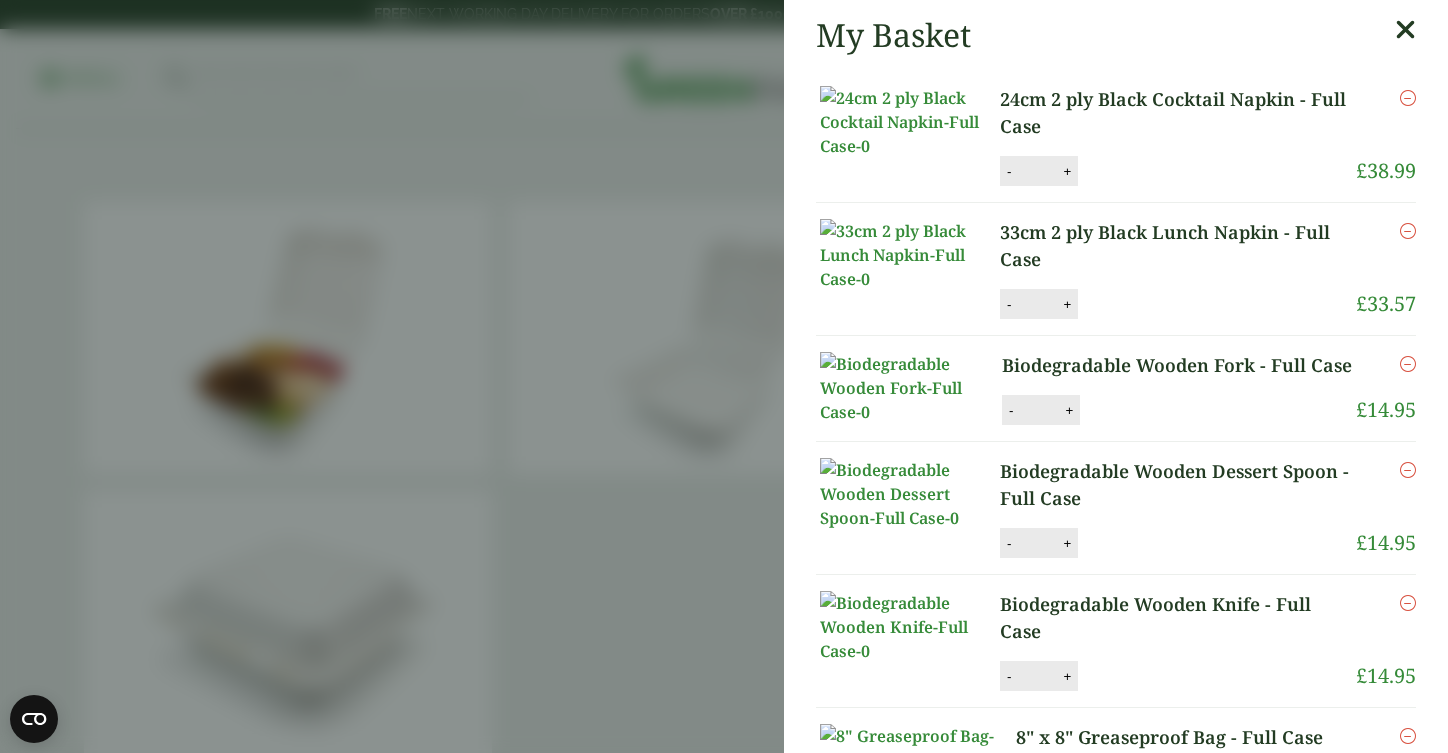 click on "My Basket
24cm 2 ply Black Cocktail Napkin - Full Case
24cm 2 ply Black Cocktail Napkin - Full Case quantity
- * +
Update
Remove
£" at bounding box center (724, 376) 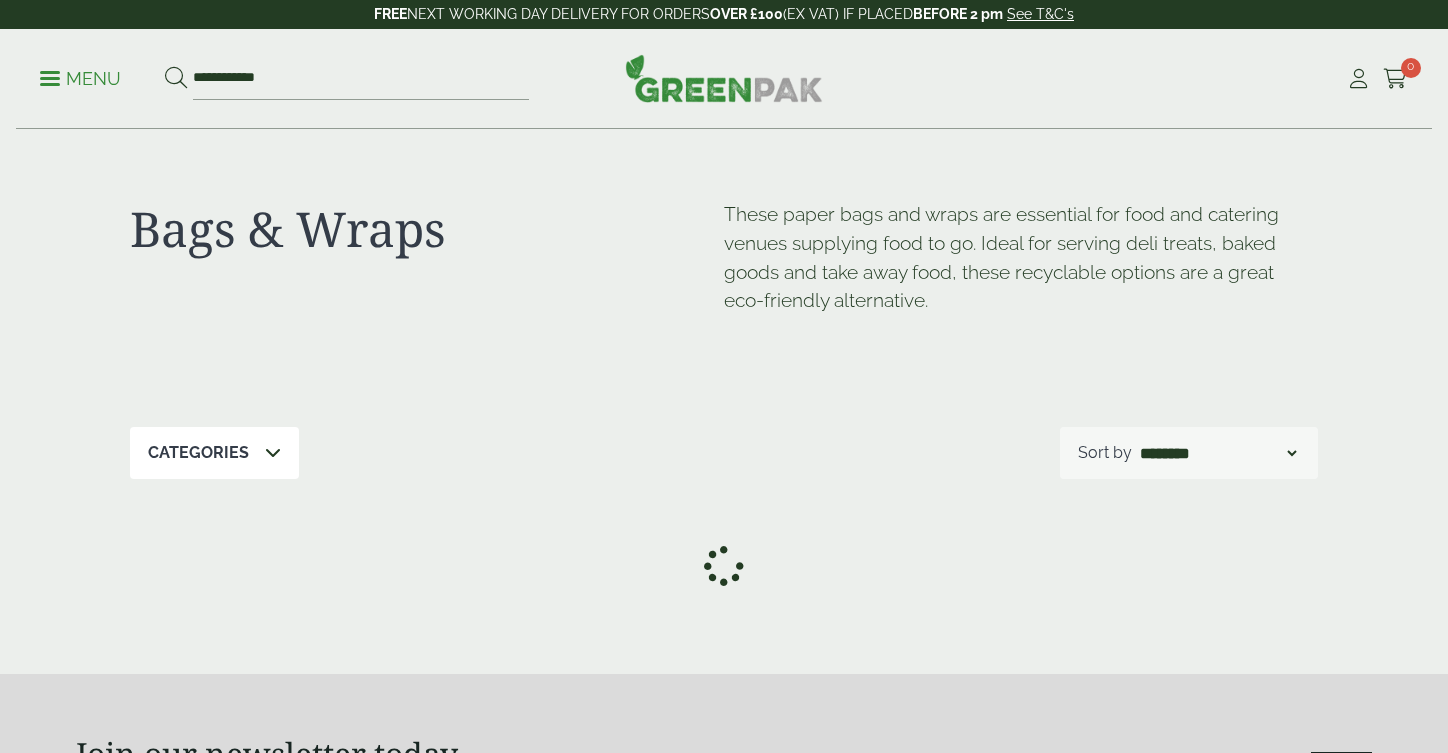 scroll, scrollTop: 0, scrollLeft: 0, axis: both 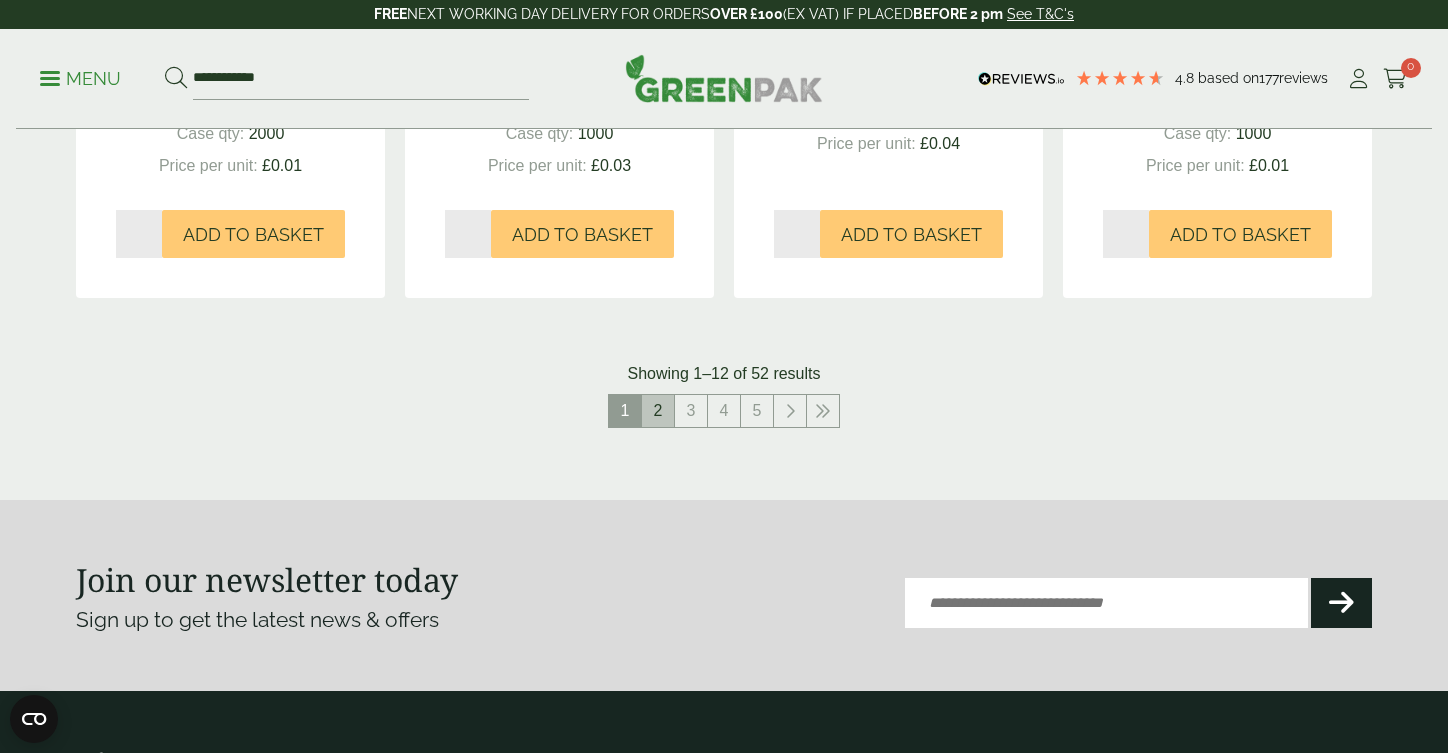 click on "2" at bounding box center (658, 411) 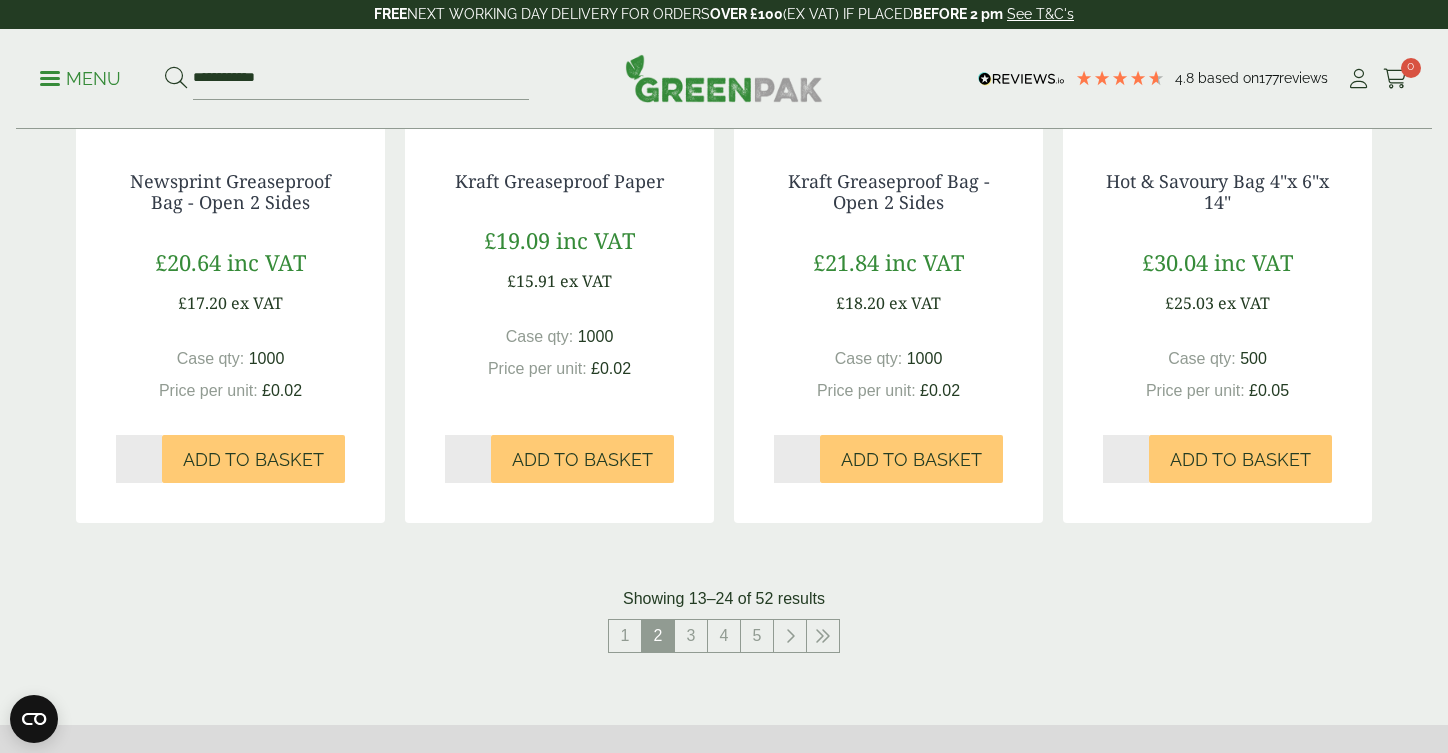 scroll, scrollTop: 1978, scrollLeft: 0, axis: vertical 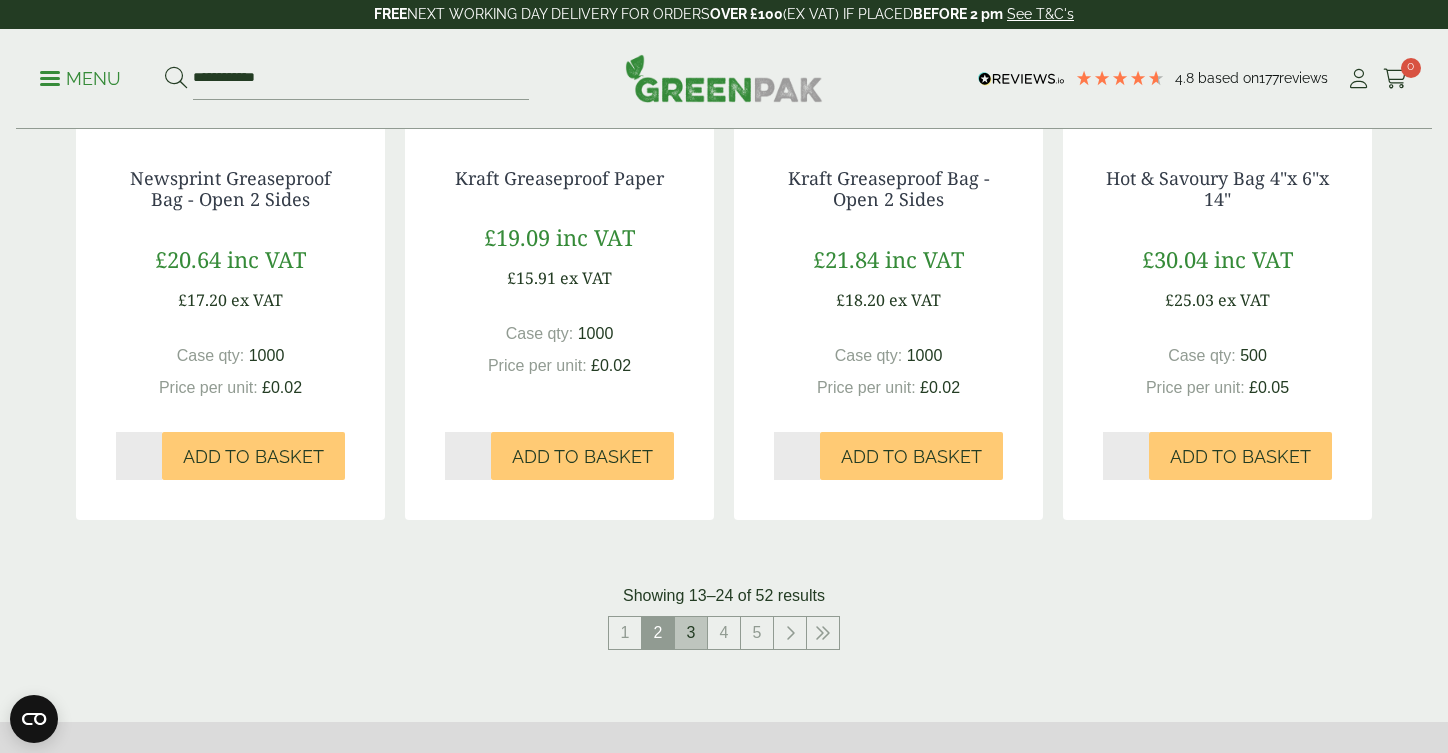 click on "3" at bounding box center [691, 633] 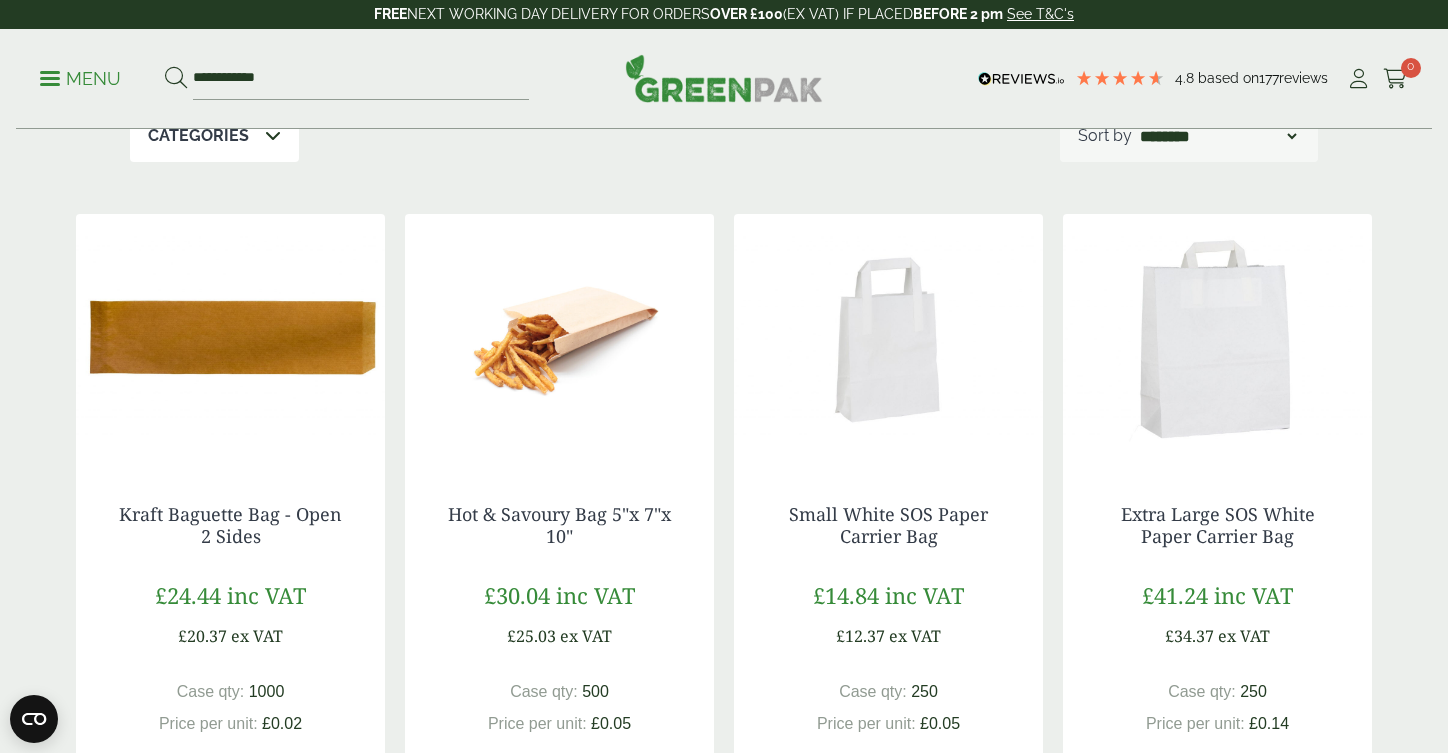 scroll, scrollTop: 321, scrollLeft: 0, axis: vertical 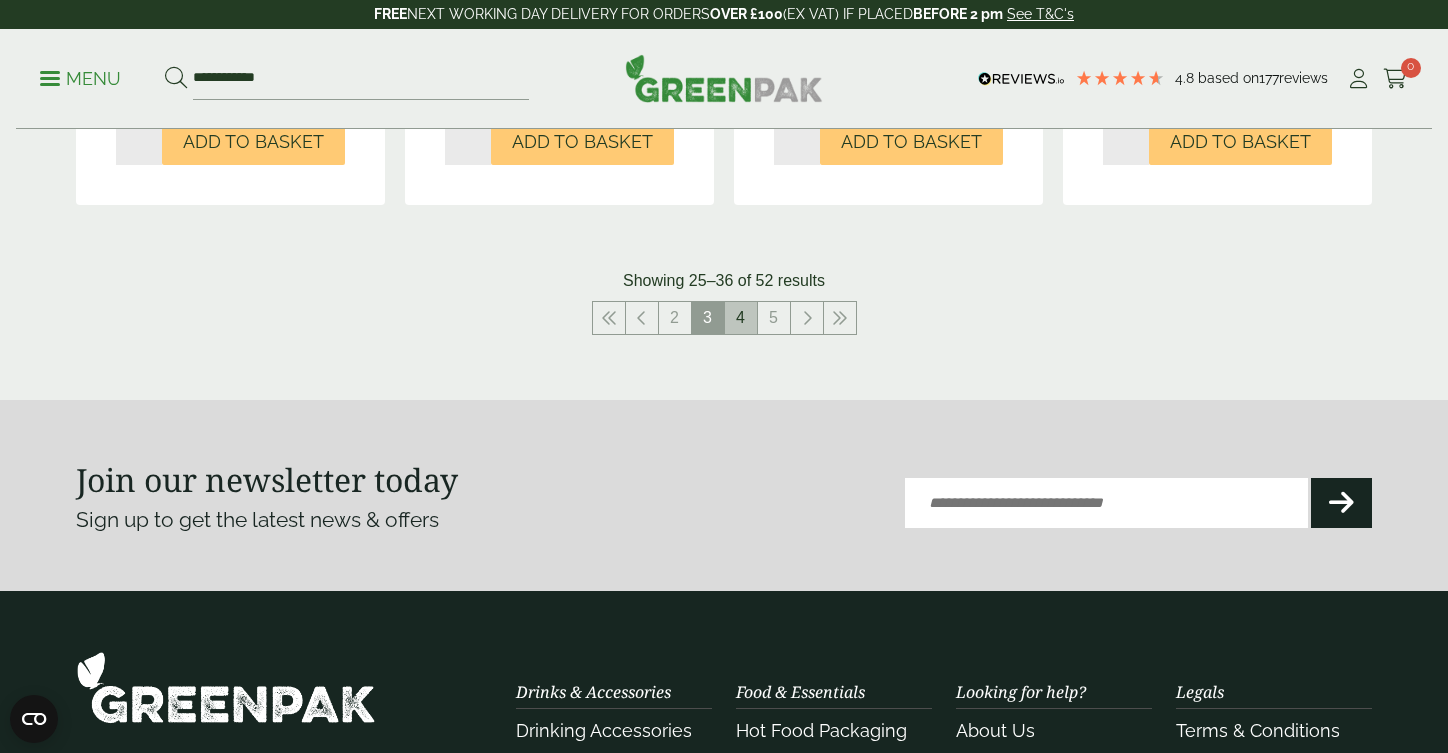 click on "4" at bounding box center (741, 318) 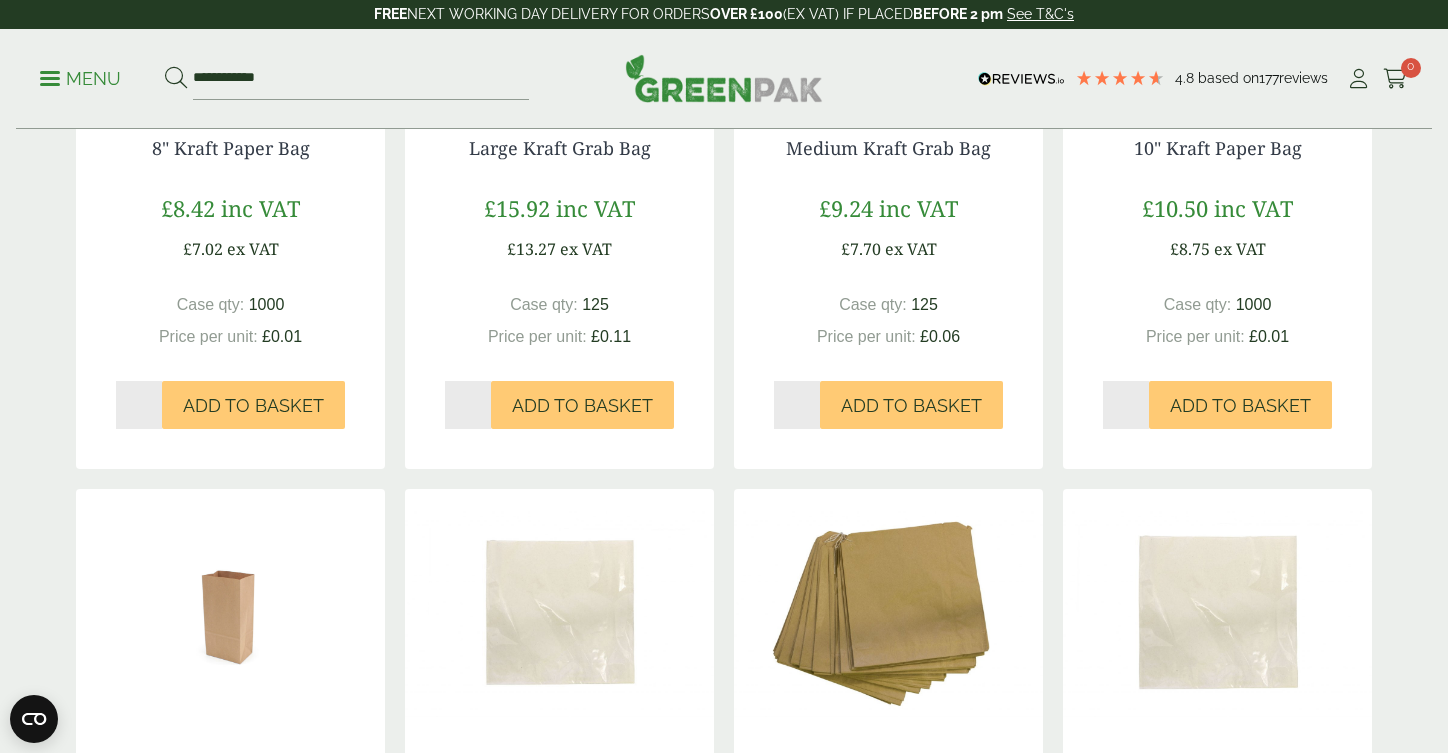 scroll, scrollTop: 839, scrollLeft: 0, axis: vertical 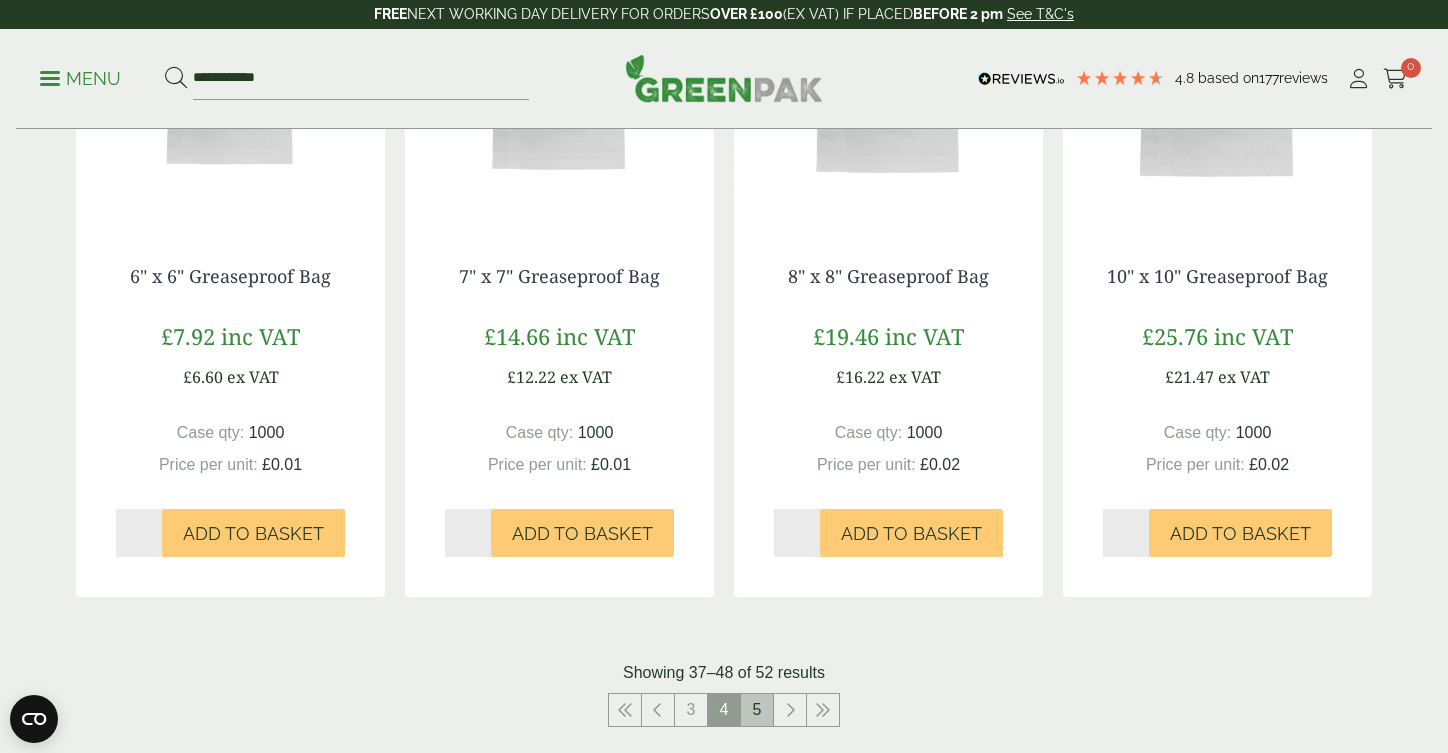 click on "5" at bounding box center (757, 710) 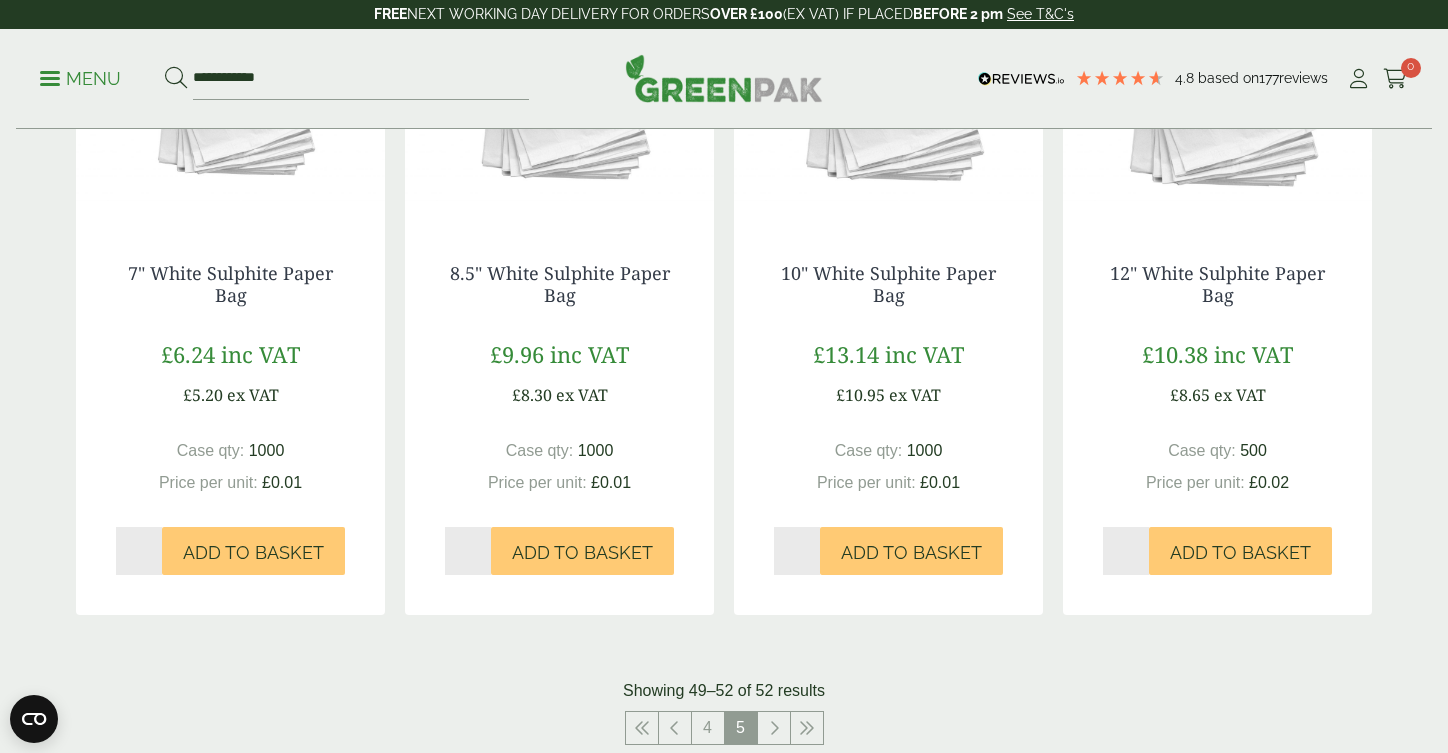 scroll, scrollTop: 562, scrollLeft: 0, axis: vertical 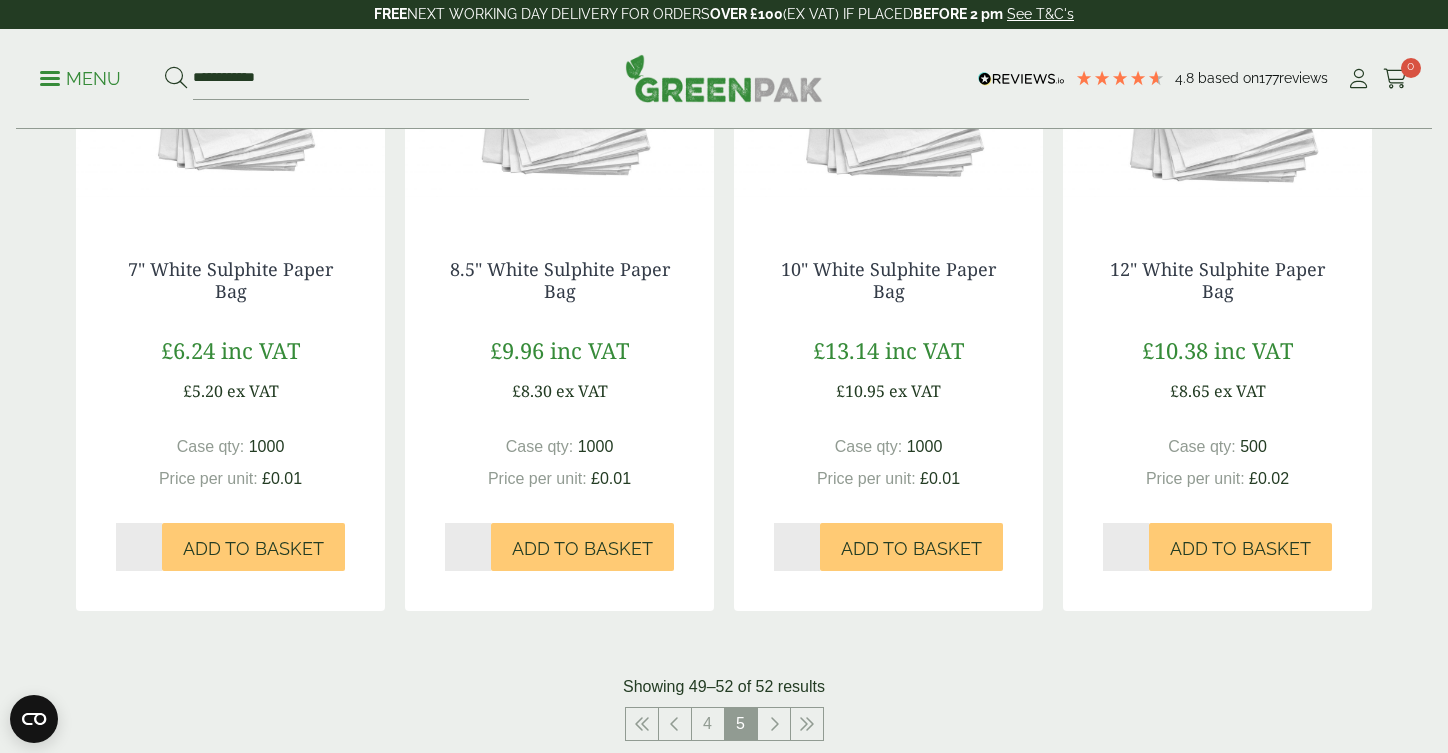 click on "Menu" at bounding box center (80, 79) 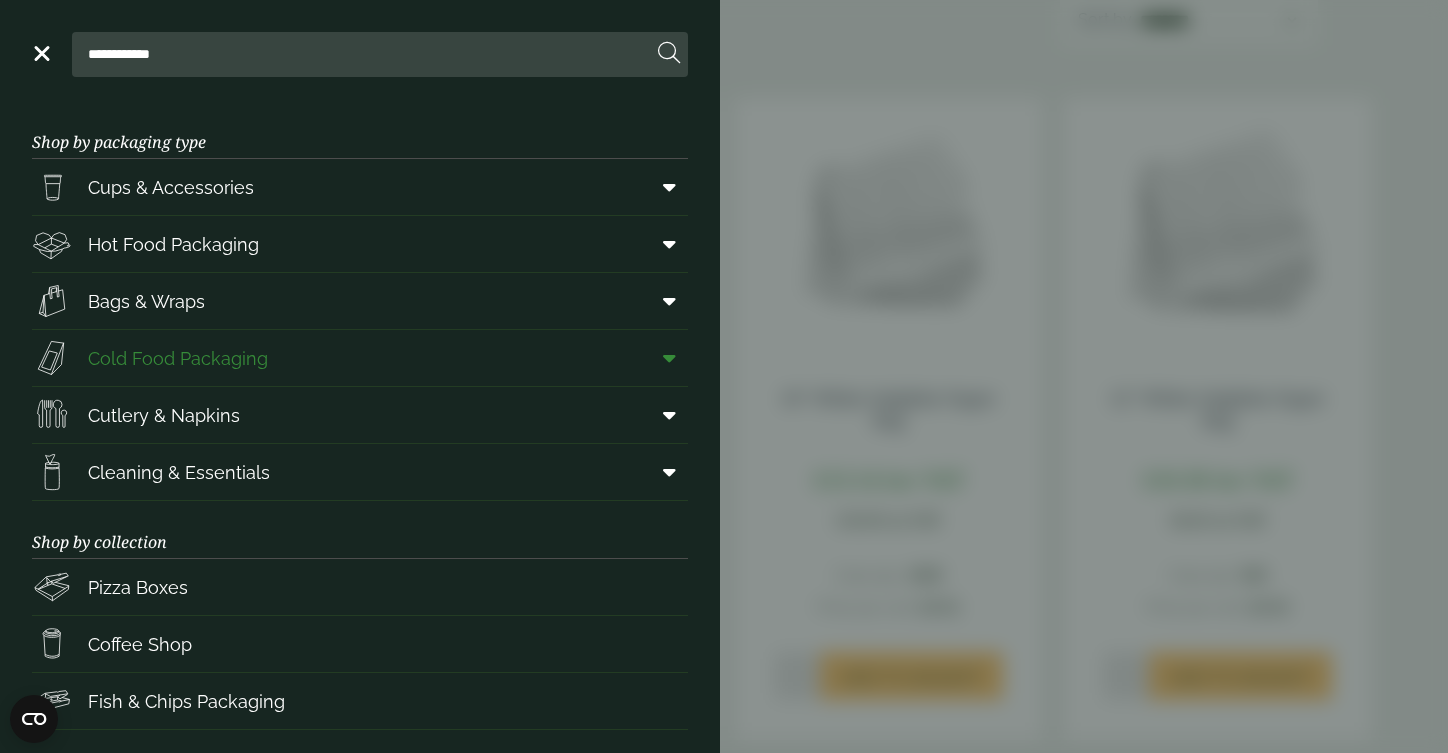 click on "Cold Food Packaging" at bounding box center (178, 358) 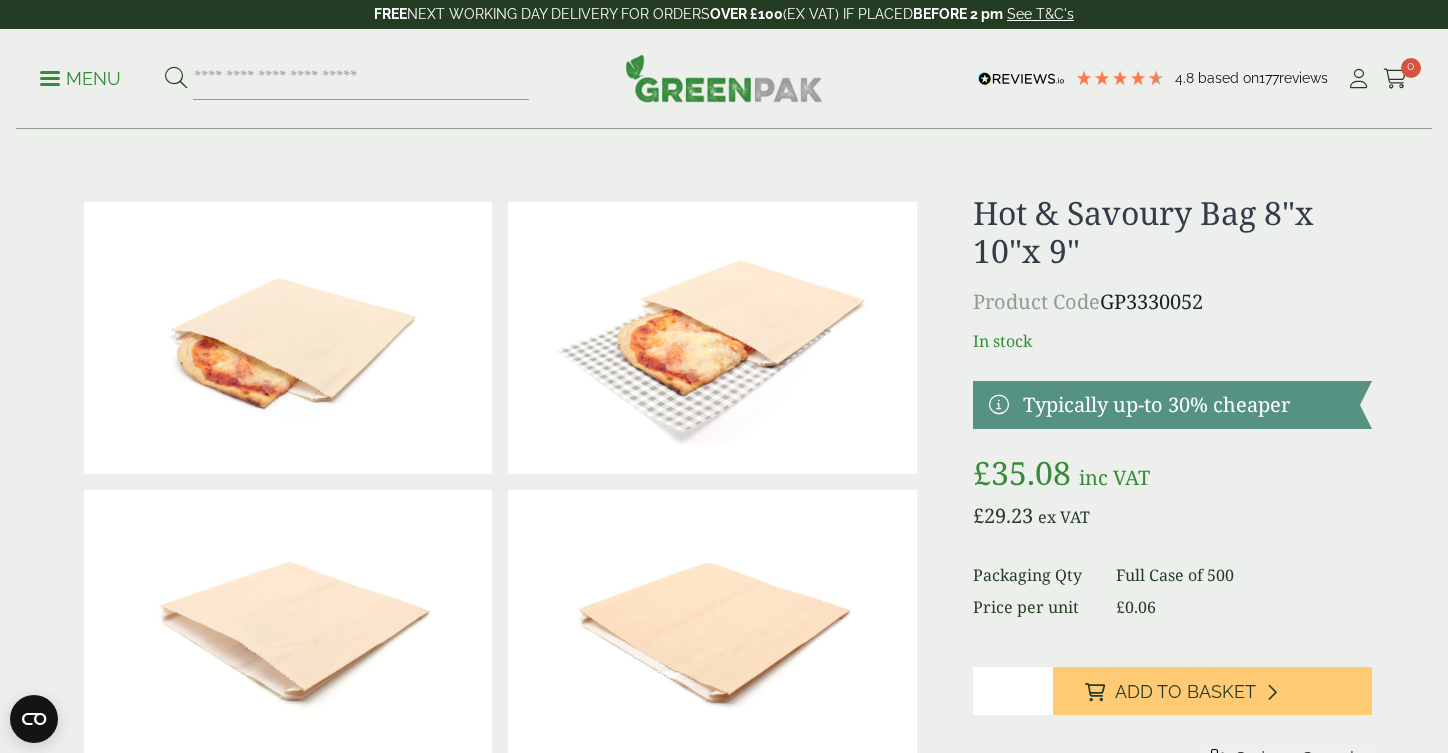 scroll, scrollTop: 0, scrollLeft: 0, axis: both 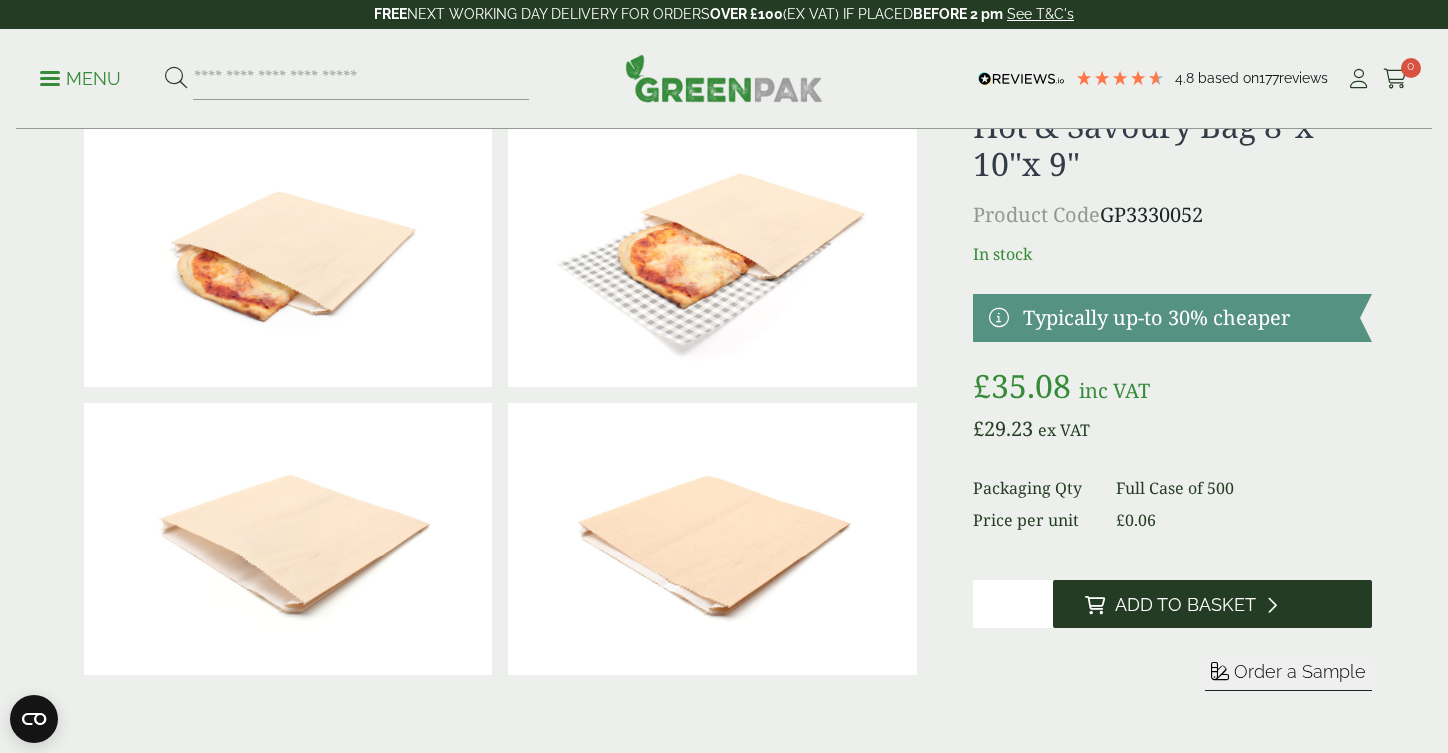 click on "Add to Basket" at bounding box center [1212, 604] 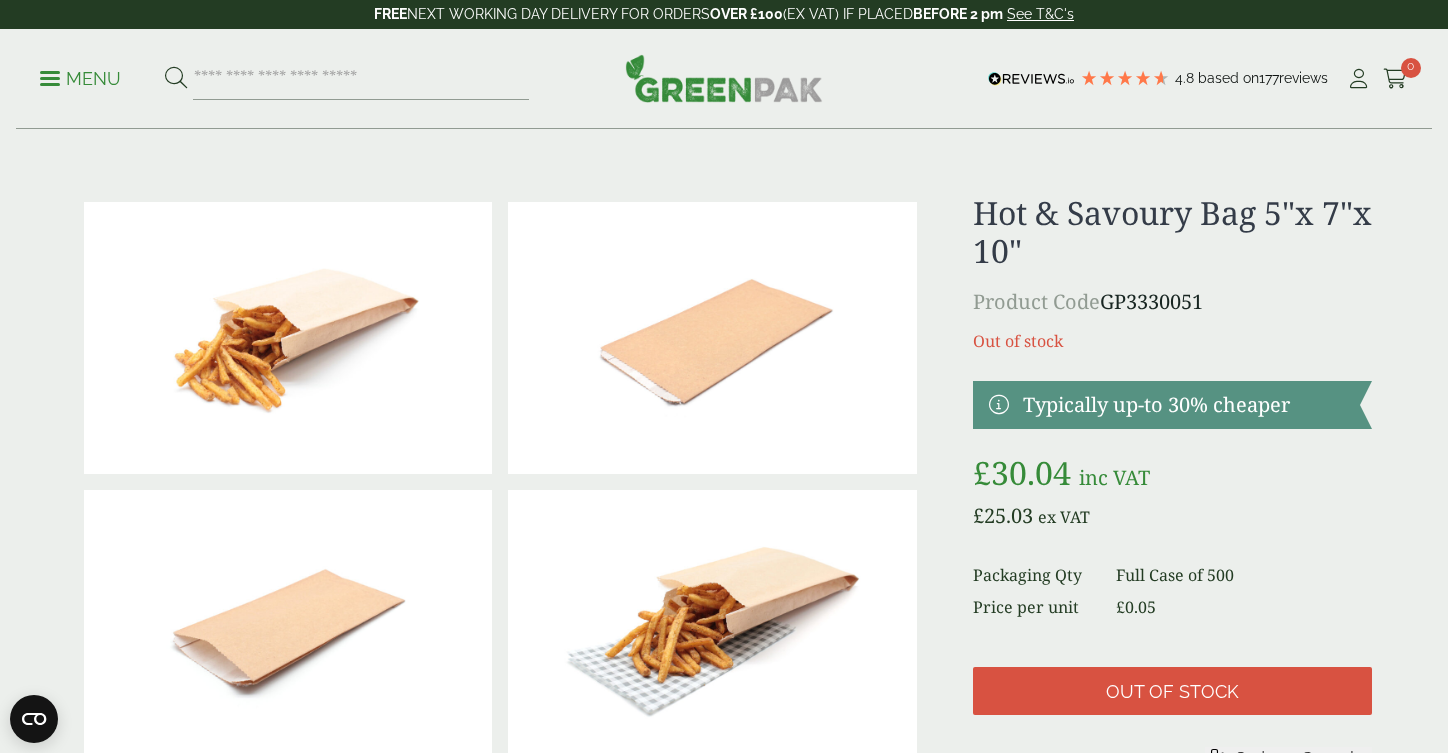 scroll, scrollTop: 0, scrollLeft: 0, axis: both 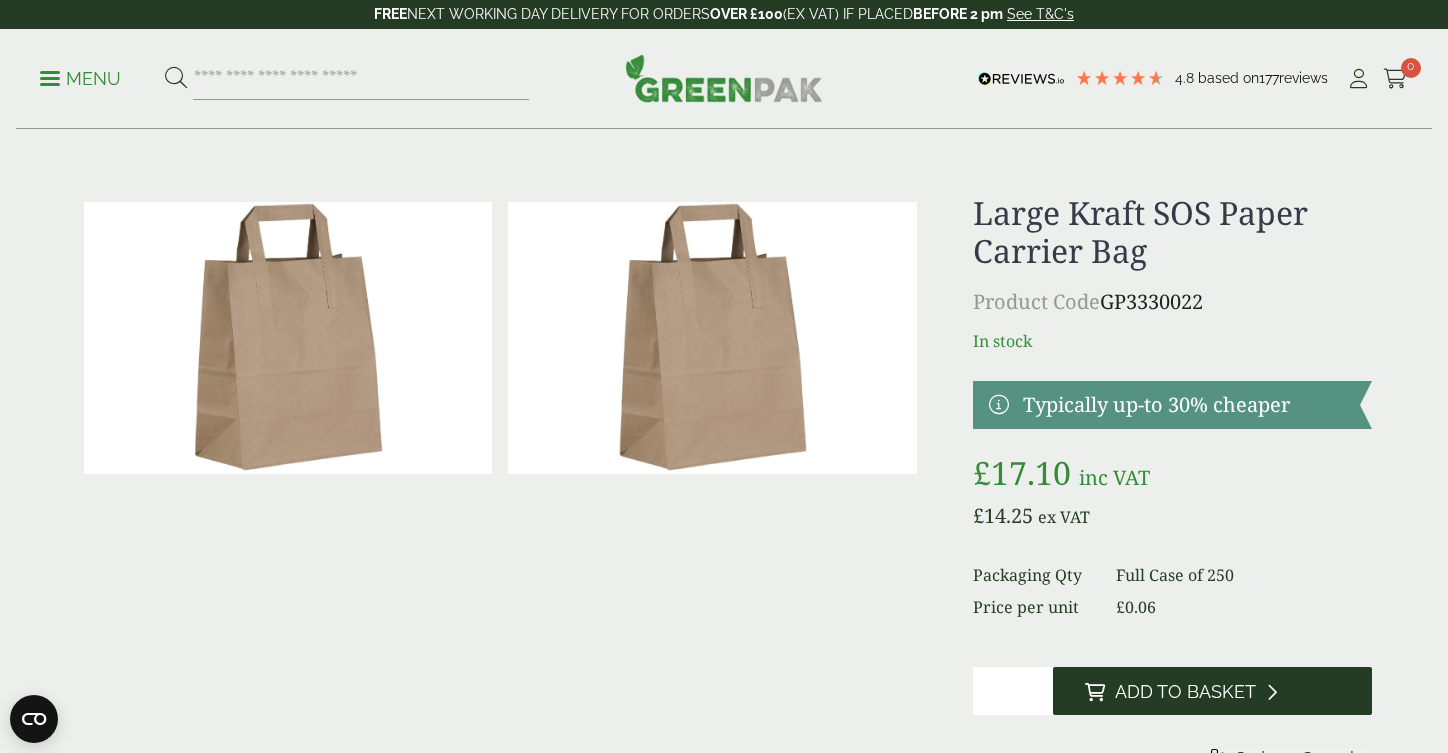 click on "Add to Basket" at bounding box center (1212, 691) 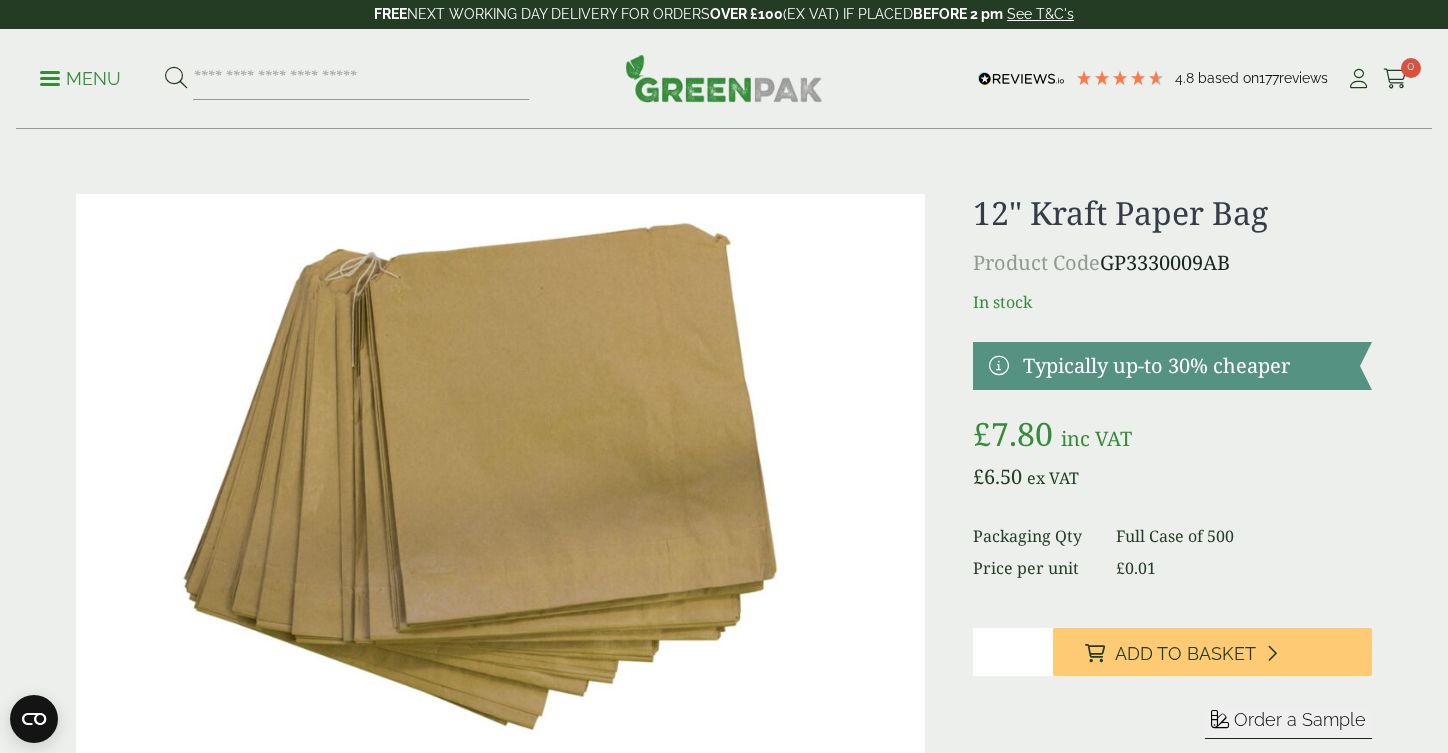 scroll, scrollTop: 0, scrollLeft: 0, axis: both 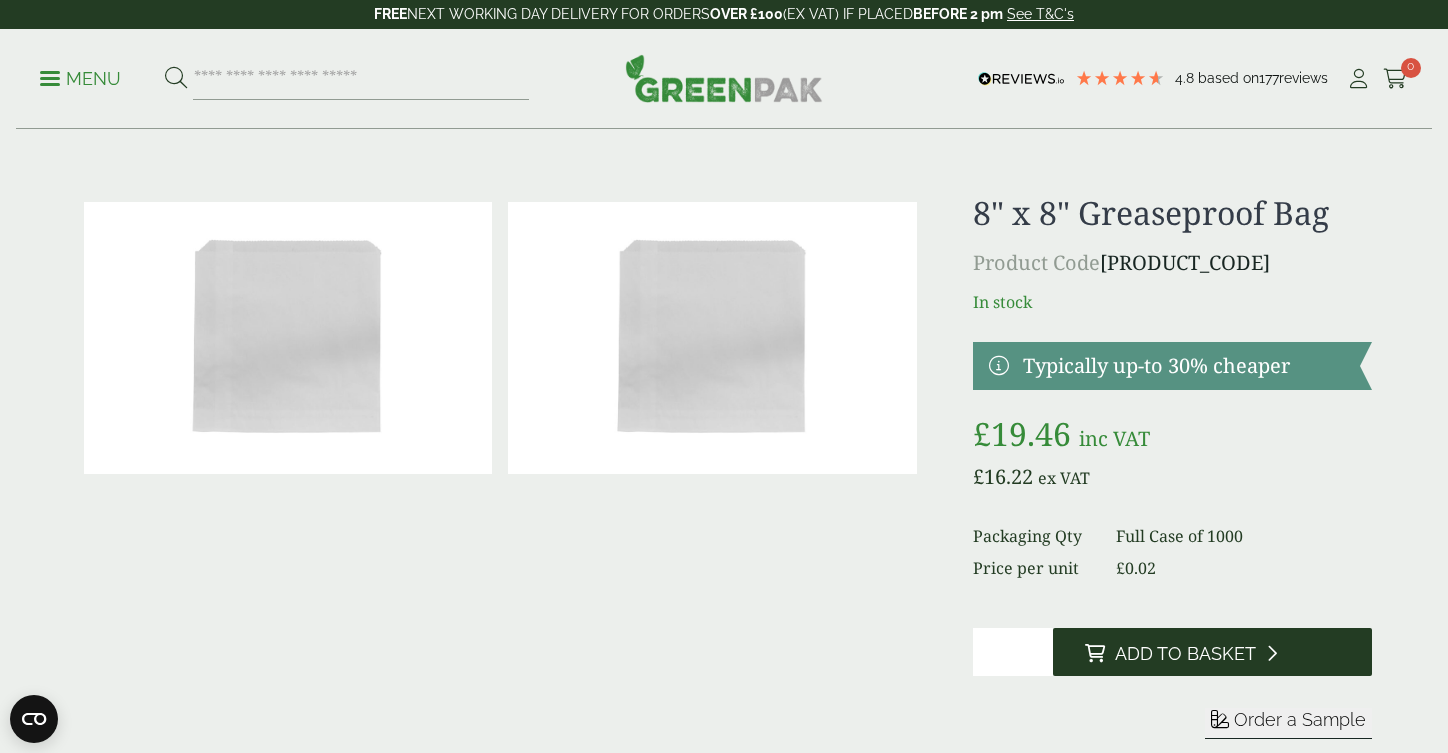 click on "Add to Basket" at bounding box center [1185, 654] 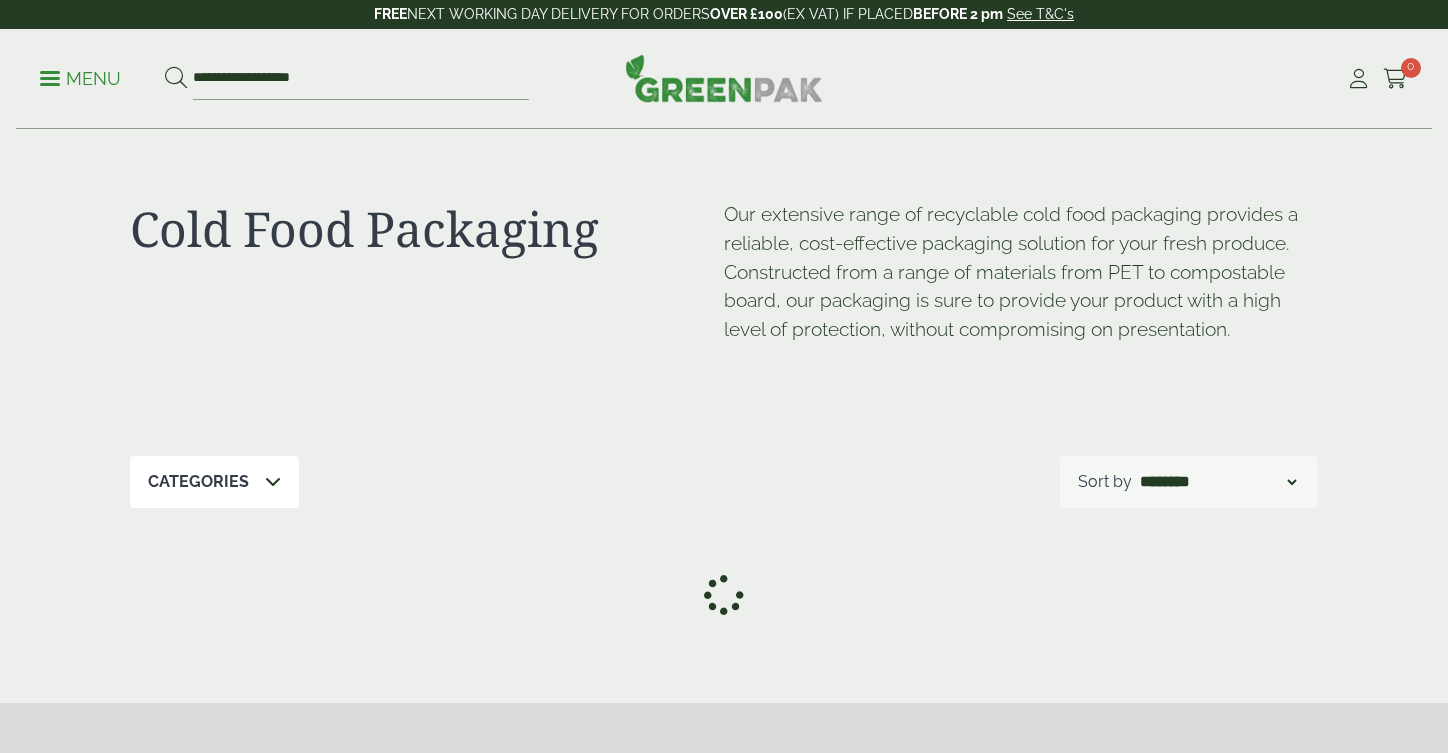 scroll, scrollTop: 0, scrollLeft: 0, axis: both 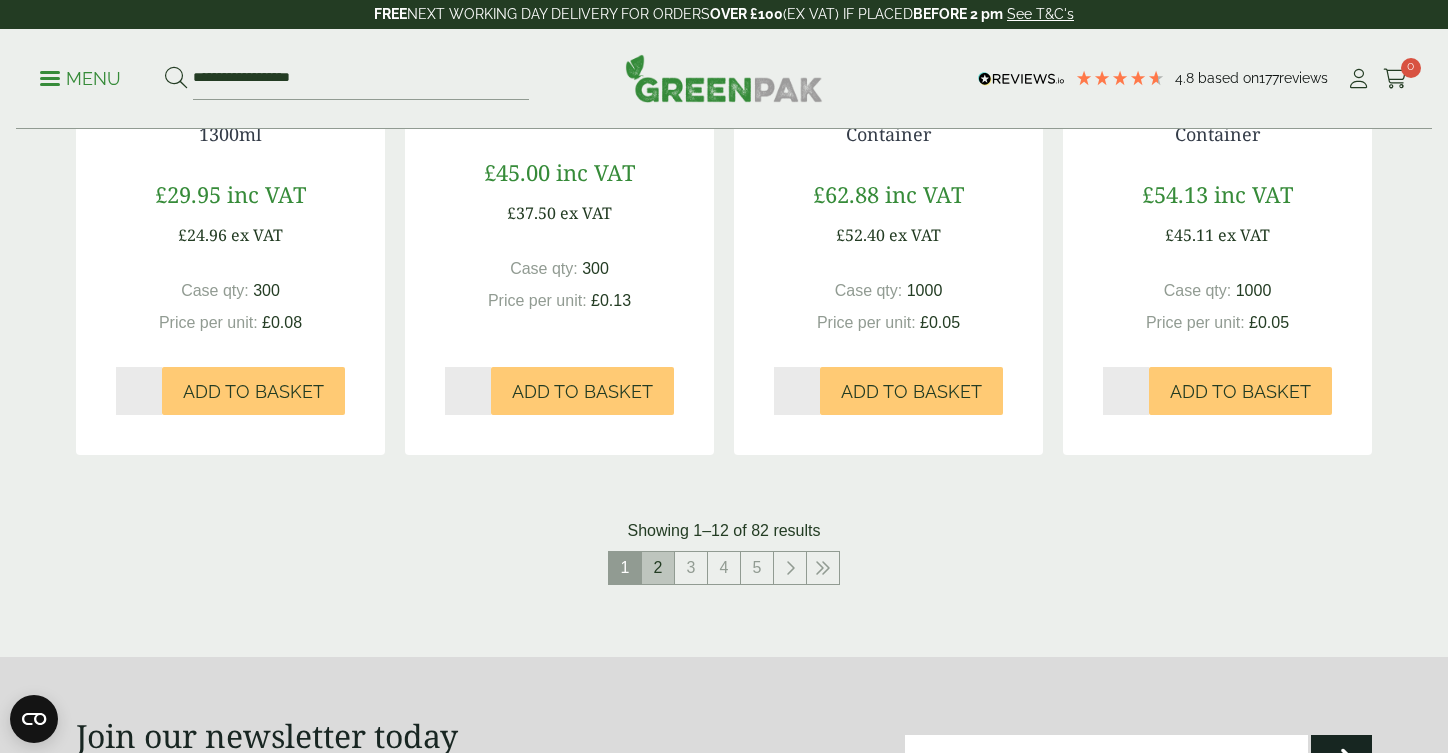 click on "2" at bounding box center [658, 568] 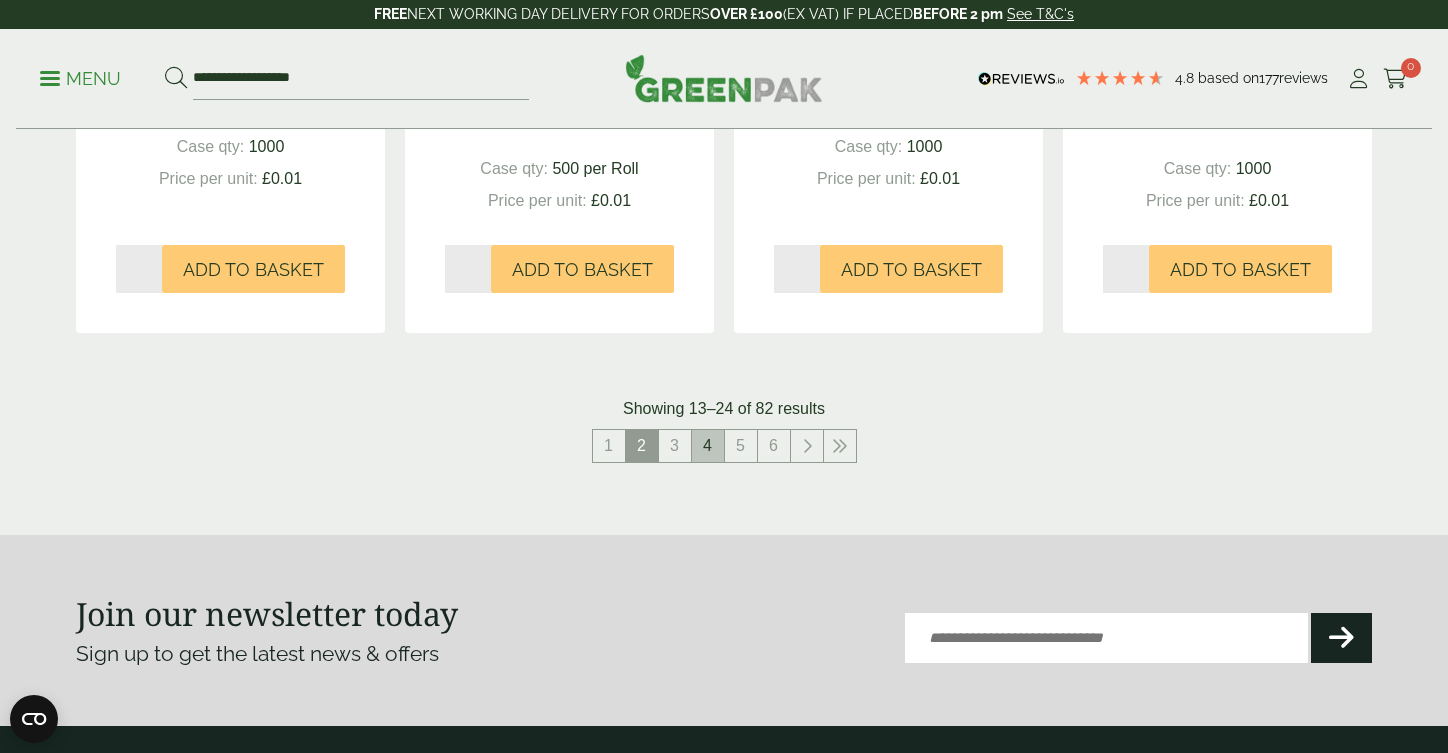 scroll, scrollTop: 2245, scrollLeft: 0, axis: vertical 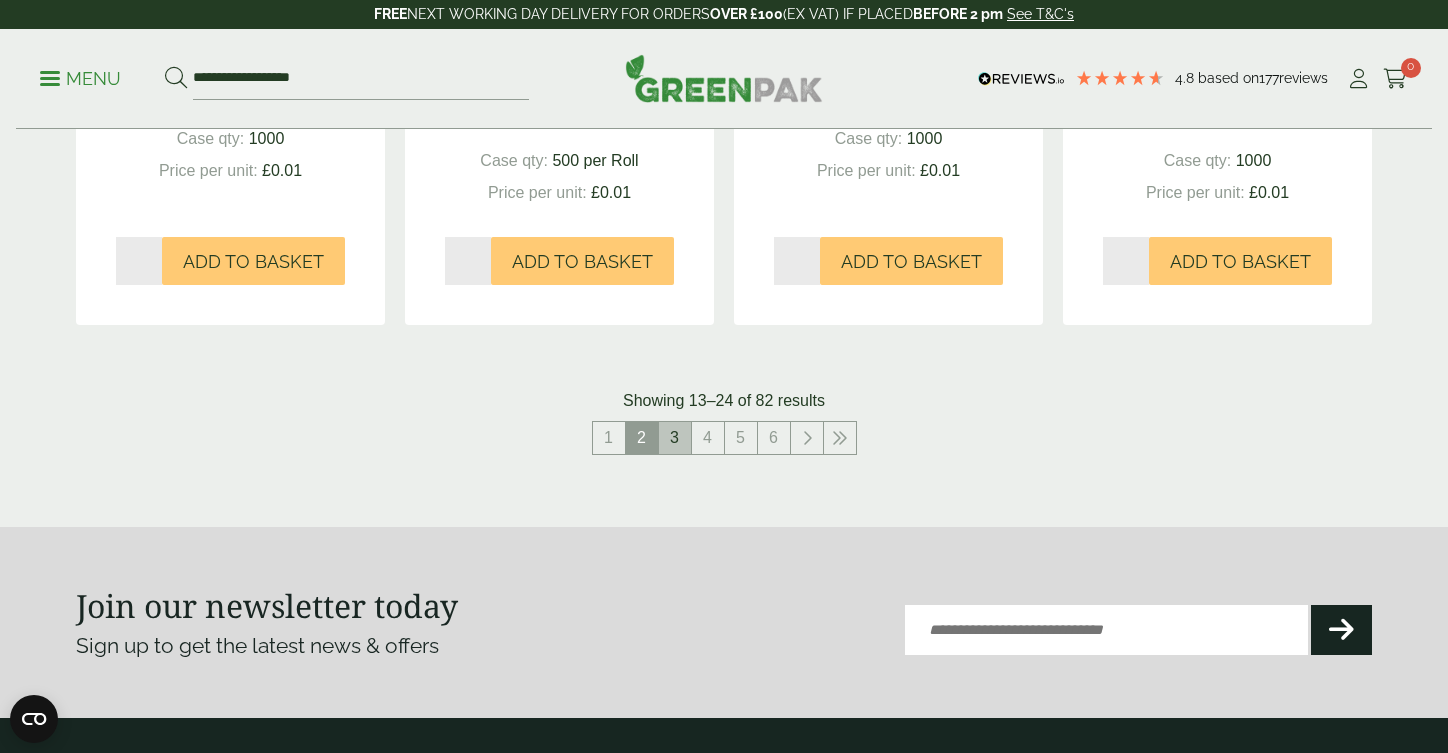 click on "3" at bounding box center (675, 438) 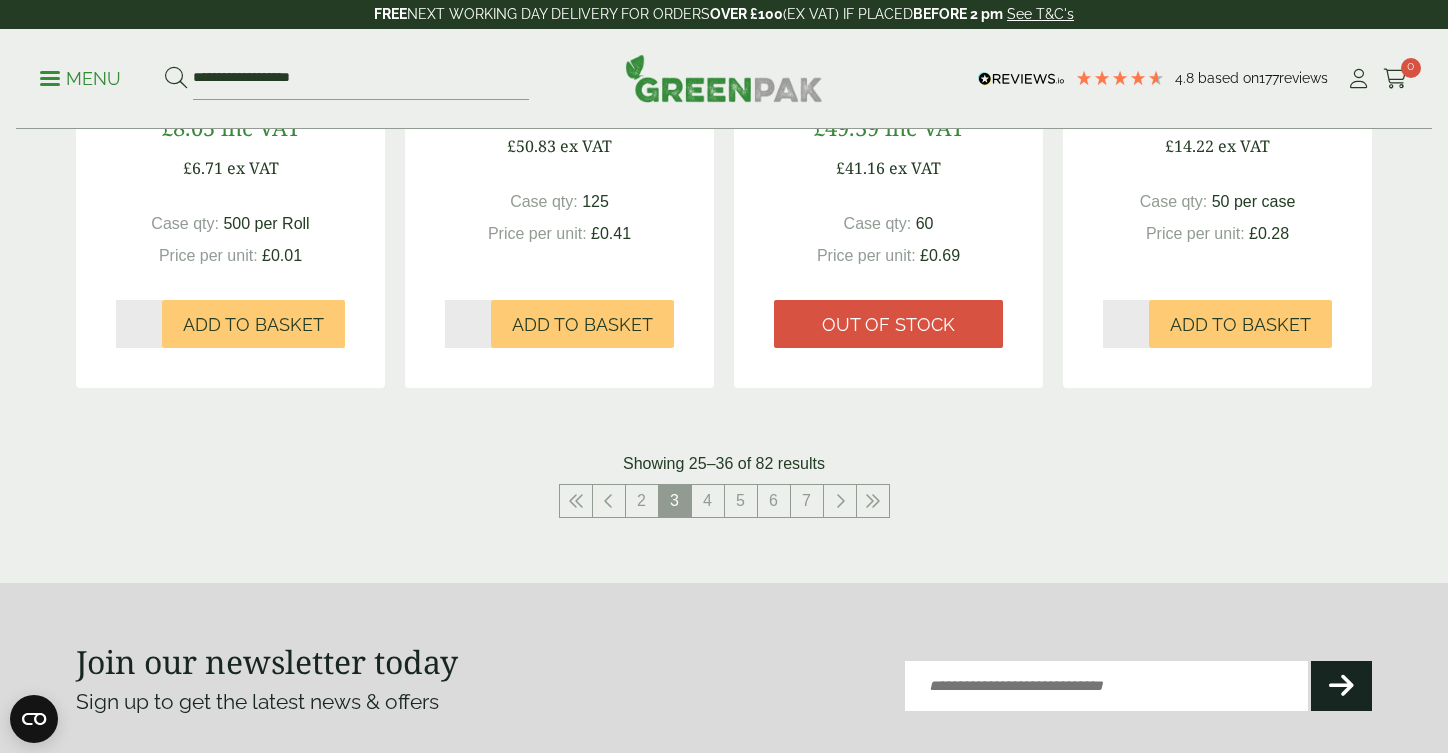 scroll, scrollTop: 2133, scrollLeft: 0, axis: vertical 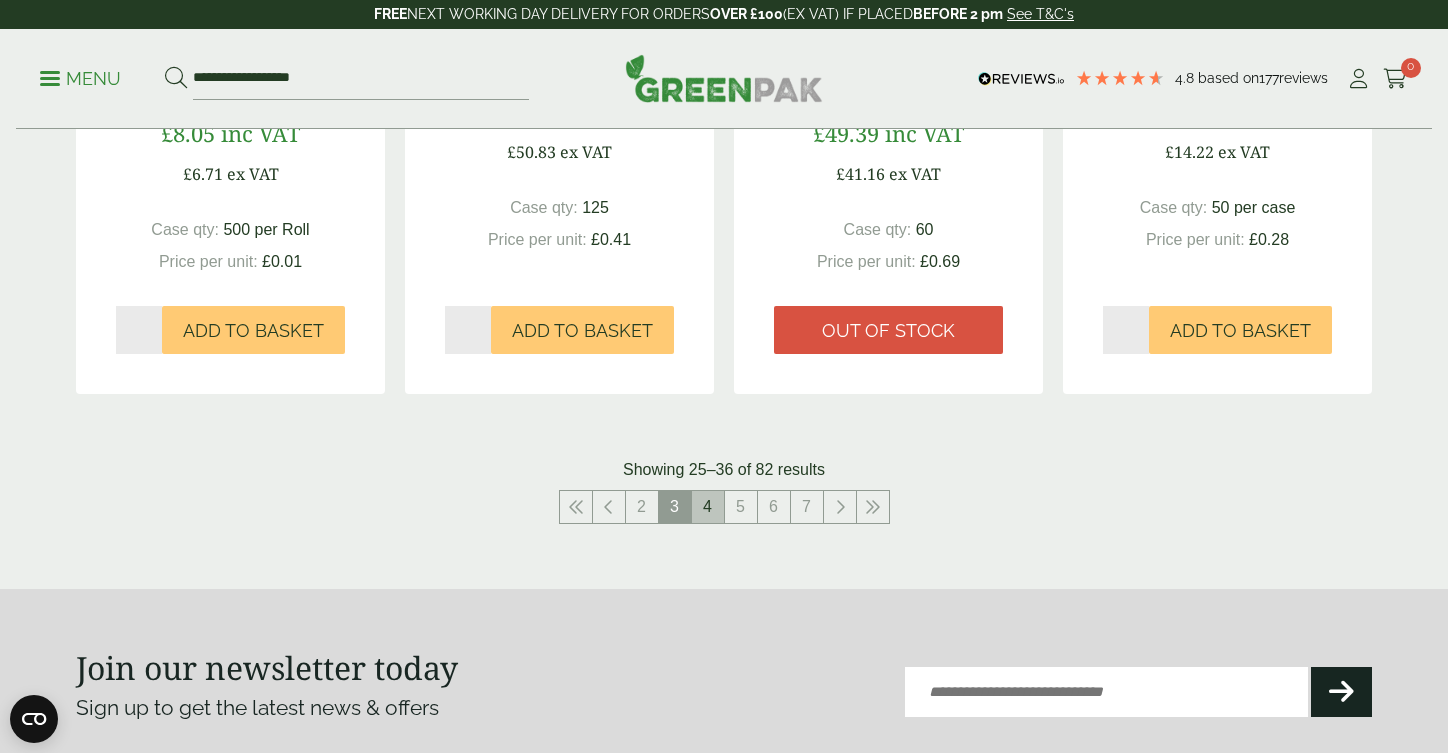 click on "4" at bounding box center (708, 507) 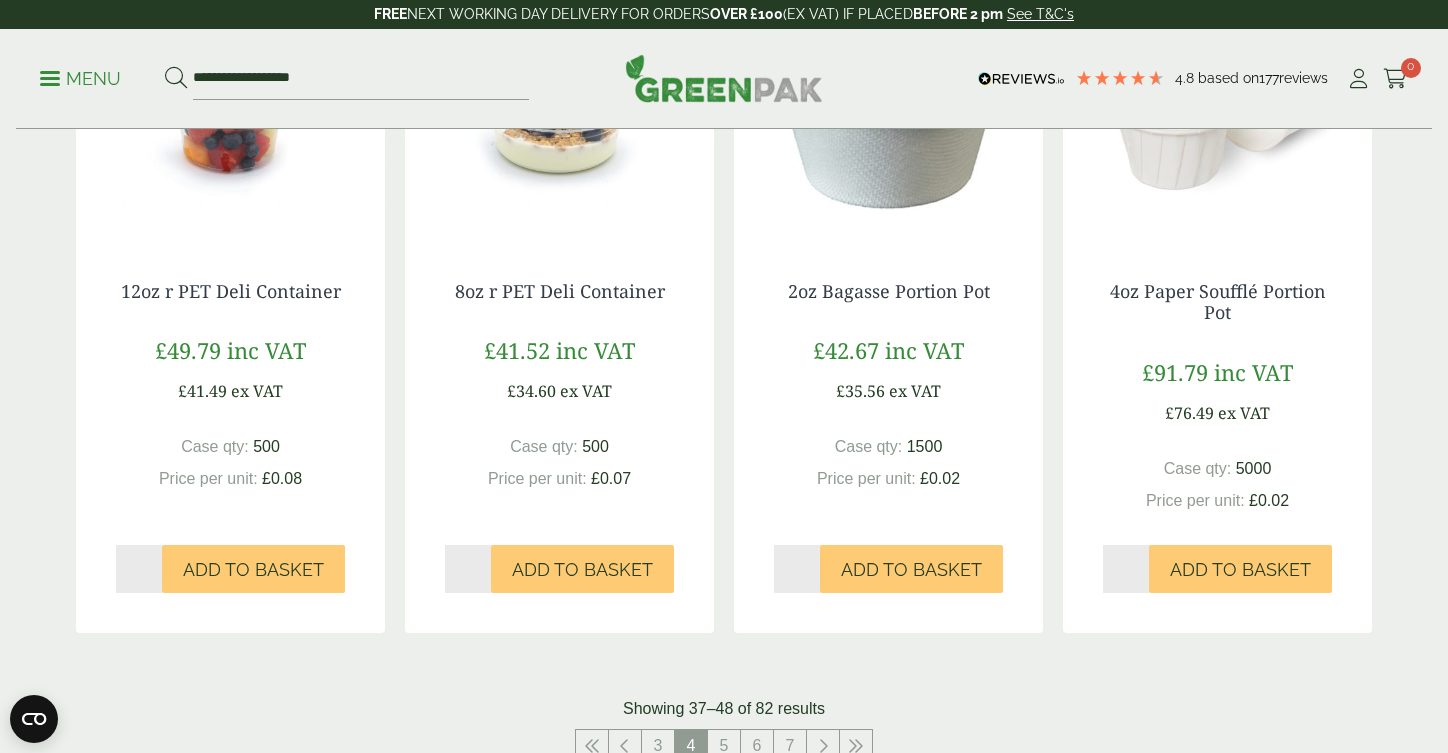 scroll, scrollTop: 1979, scrollLeft: 0, axis: vertical 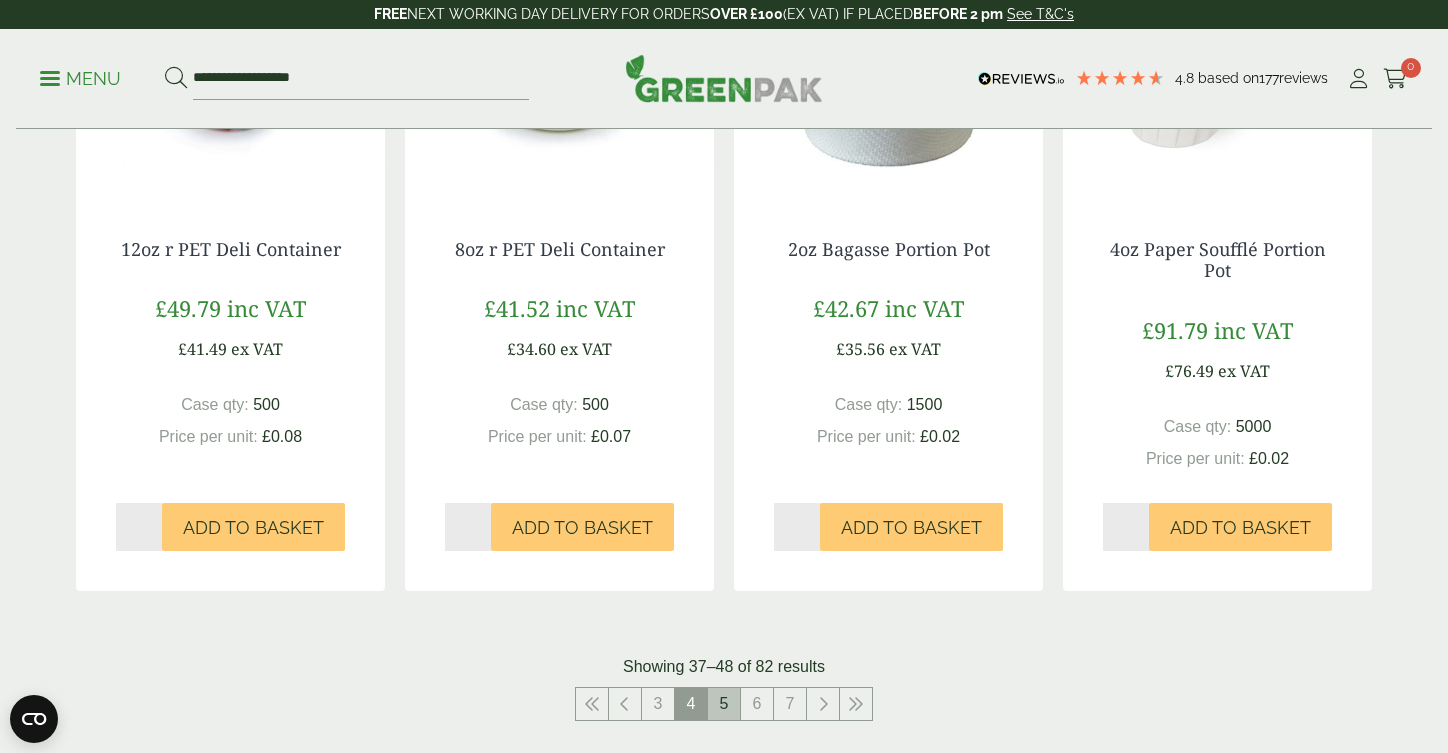 click on "5" at bounding box center (724, 704) 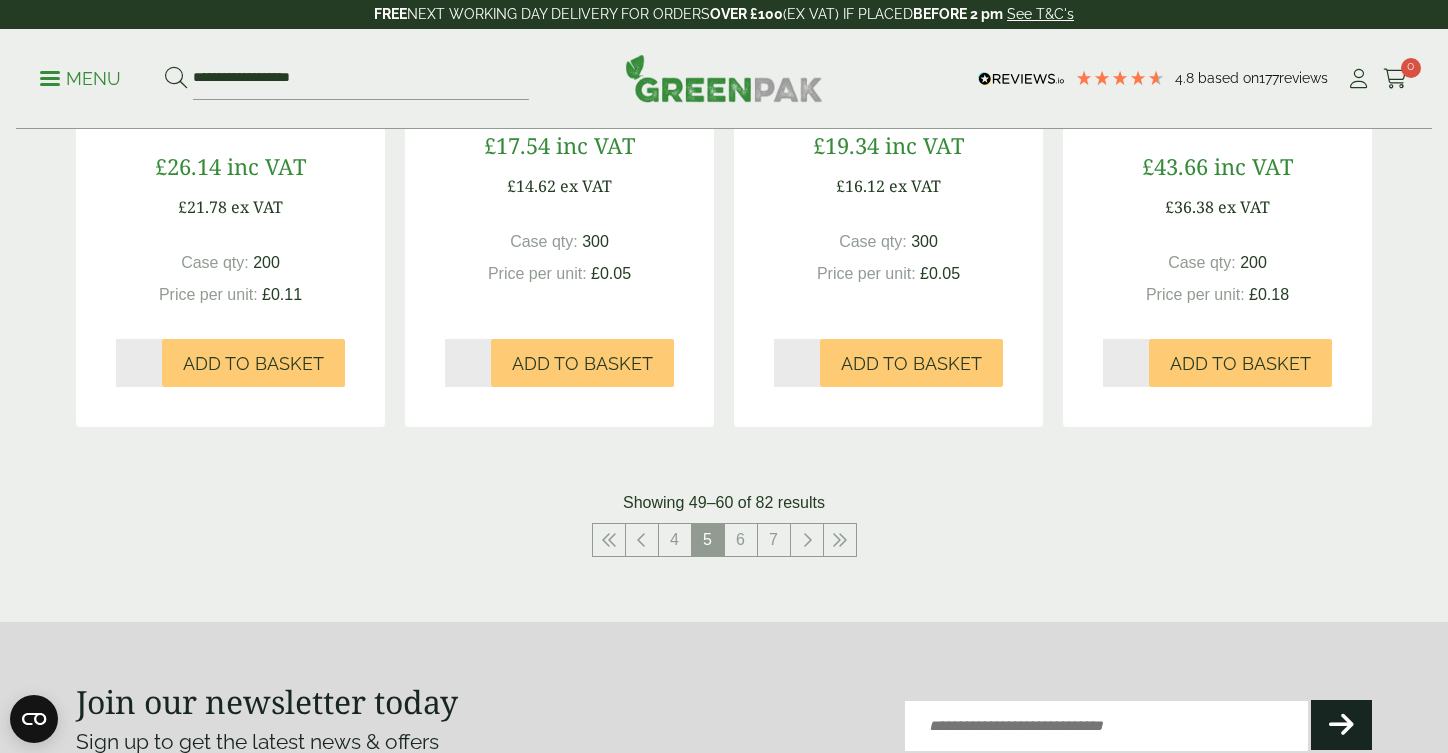 scroll, scrollTop: 2121, scrollLeft: 0, axis: vertical 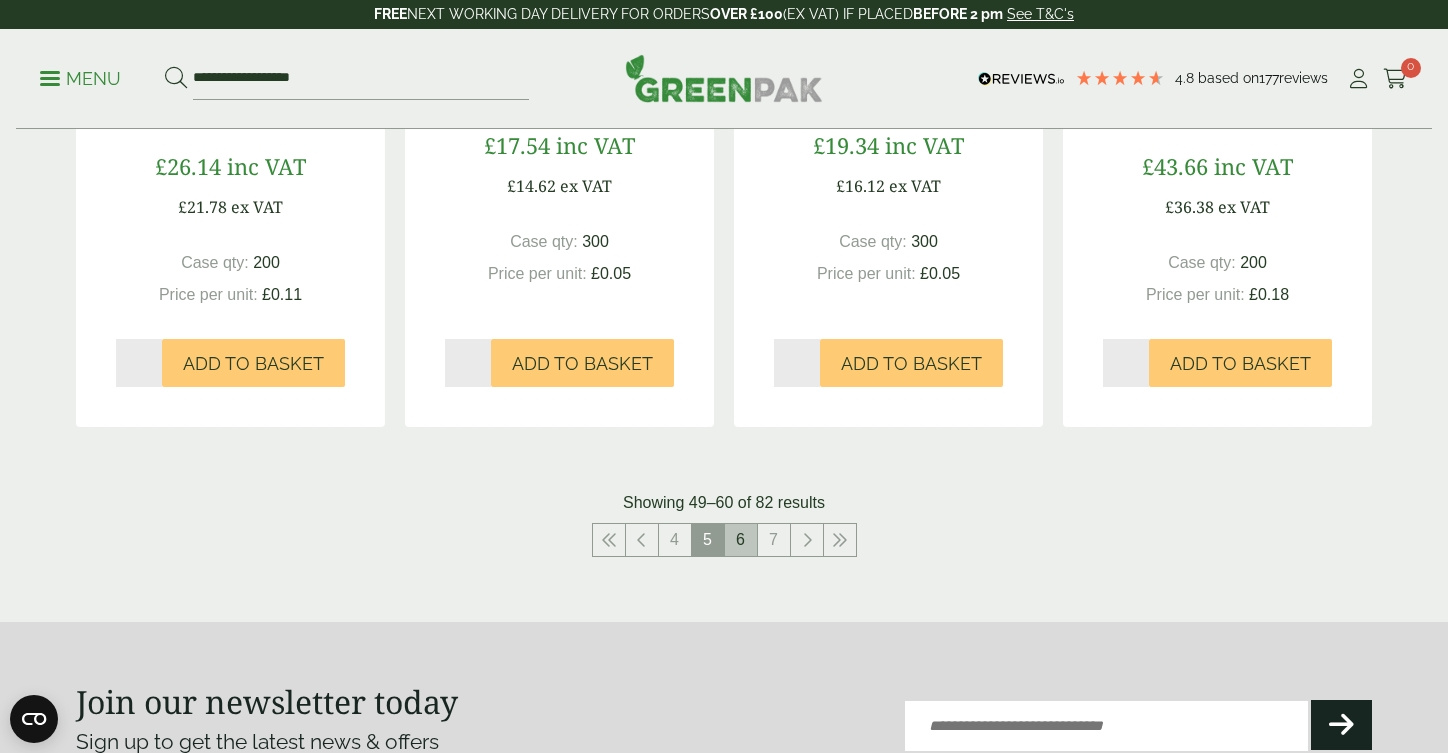 click on "6" at bounding box center (741, 540) 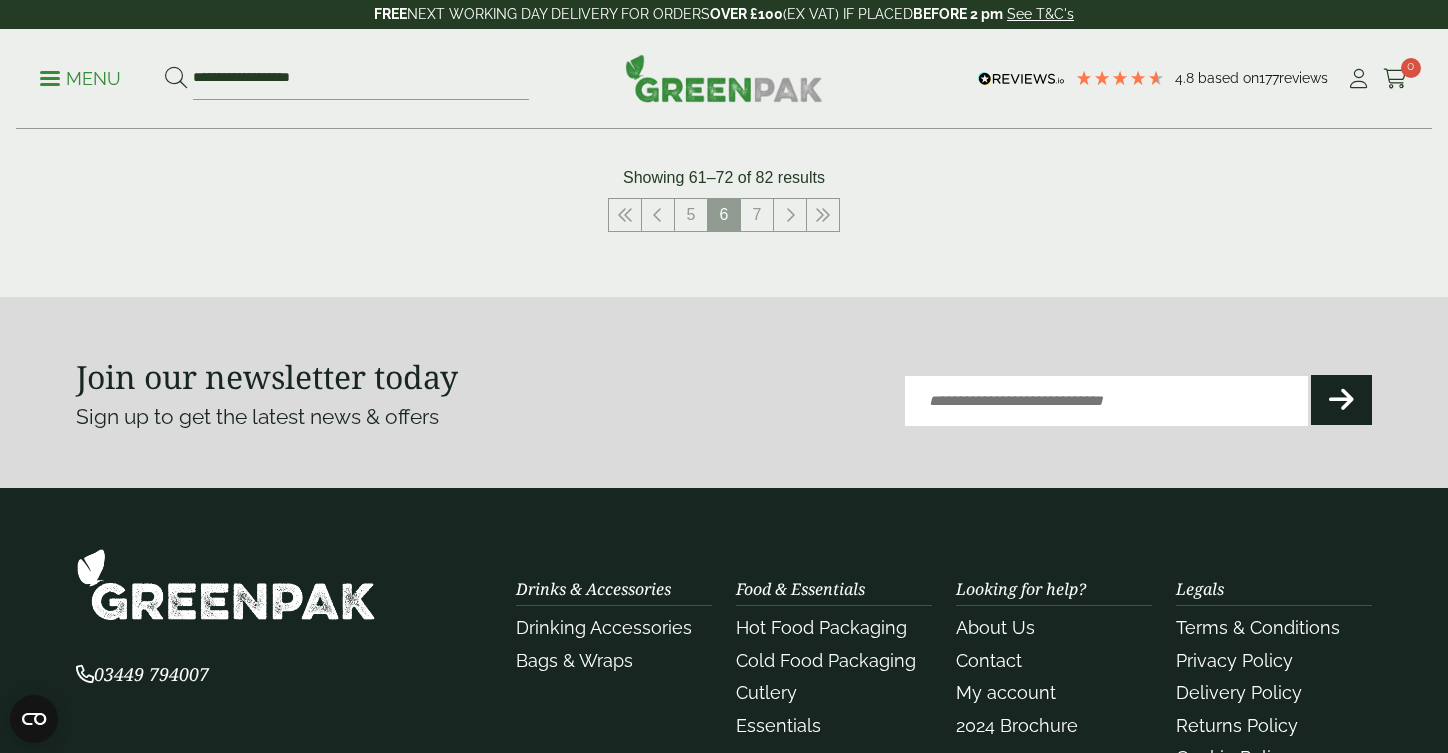 scroll, scrollTop: 2458, scrollLeft: 0, axis: vertical 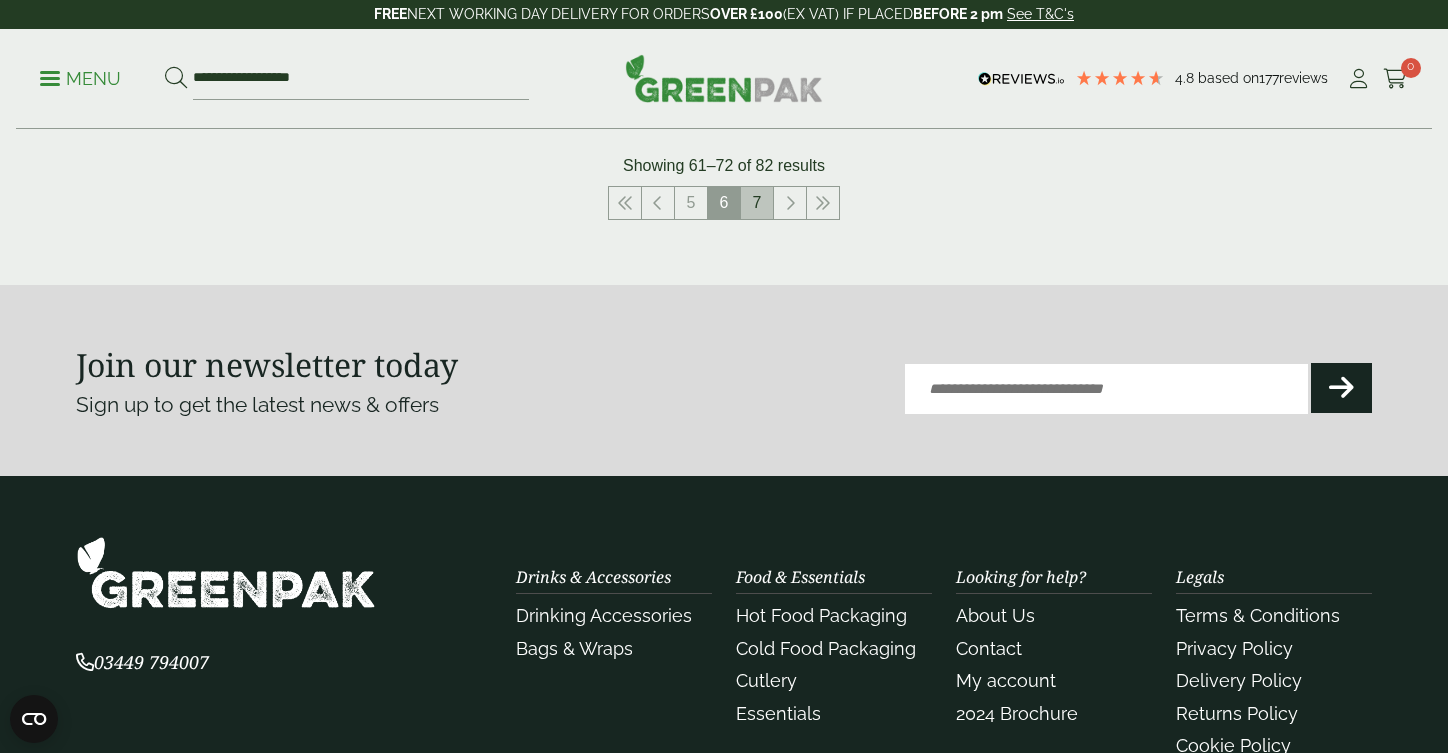 click on "7" at bounding box center (757, 203) 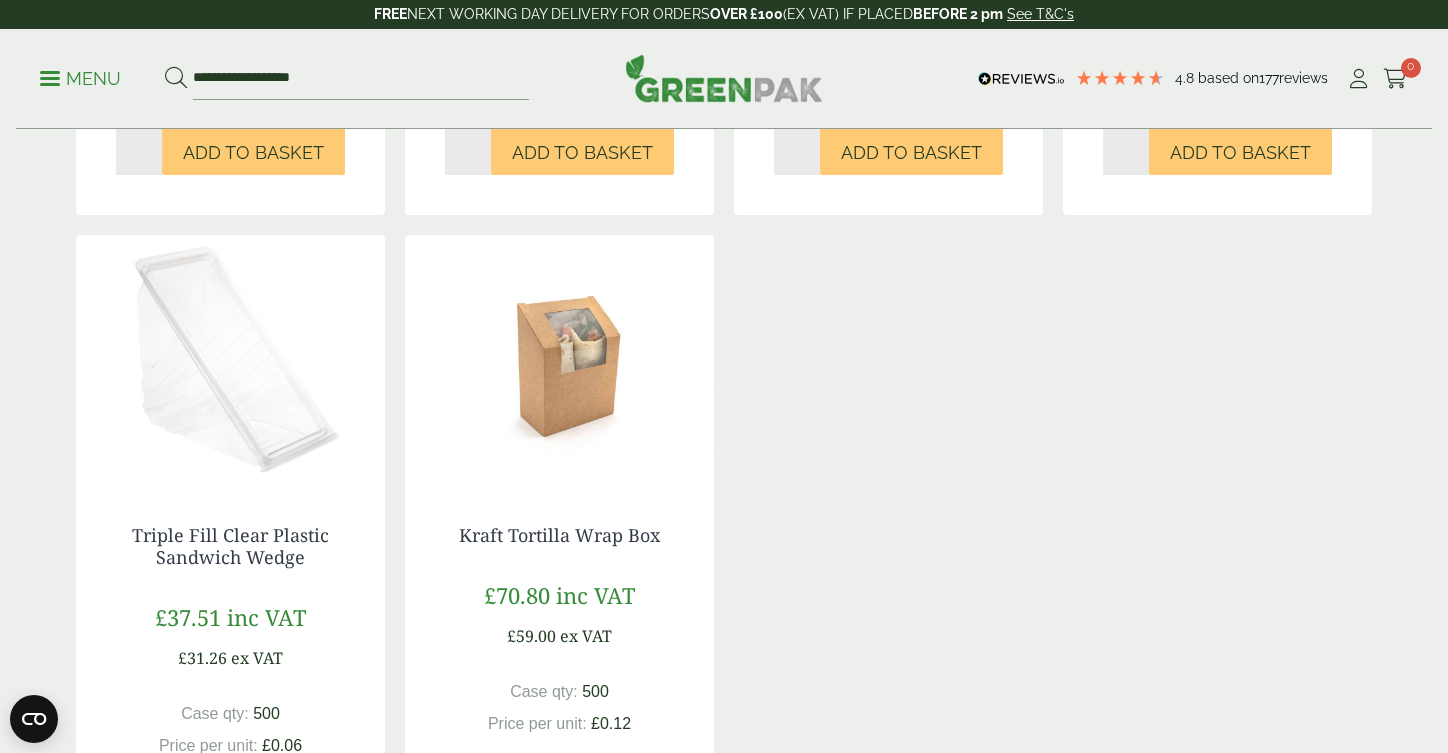 scroll, scrollTop: 1697, scrollLeft: 0, axis: vertical 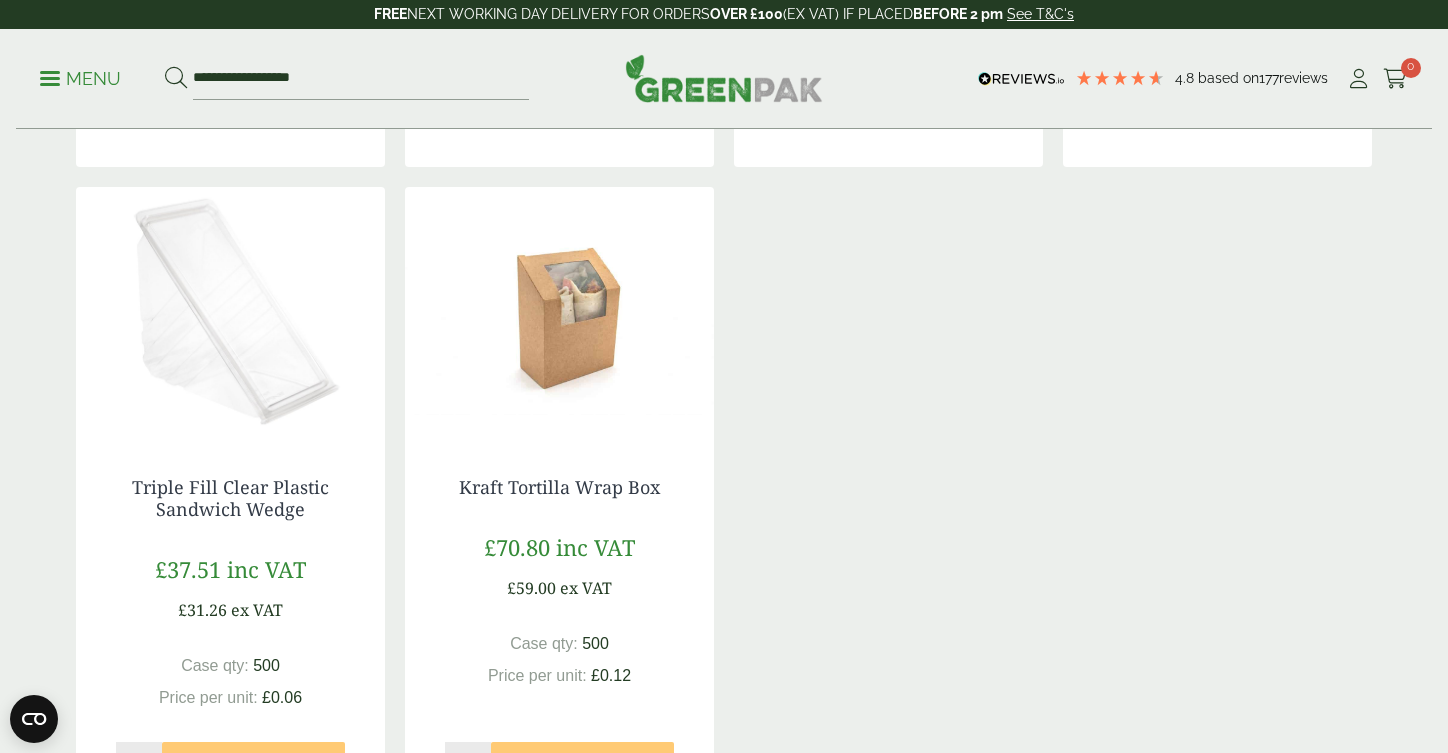 click on "Menu" at bounding box center [80, 77] 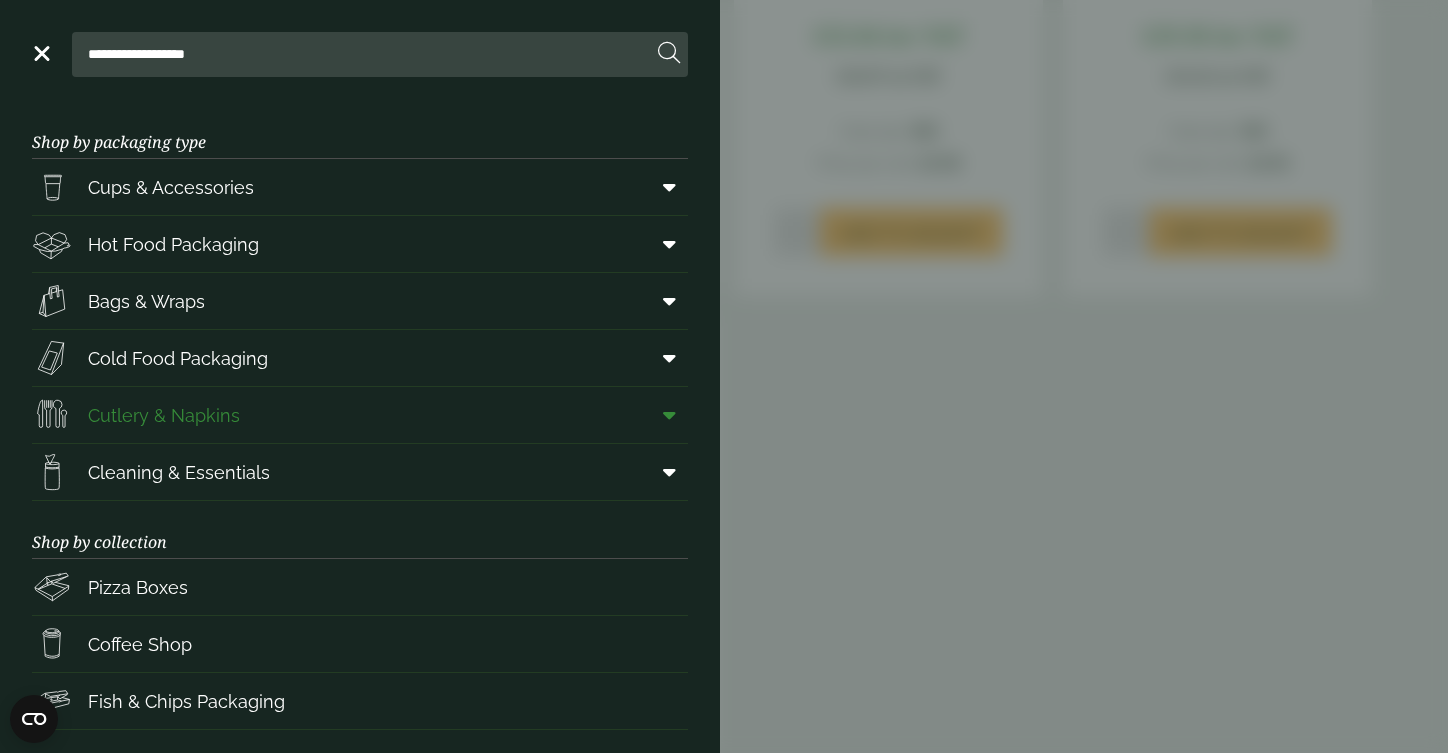 click on "Cutlery & Napkins" at bounding box center [164, 415] 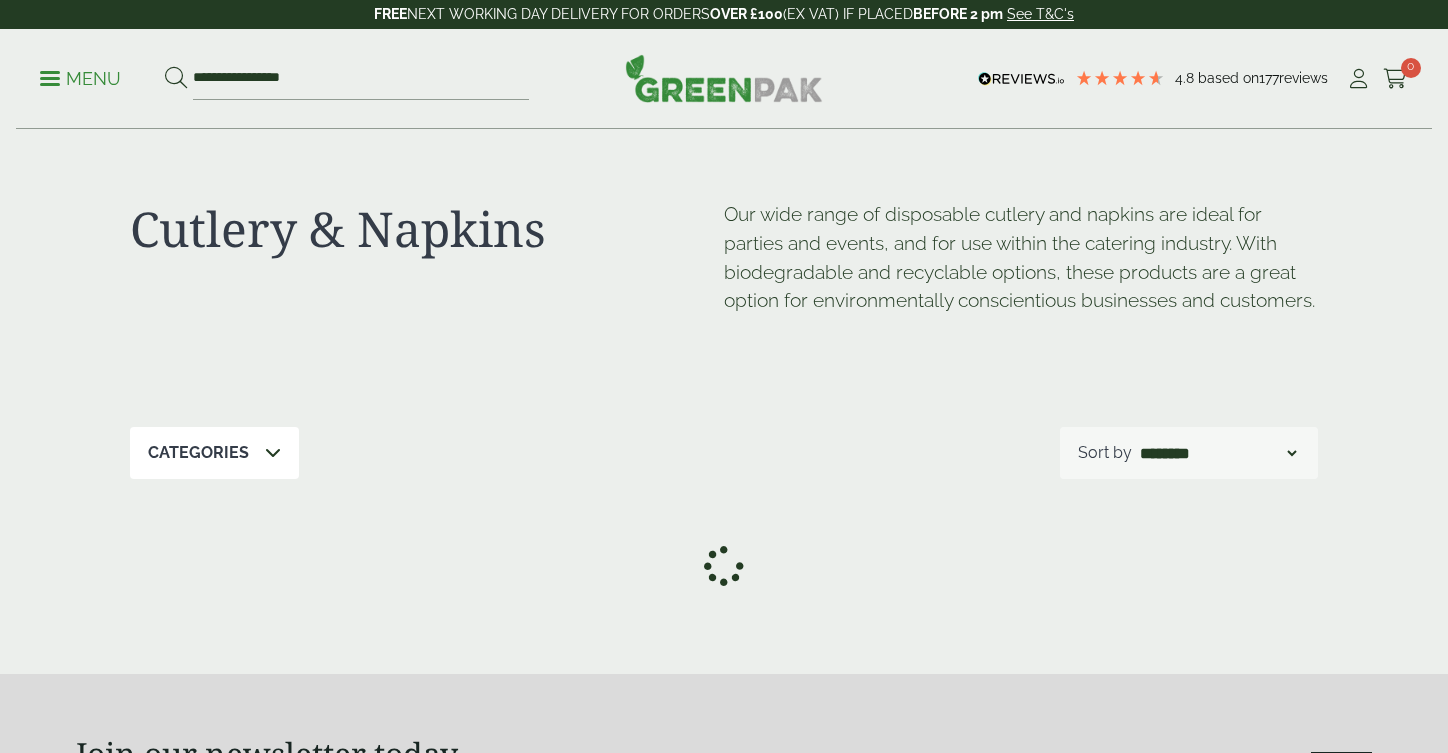 scroll, scrollTop: 0, scrollLeft: 0, axis: both 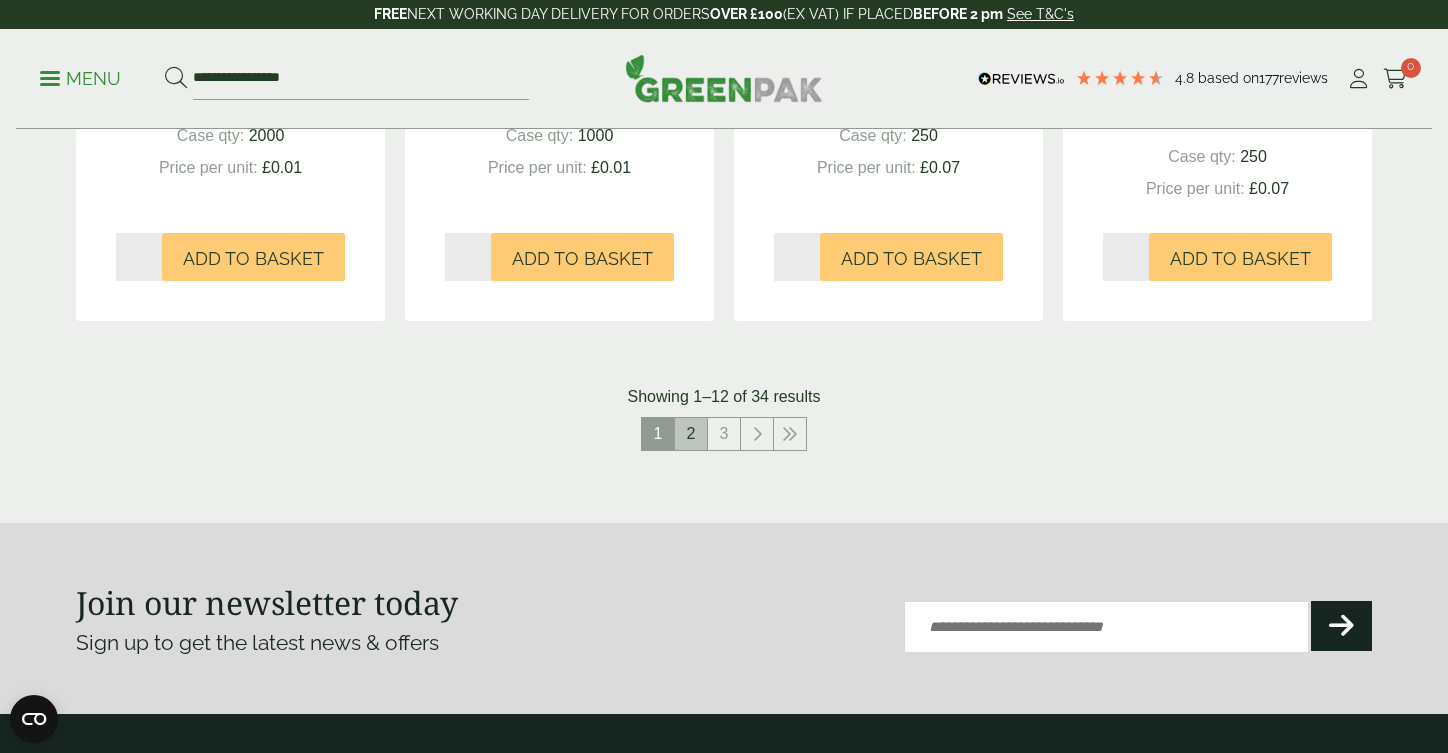 click on "2" at bounding box center [691, 434] 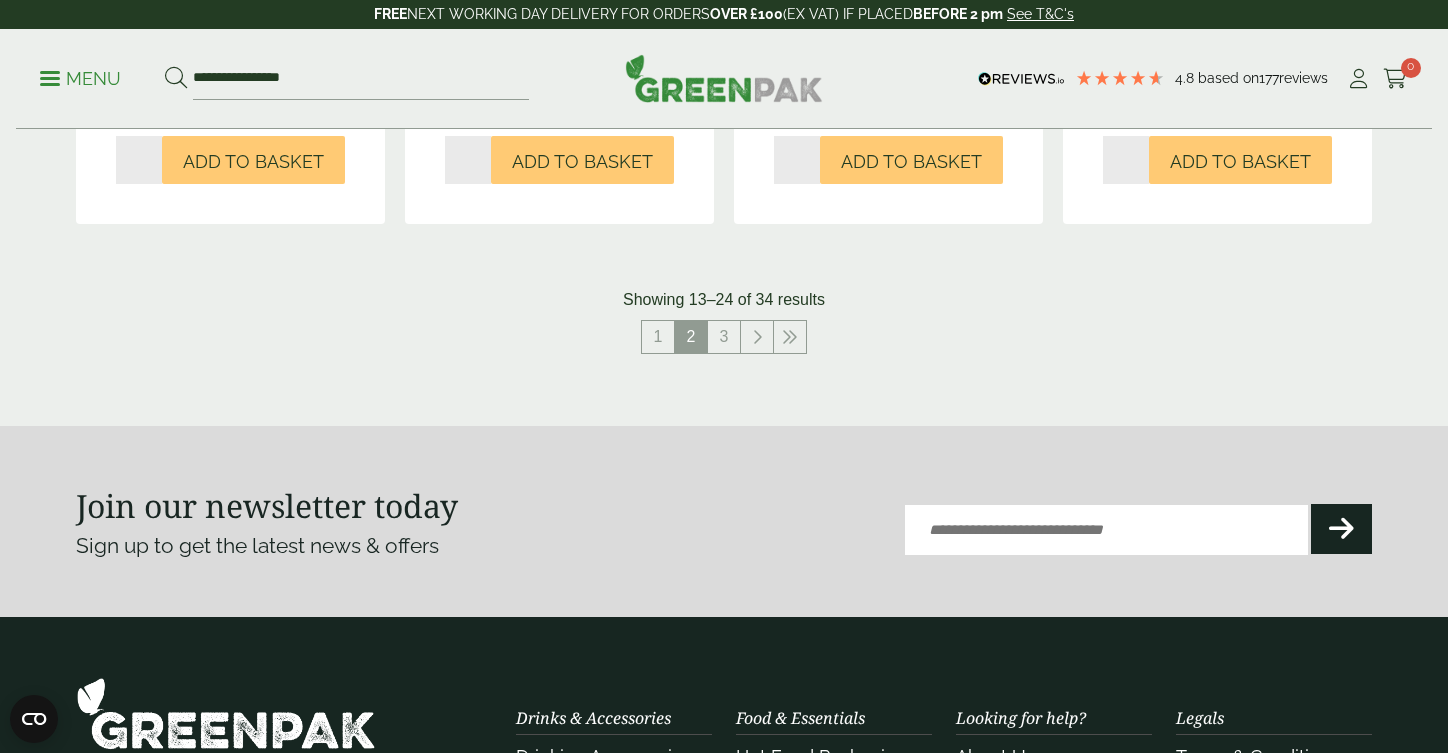 scroll, scrollTop: 2314, scrollLeft: 0, axis: vertical 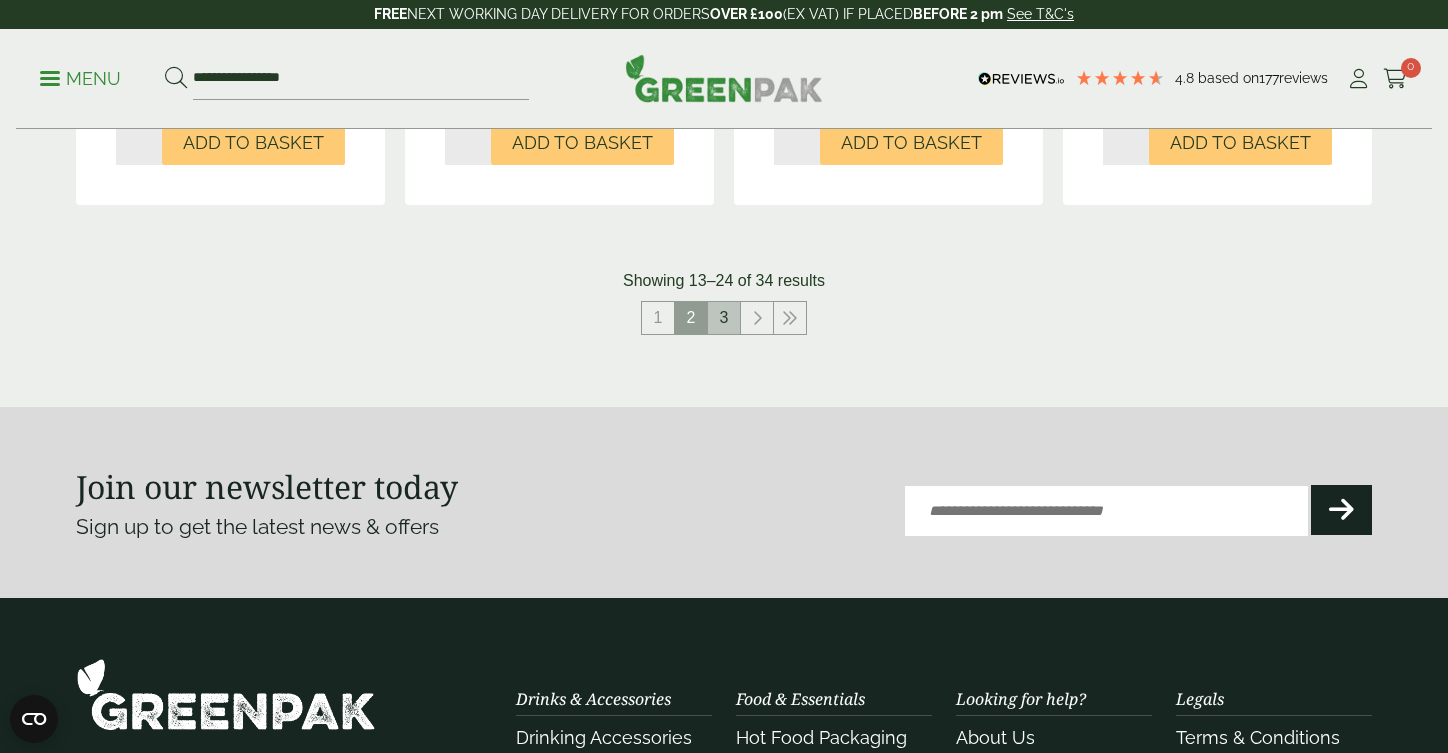 click on "3" at bounding box center (724, 318) 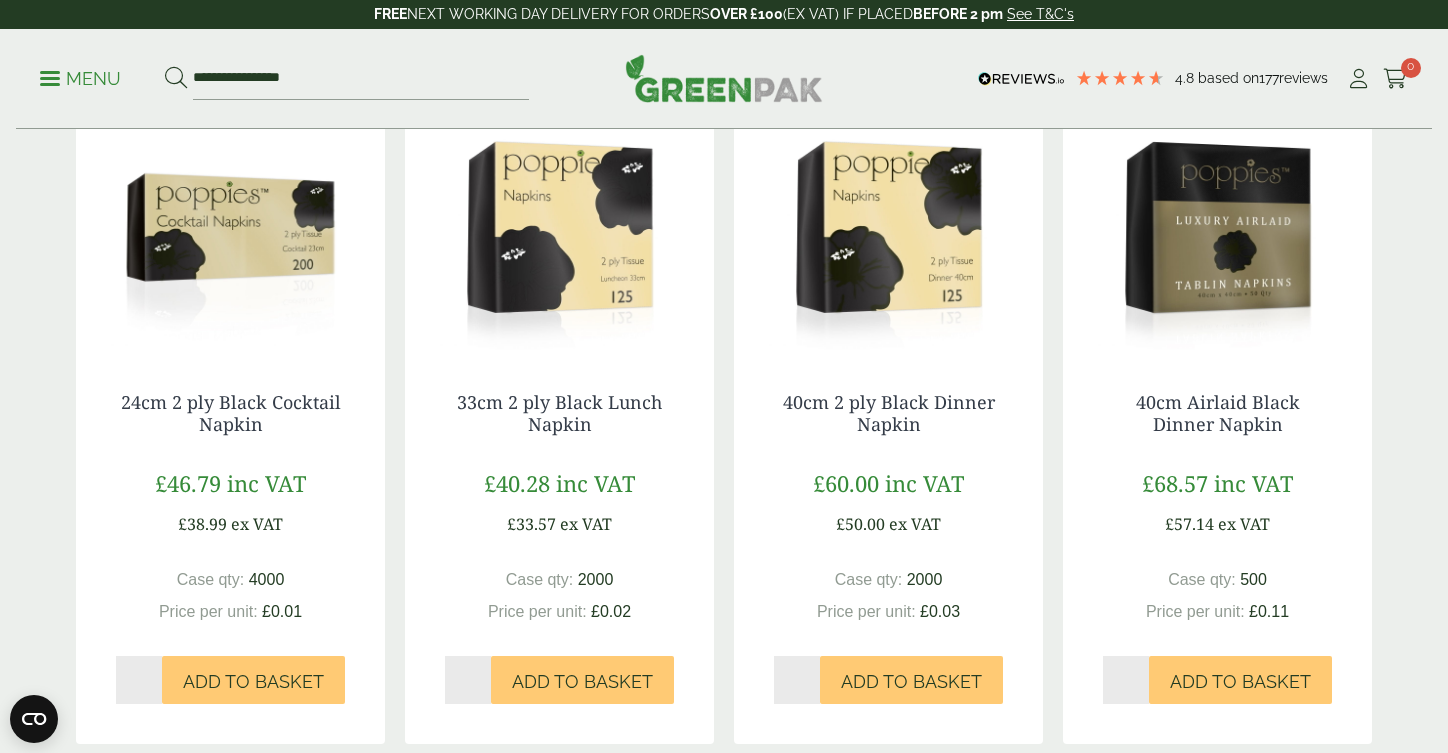 scroll, scrollTop: 428, scrollLeft: 0, axis: vertical 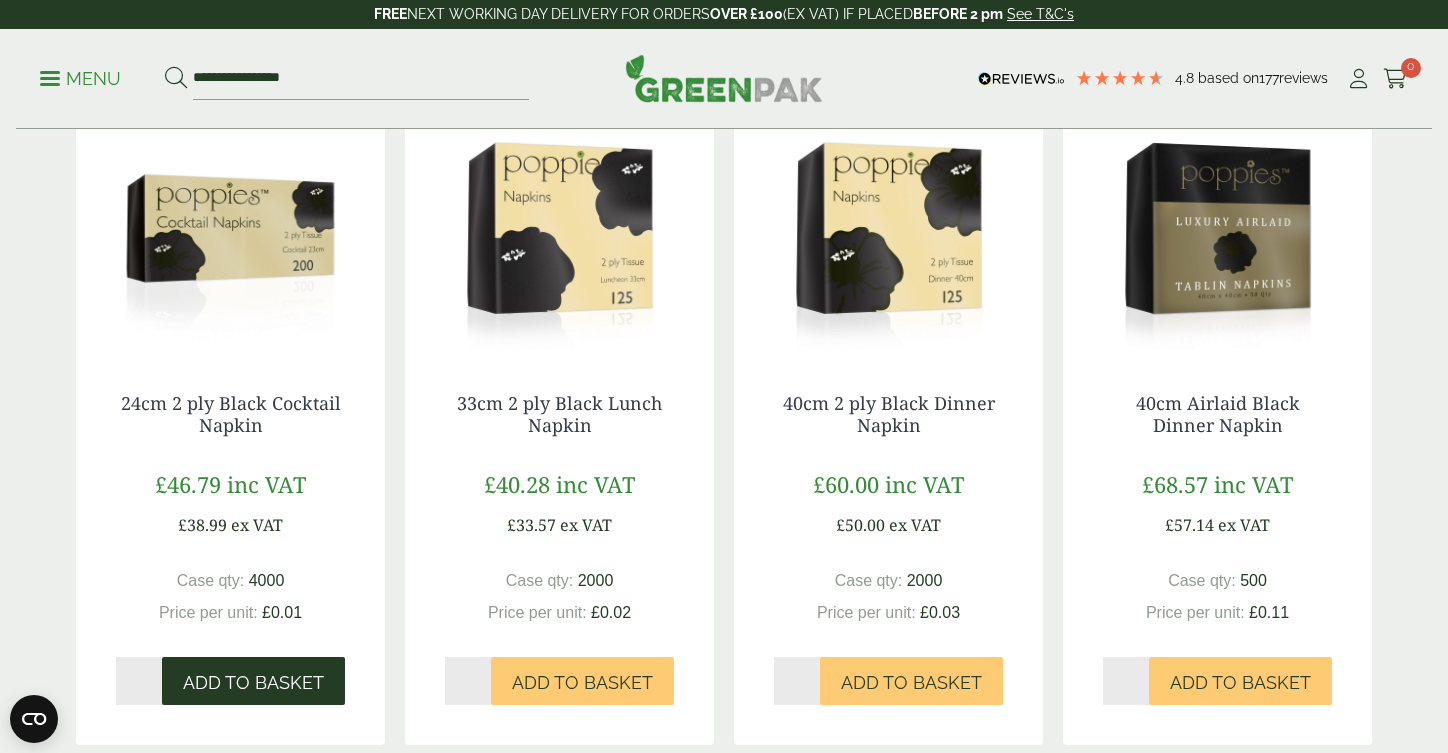click on "Add to Basket" at bounding box center [253, 683] 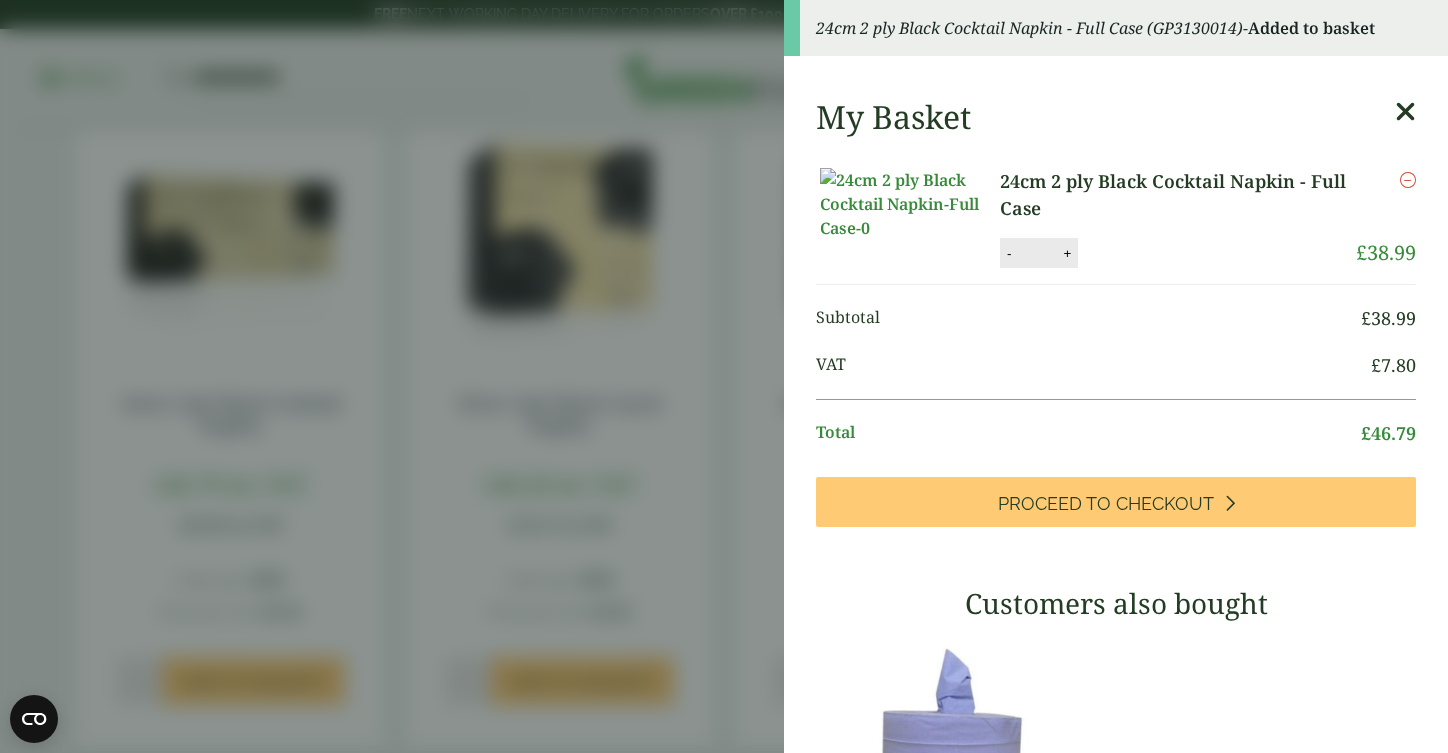 click on "24cm 2 ply Black Cocktail Napkin - Full Case (GP3130014)  -  Added to basket
My Basket
24cm 2 ply Black Cocktail Napkin - Full Case
24cm 2 ply Black Cocktail Napkin - Full Case quantity
- * +
Update
Remove
*" at bounding box center (724, 376) 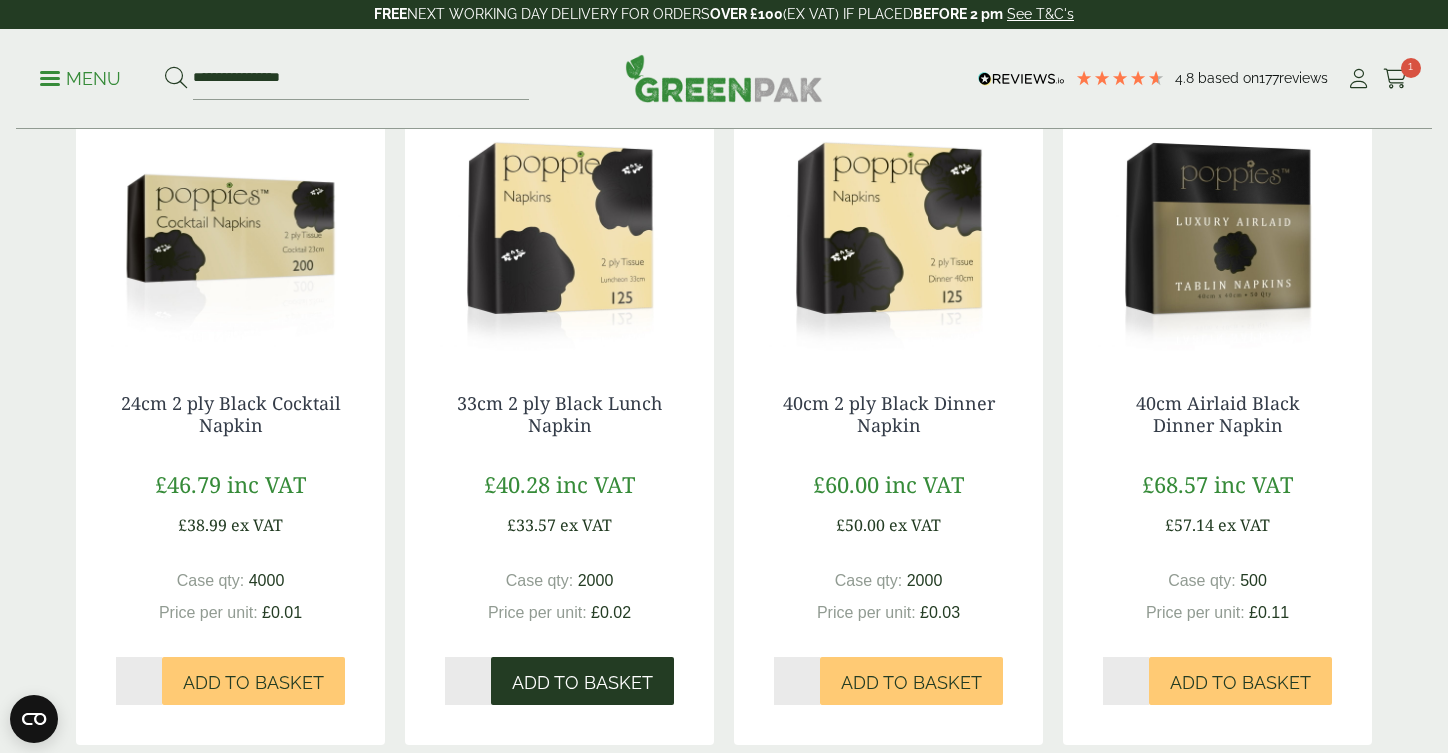 click on "Add to Basket" at bounding box center [582, 683] 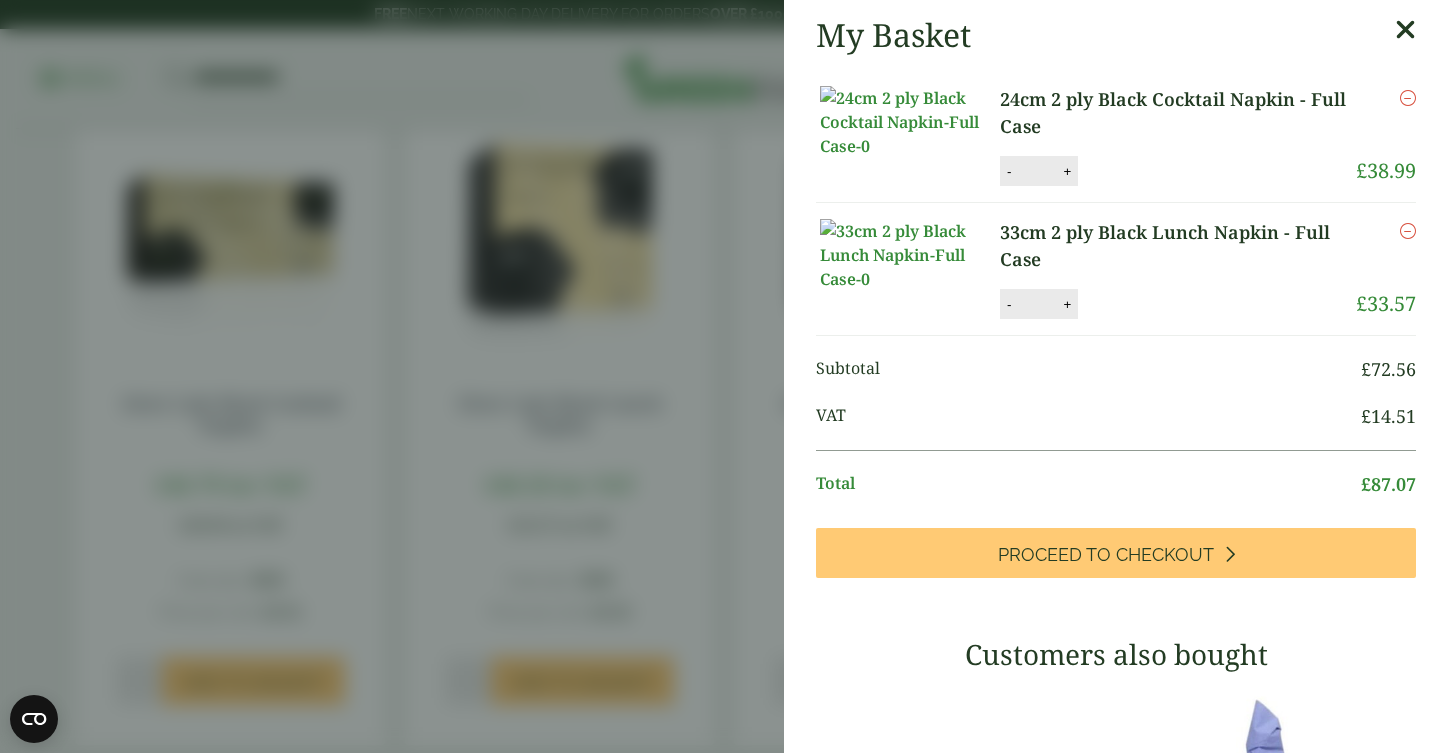 click on "My Basket
24cm 2 ply Black Cocktail Napkin - Full Case
24cm 2 ply Black Cocktail Napkin - Full Case quantity
- * +
Update
Remove
£" at bounding box center [724, 376] 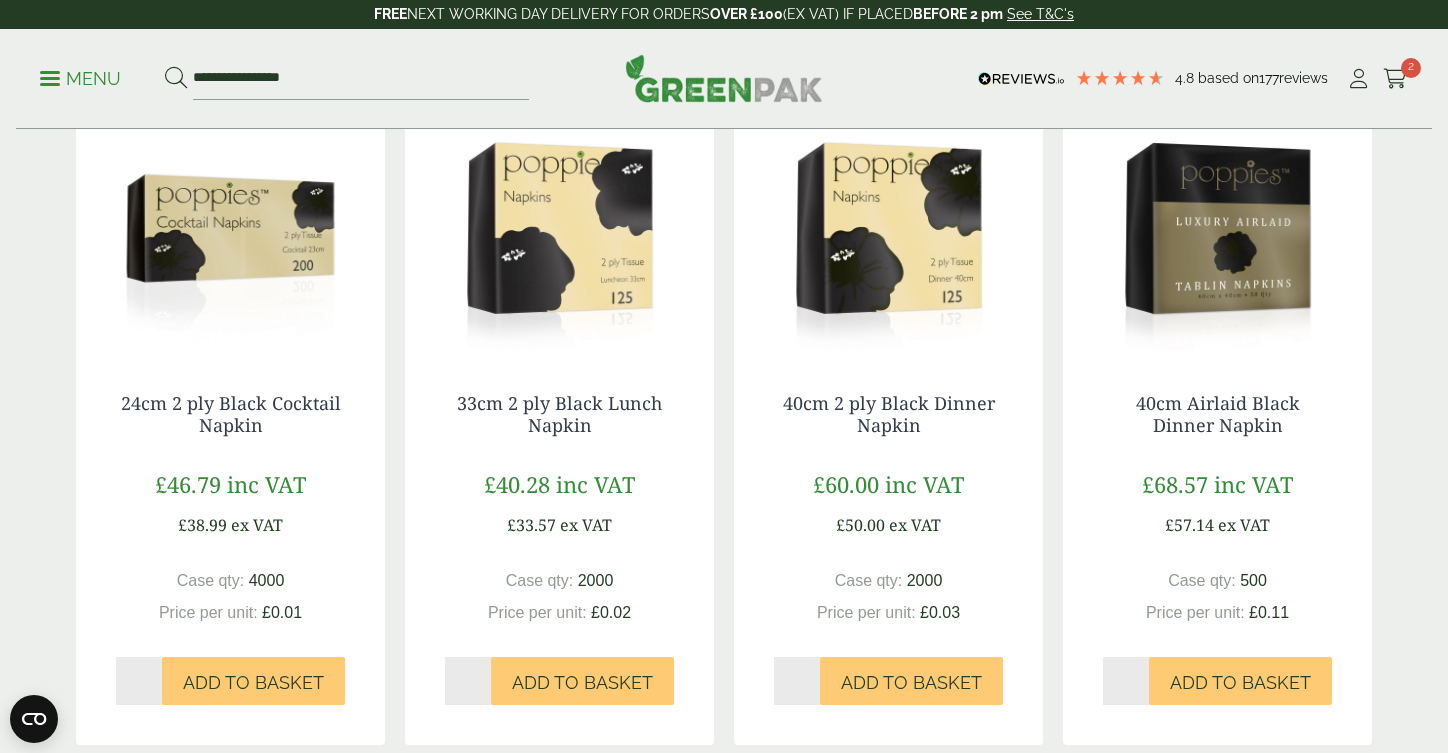 click on "Menu" at bounding box center (80, 79) 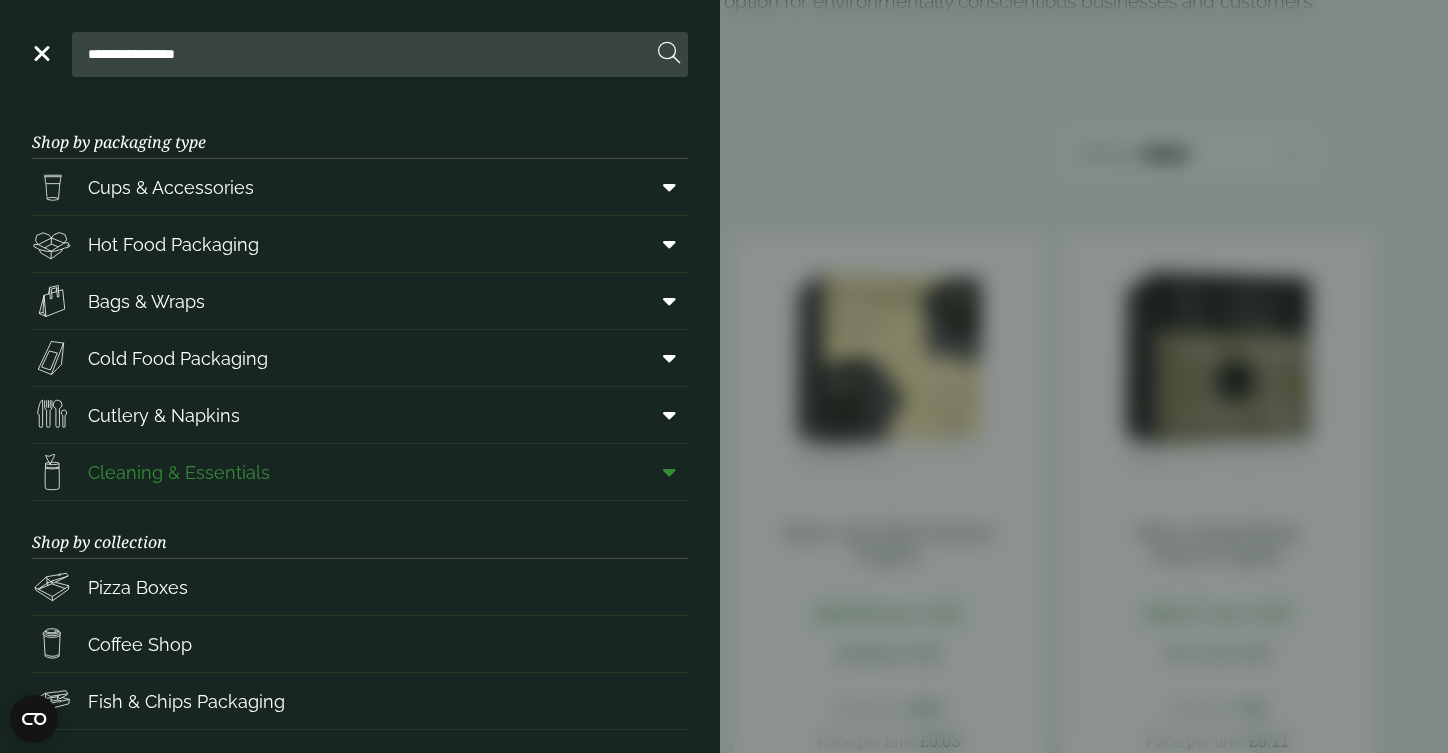 click on "Cleaning & Essentials" at bounding box center (179, 472) 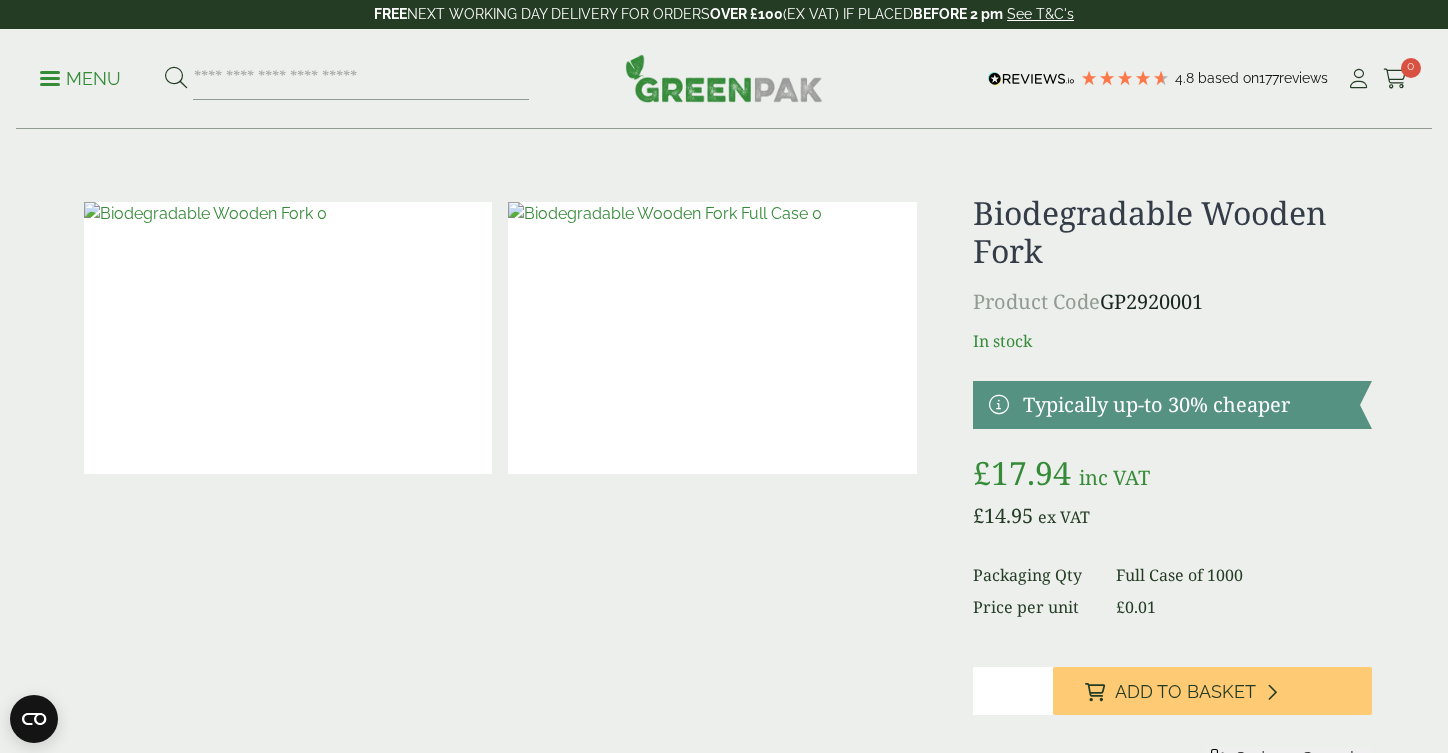 scroll, scrollTop: 0, scrollLeft: 0, axis: both 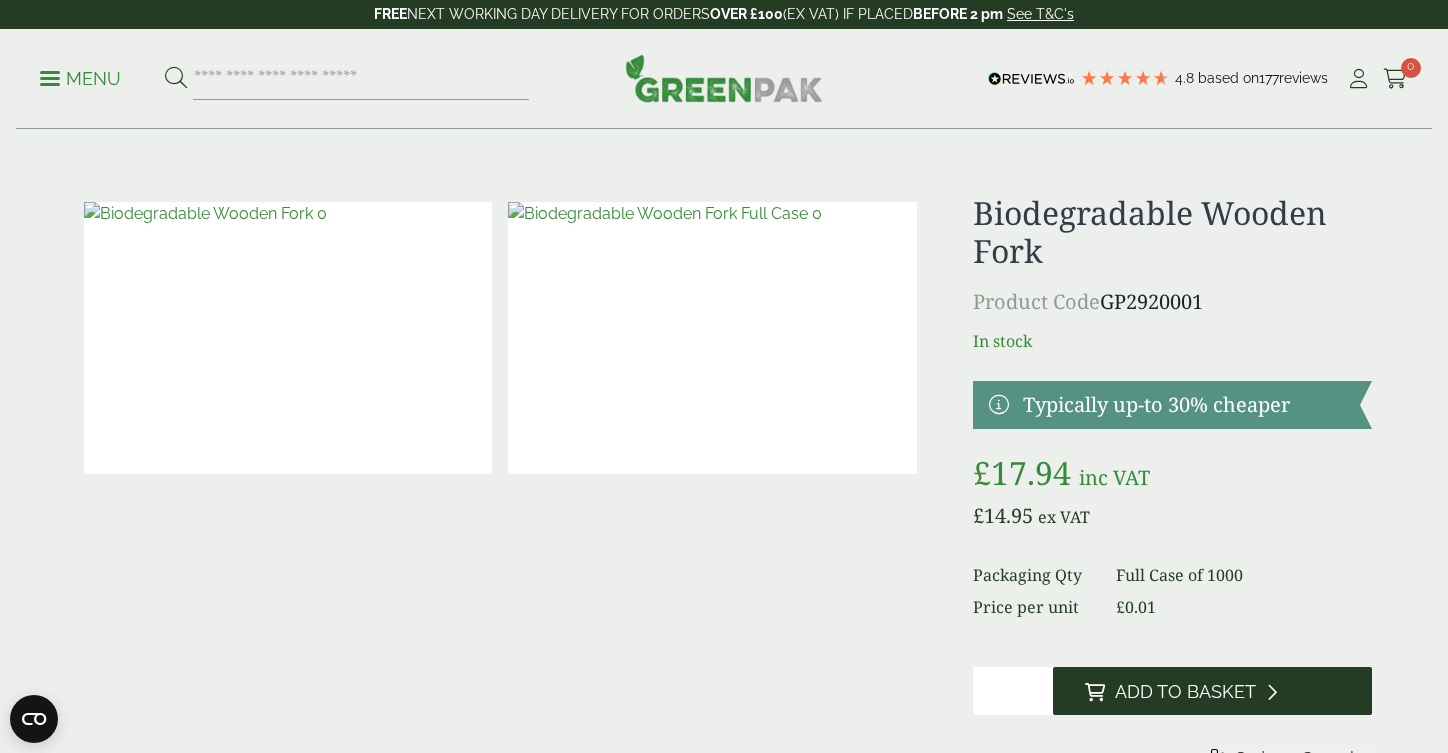 click on "Add to Basket" at bounding box center (1212, 691) 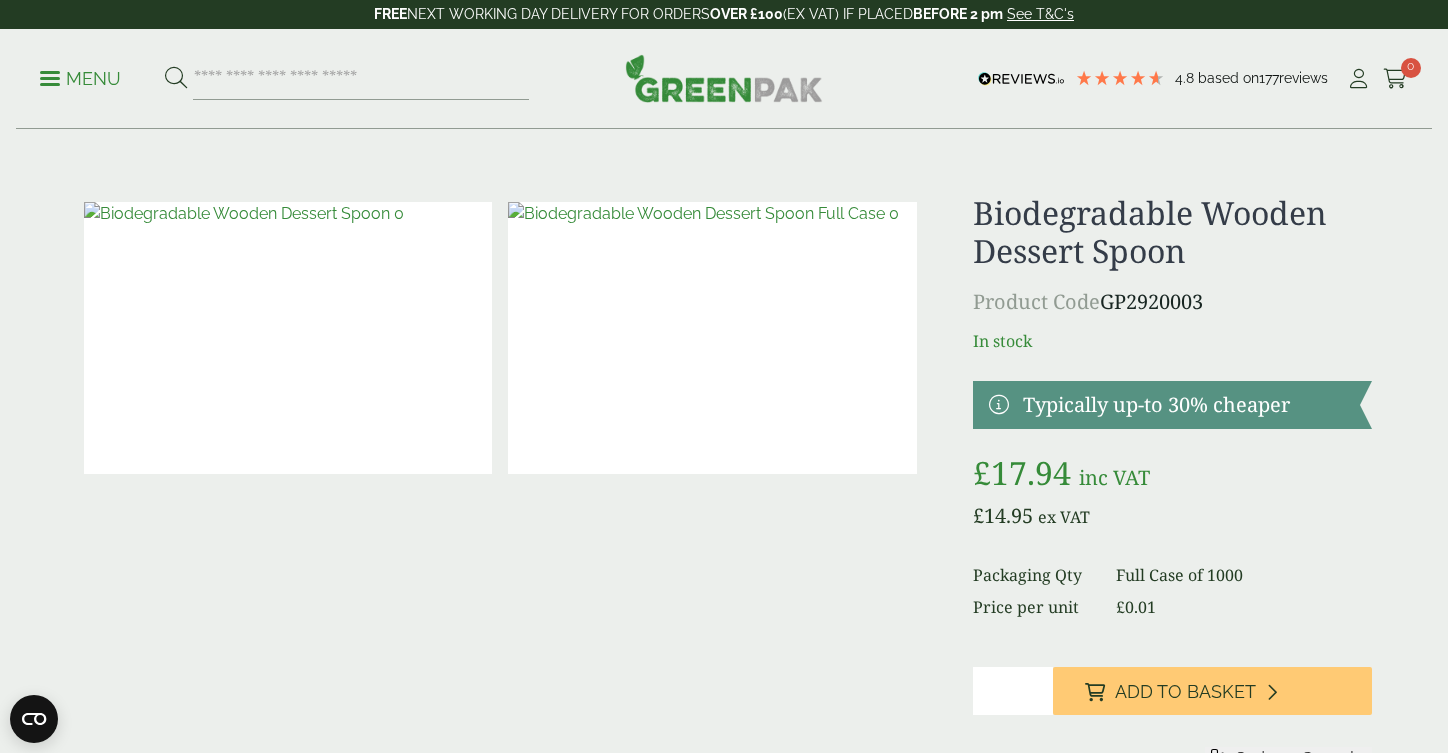scroll, scrollTop: 0, scrollLeft: 0, axis: both 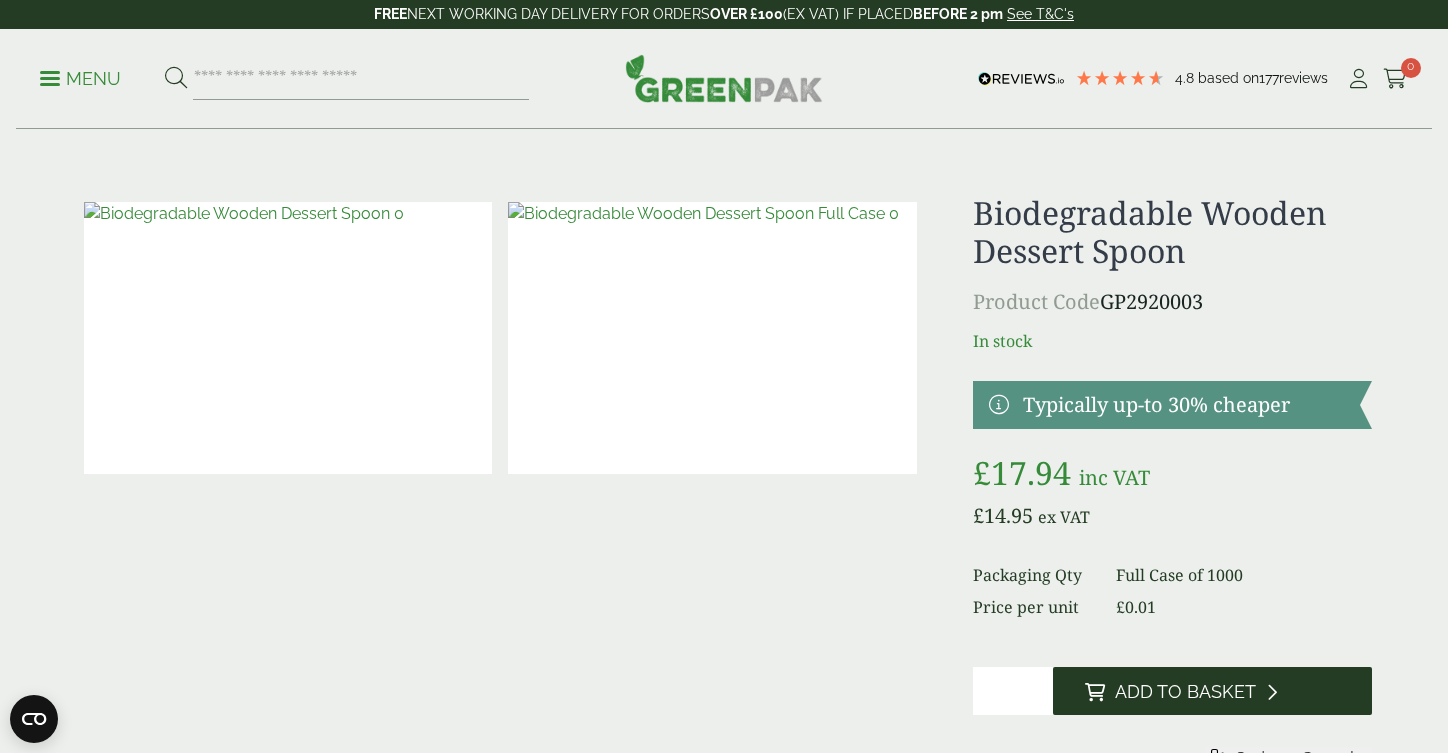click on "Add to Basket" at bounding box center [1185, 692] 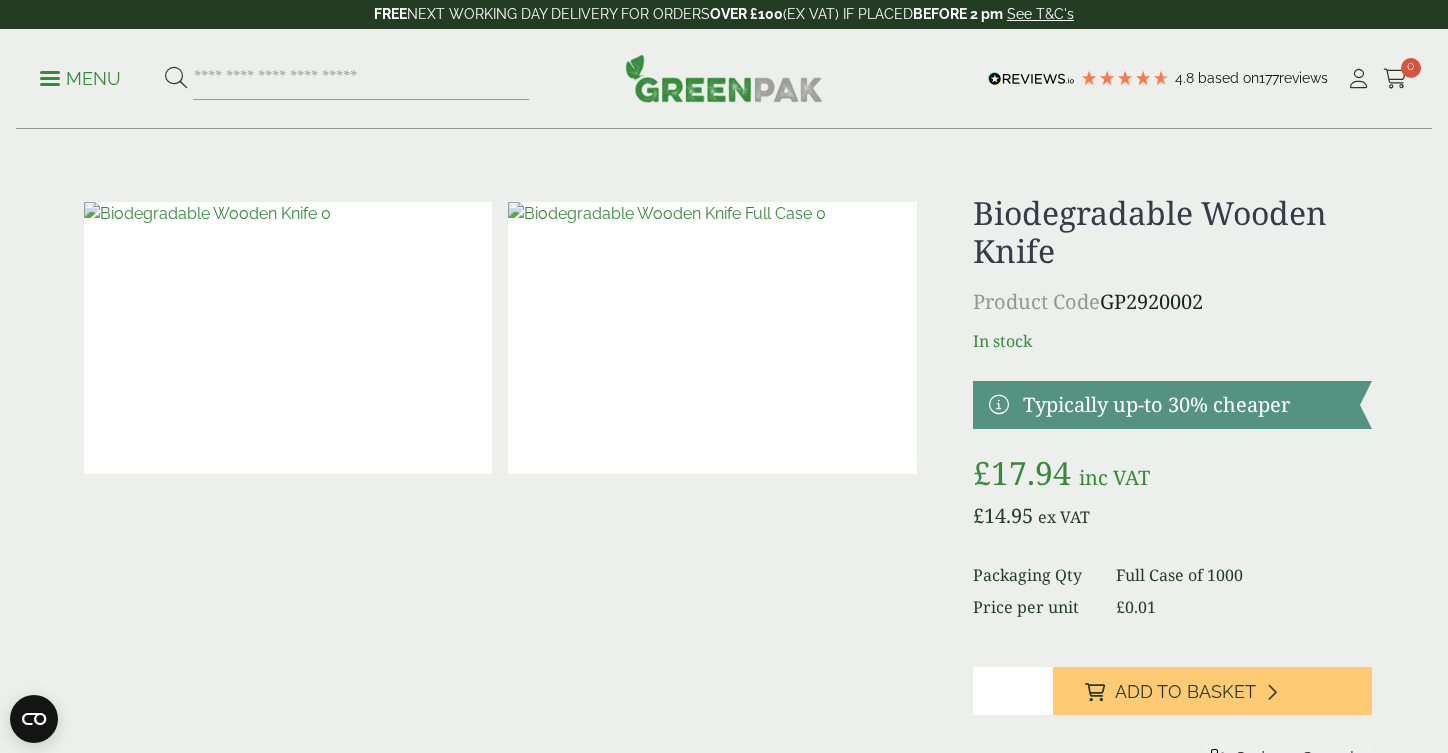 scroll, scrollTop: 0, scrollLeft: 0, axis: both 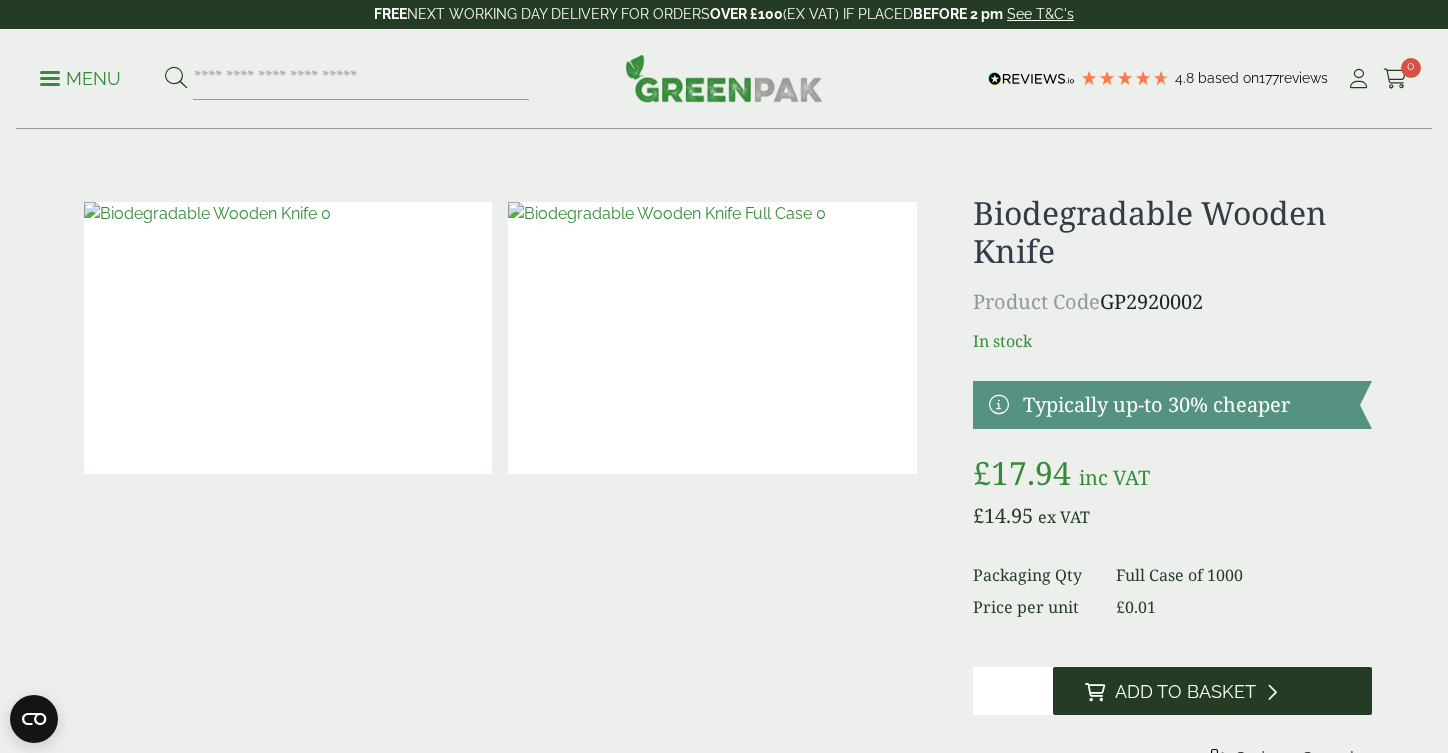 click on "Add to Basket" at bounding box center [1212, 691] 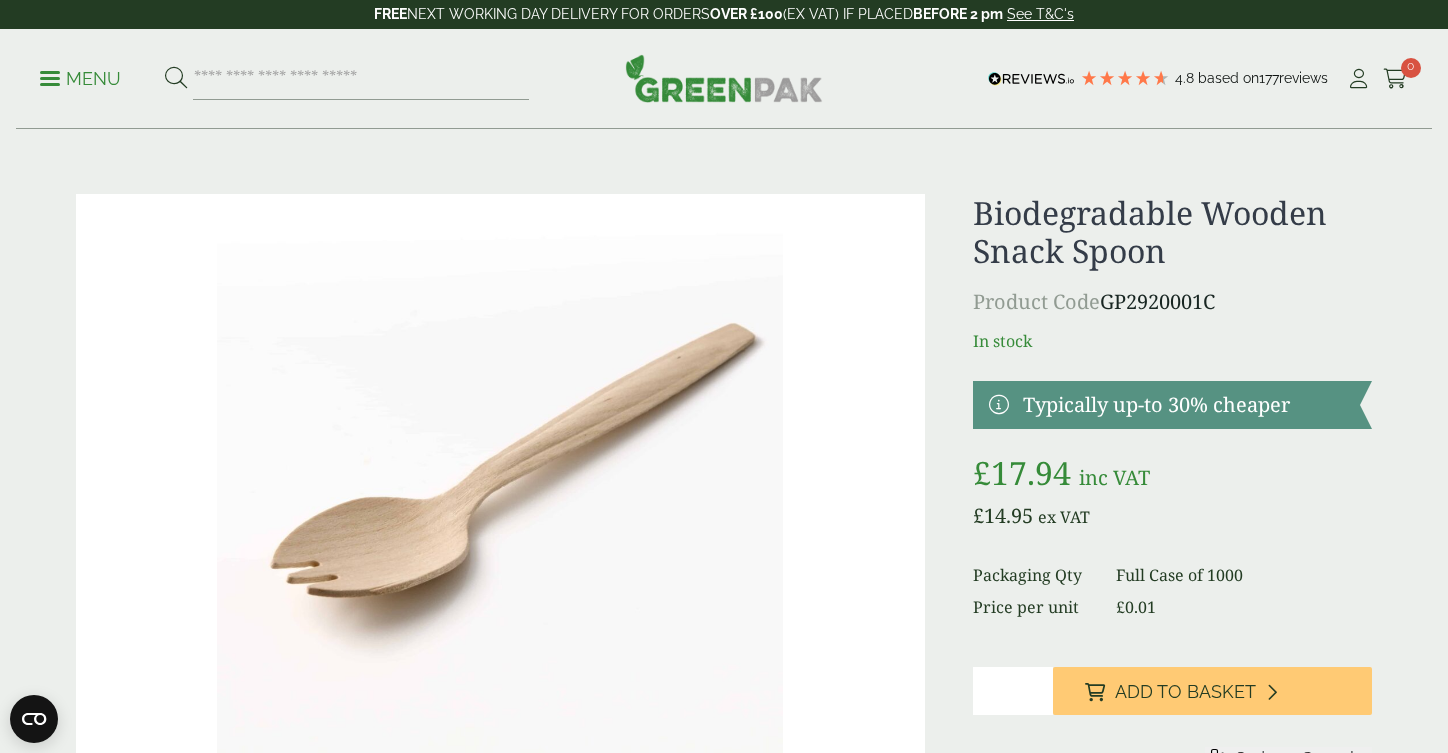 scroll, scrollTop: 0, scrollLeft: 0, axis: both 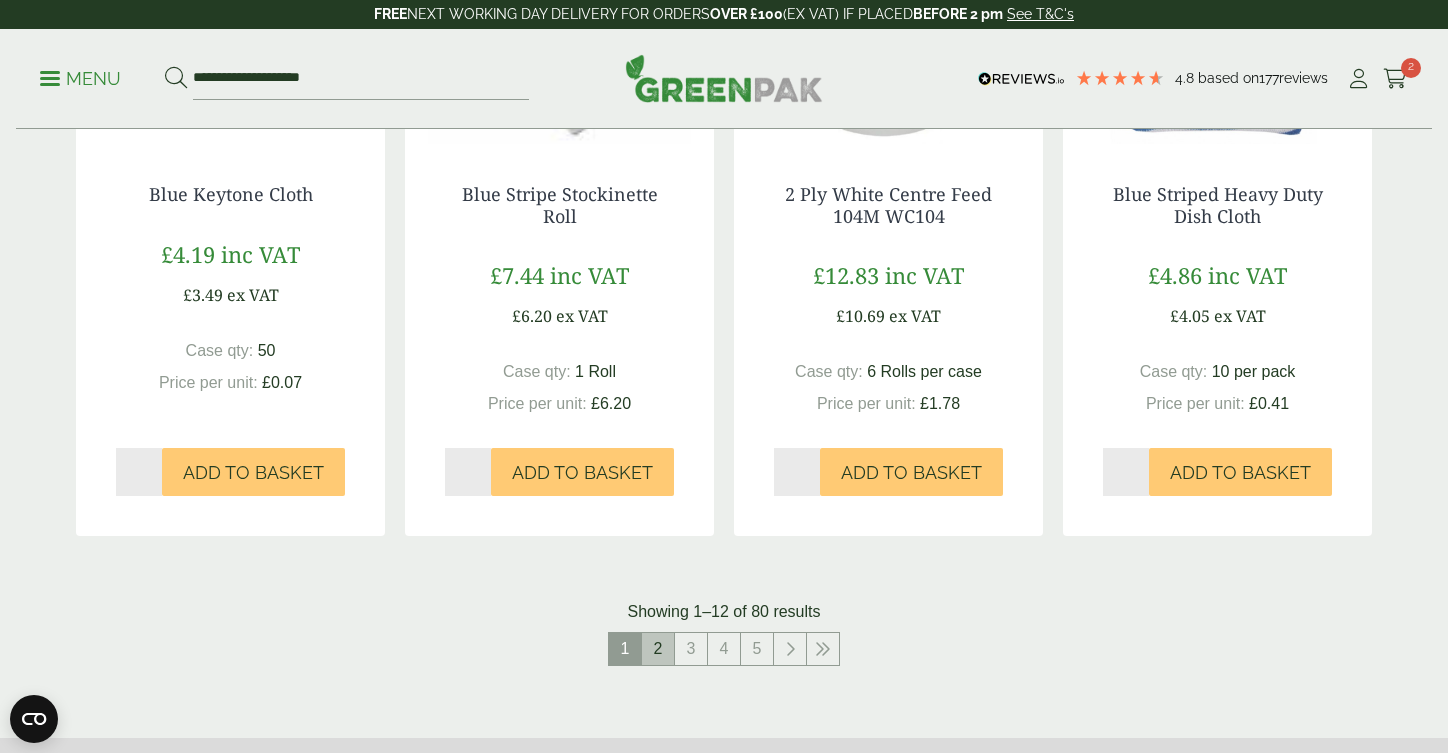 click on "2" at bounding box center [658, 649] 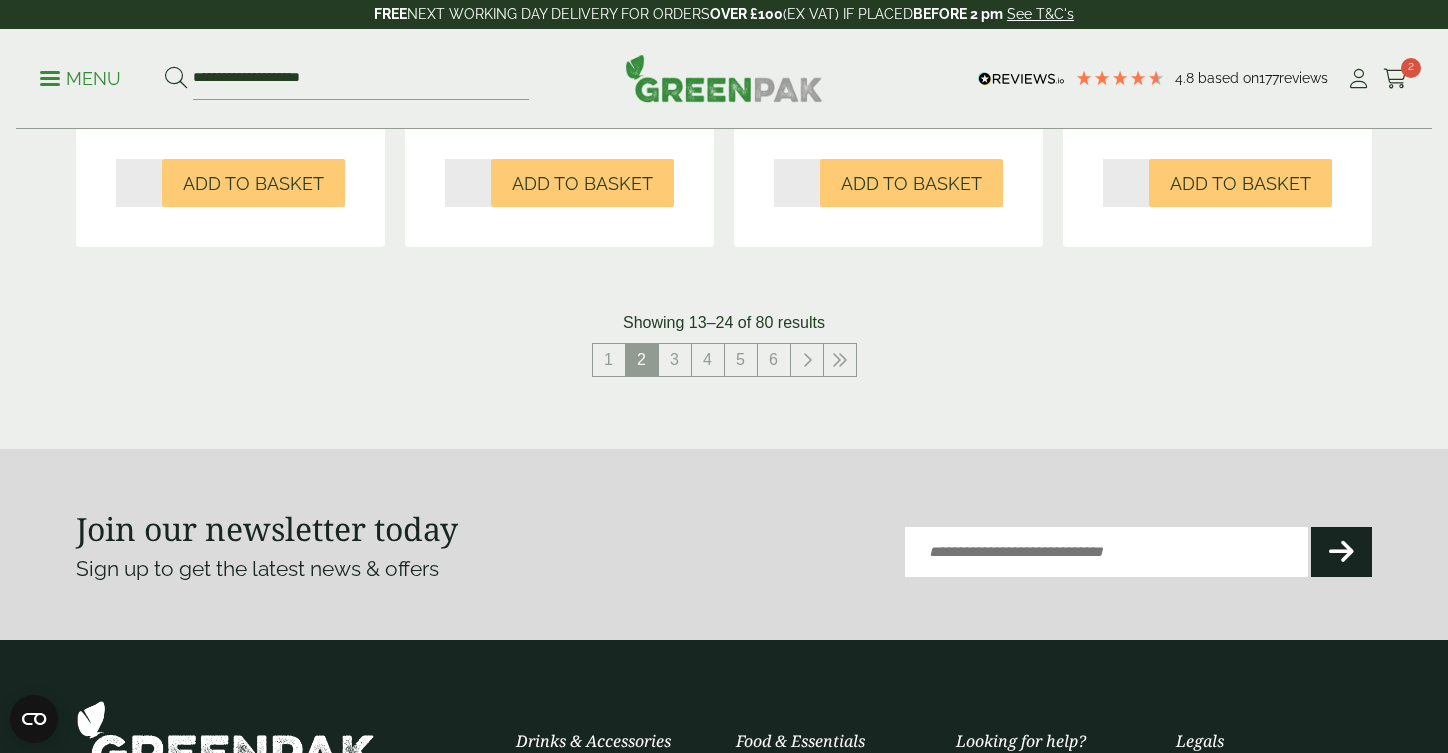 scroll, scrollTop: 2252, scrollLeft: 0, axis: vertical 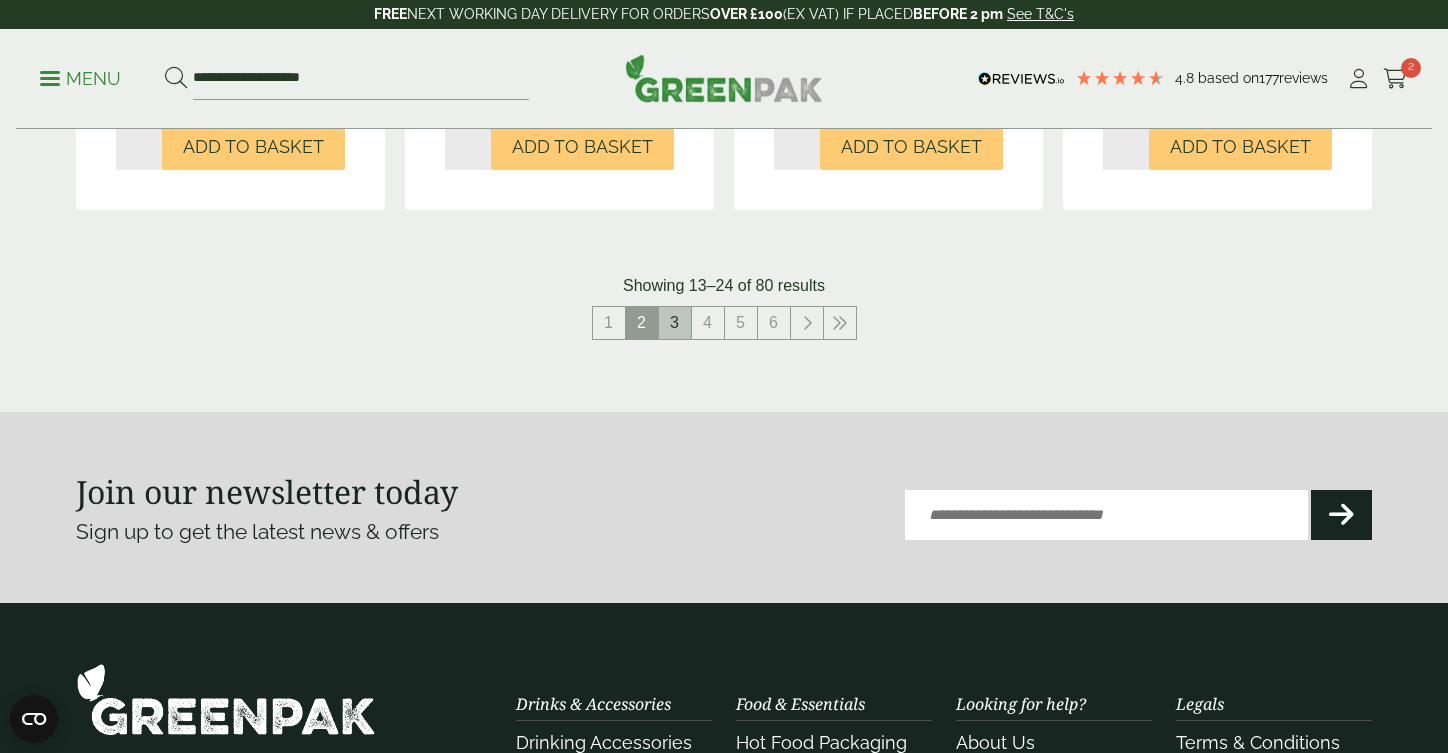 click on "3" at bounding box center [675, 323] 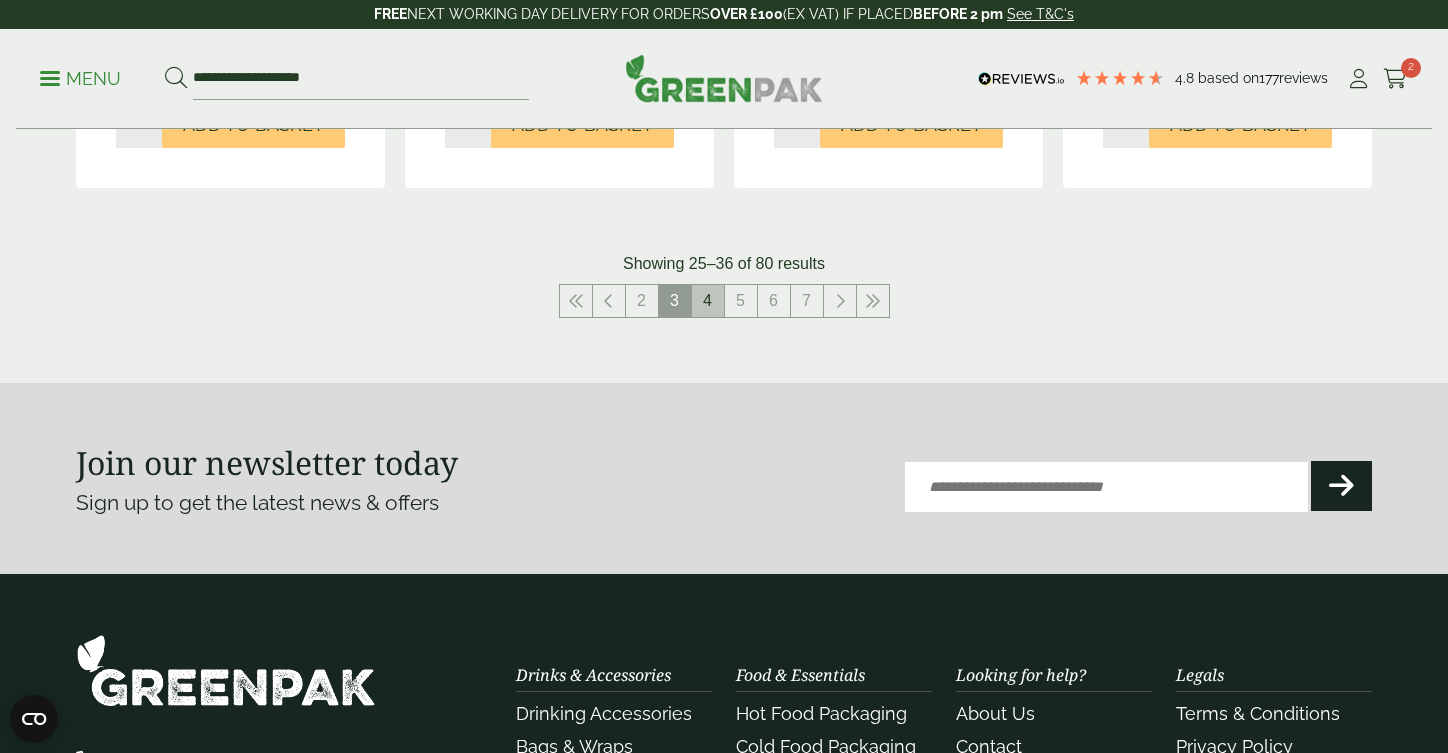 click on "4" at bounding box center [708, 301] 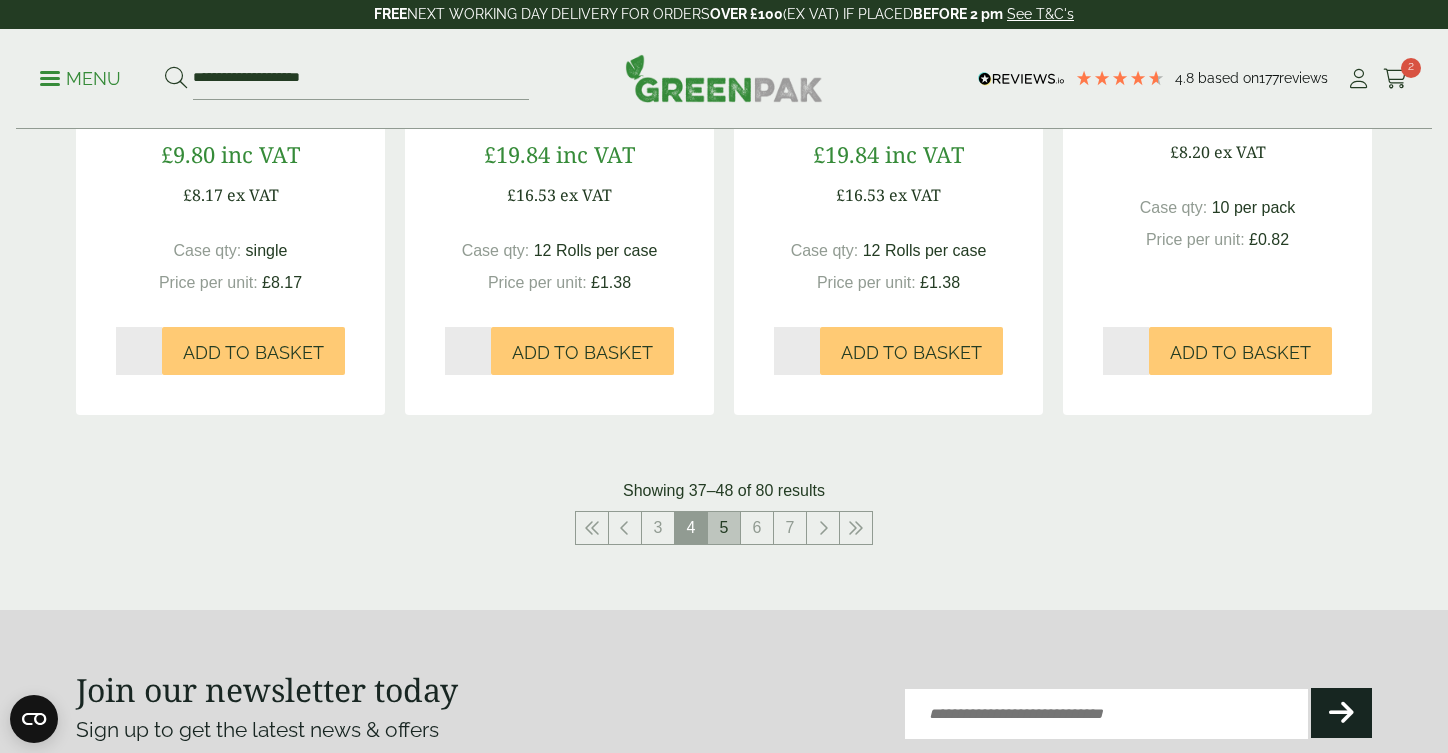 scroll, scrollTop: 2071, scrollLeft: 0, axis: vertical 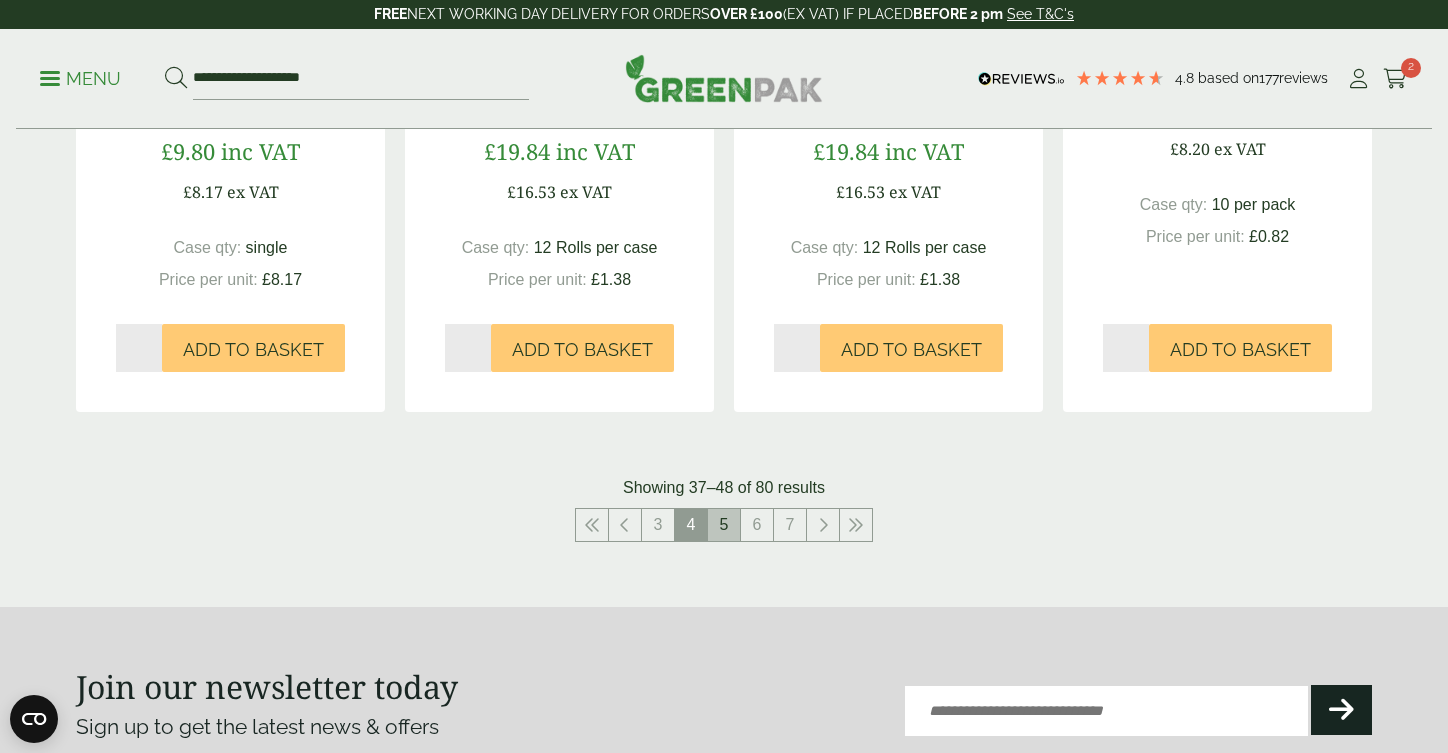 click on "5" at bounding box center (724, 525) 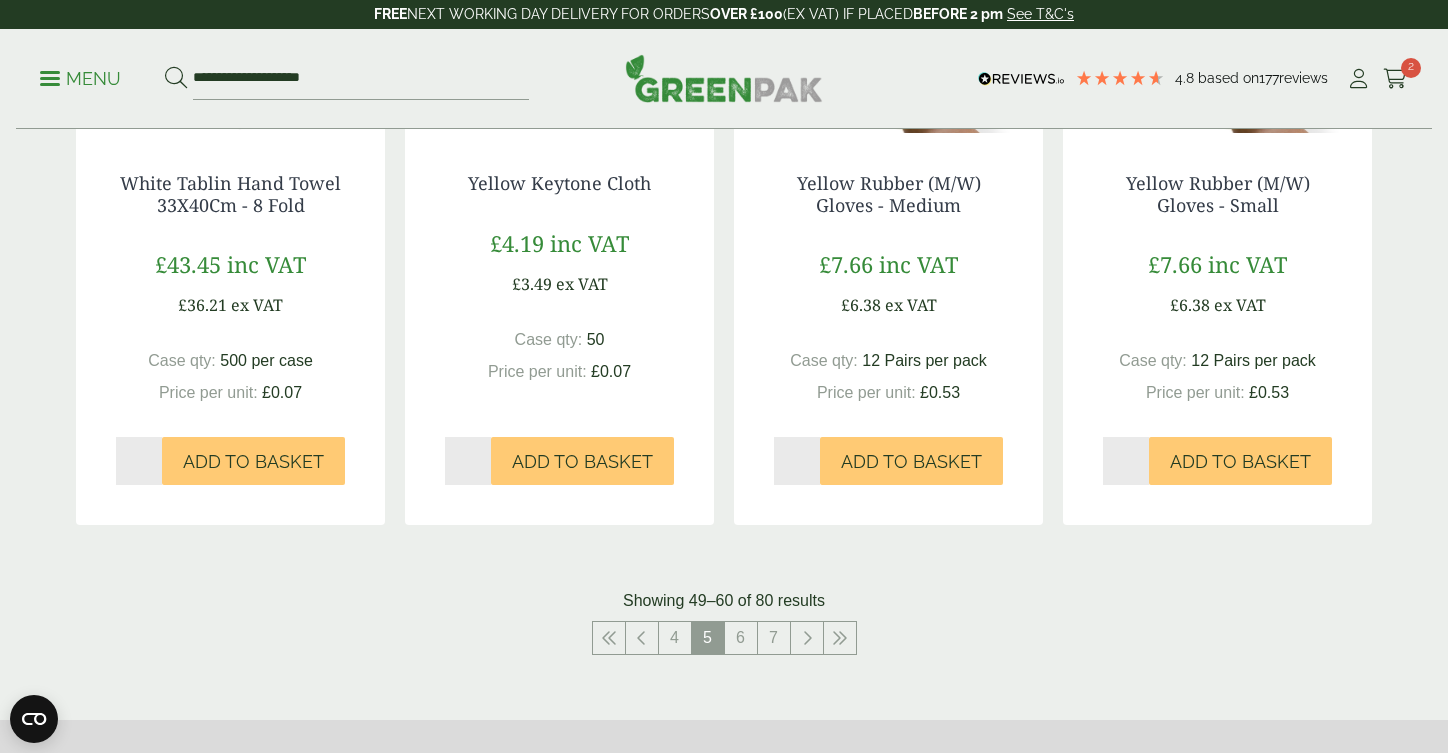scroll, scrollTop: 2170, scrollLeft: 0, axis: vertical 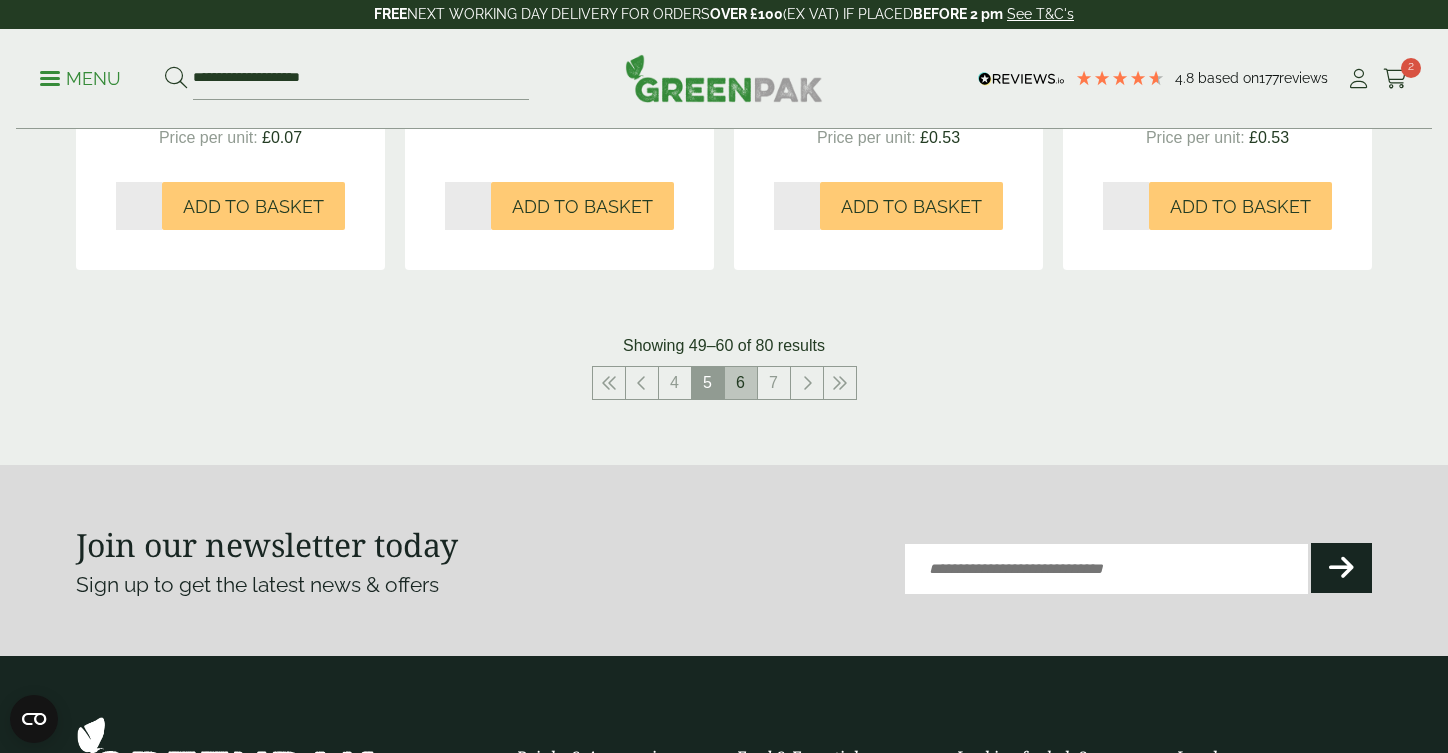 click on "6" at bounding box center [741, 383] 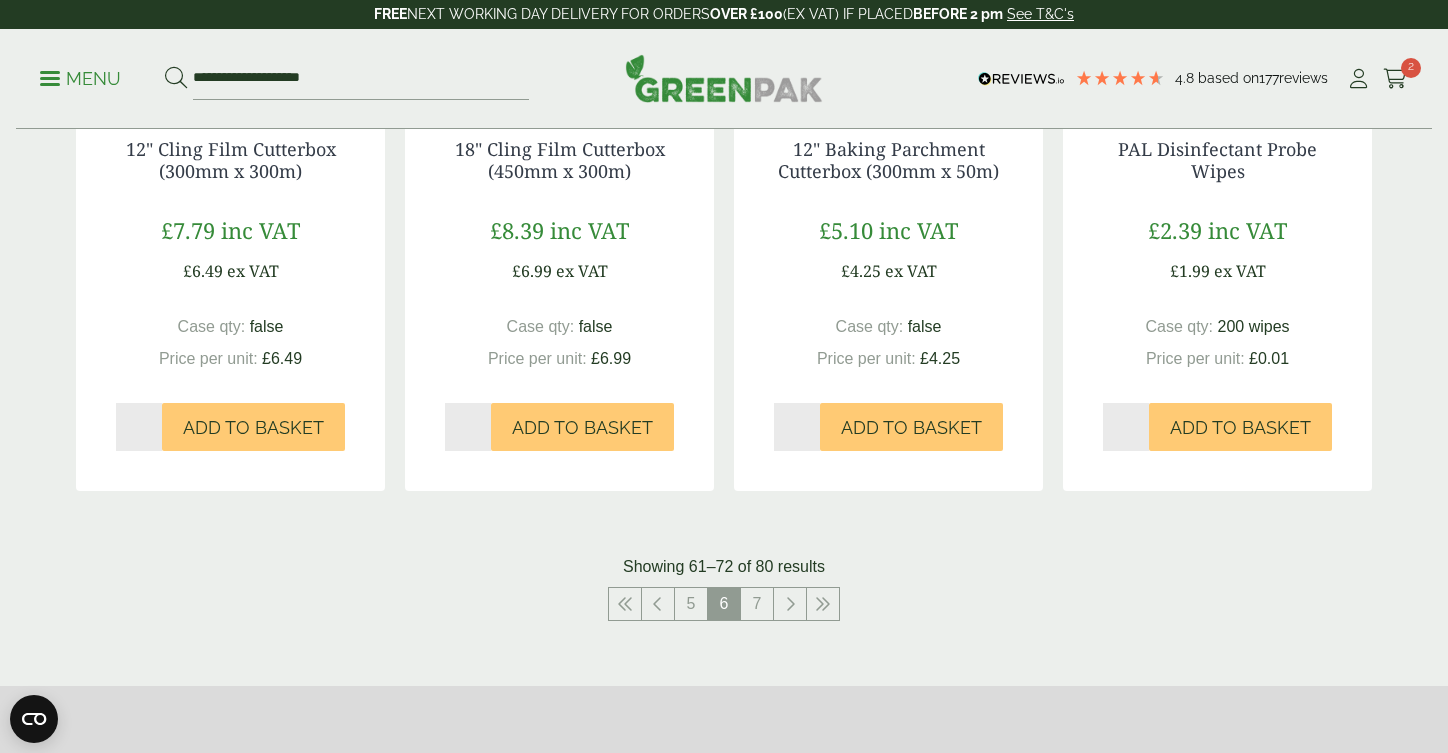 scroll, scrollTop: 2016, scrollLeft: 0, axis: vertical 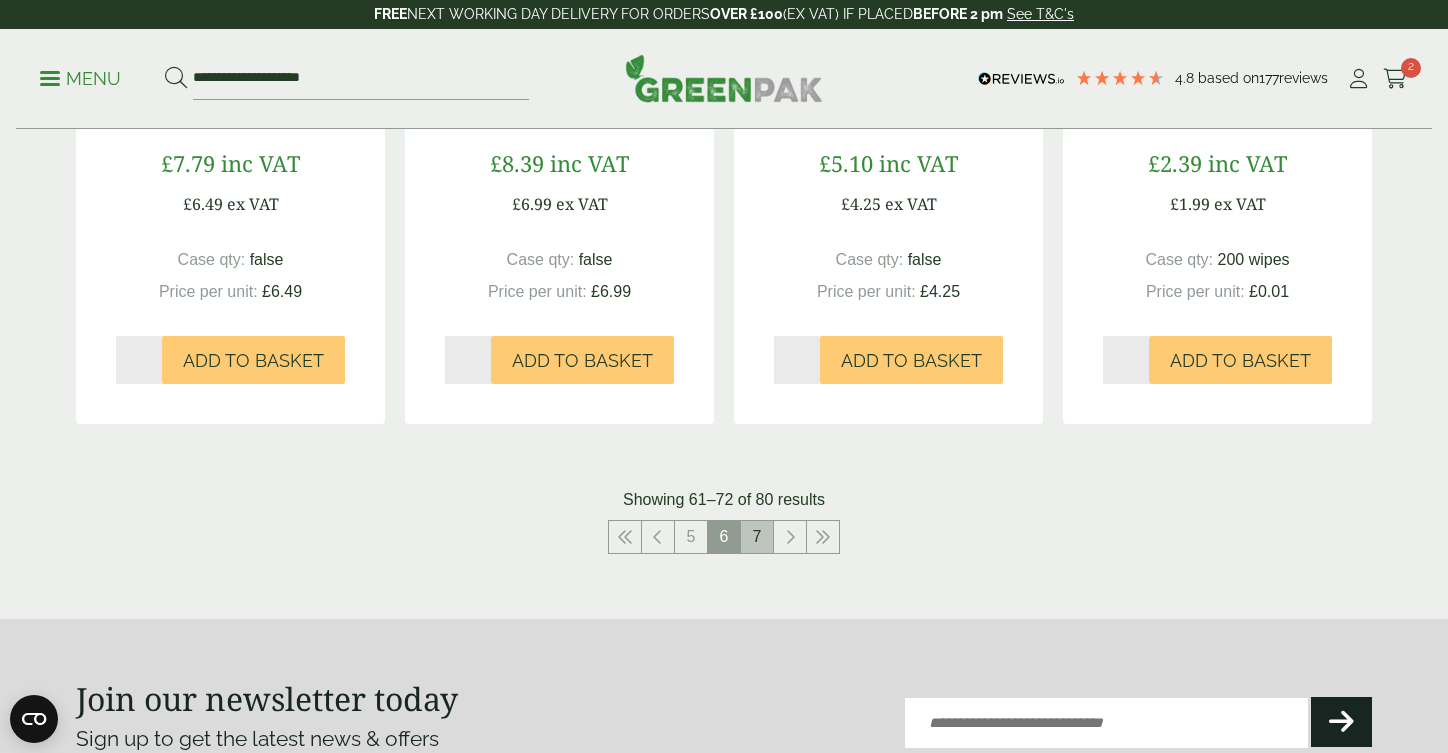 click on "7" at bounding box center [757, 537] 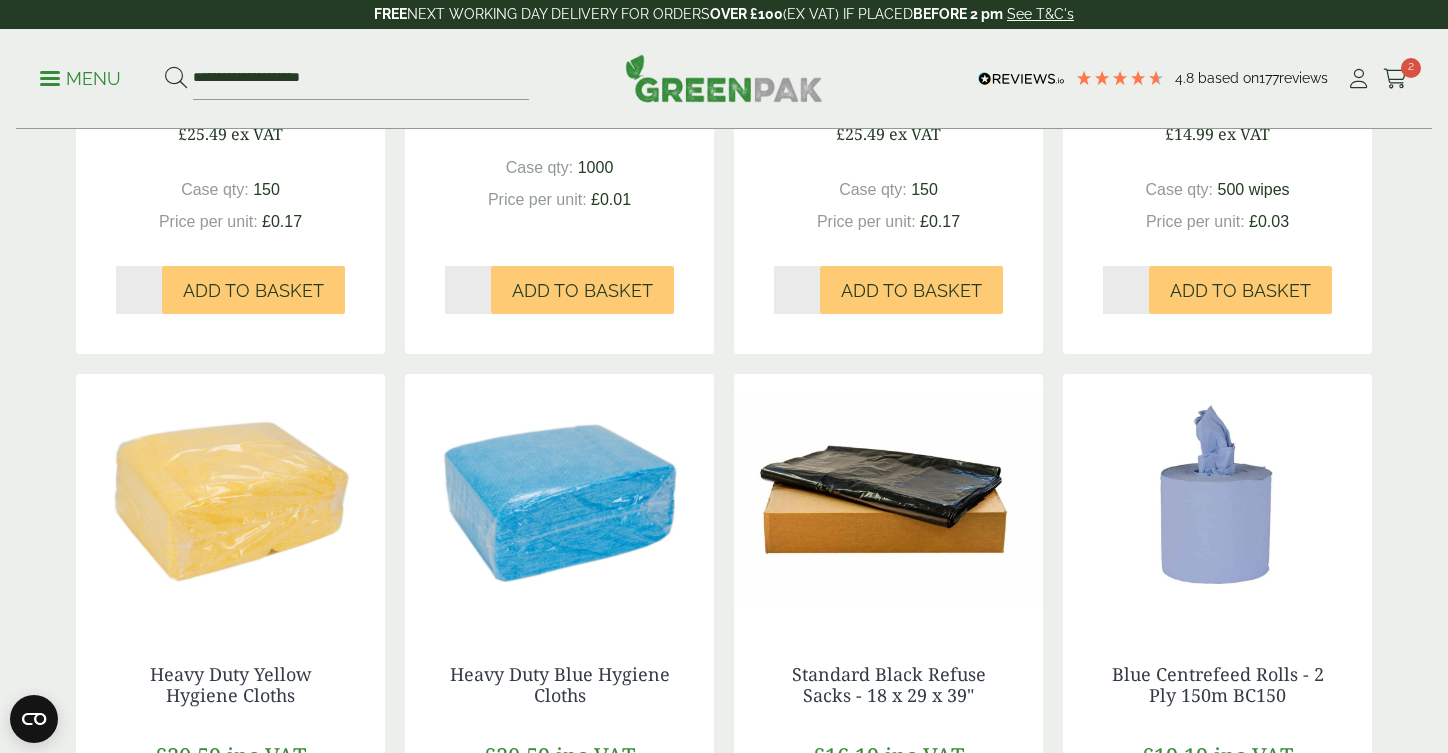 scroll, scrollTop: 765, scrollLeft: 0, axis: vertical 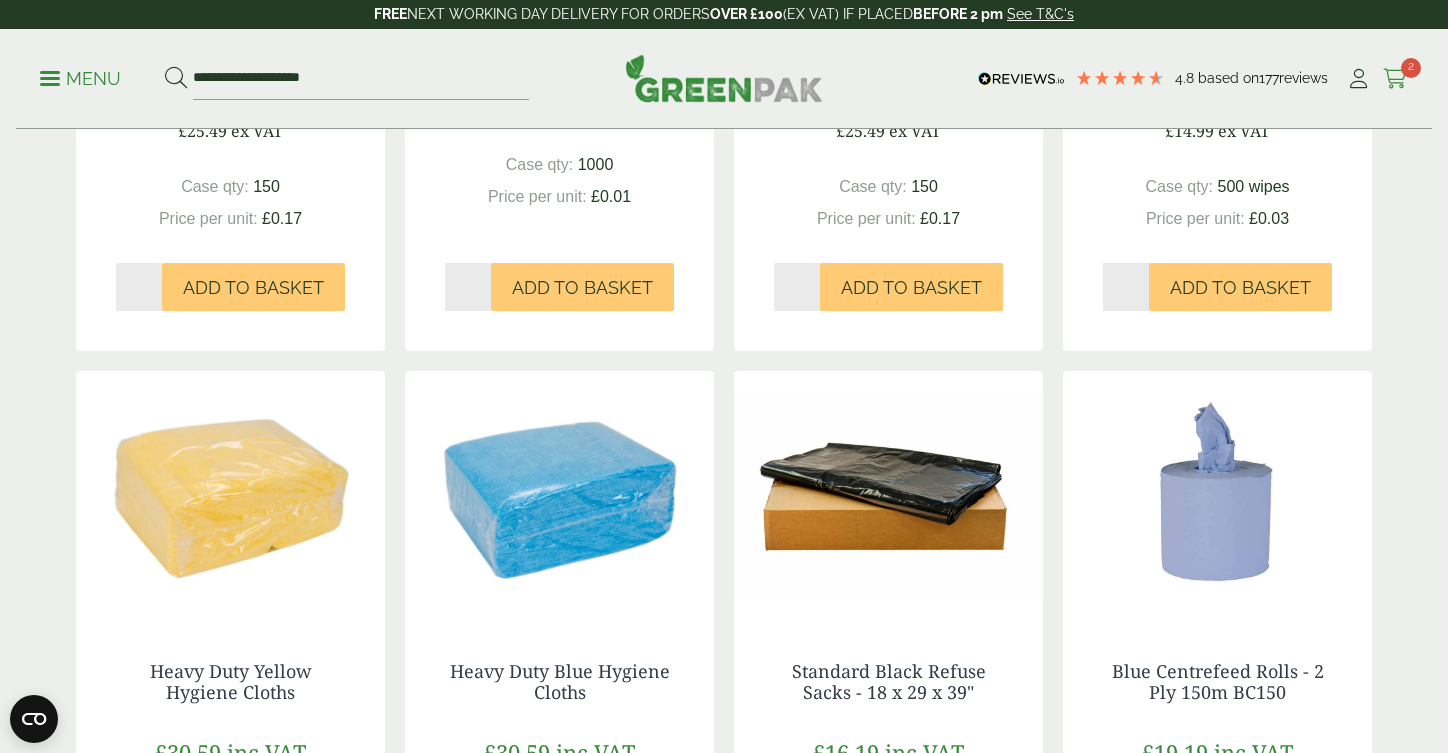 click on "2" at bounding box center [1411, 68] 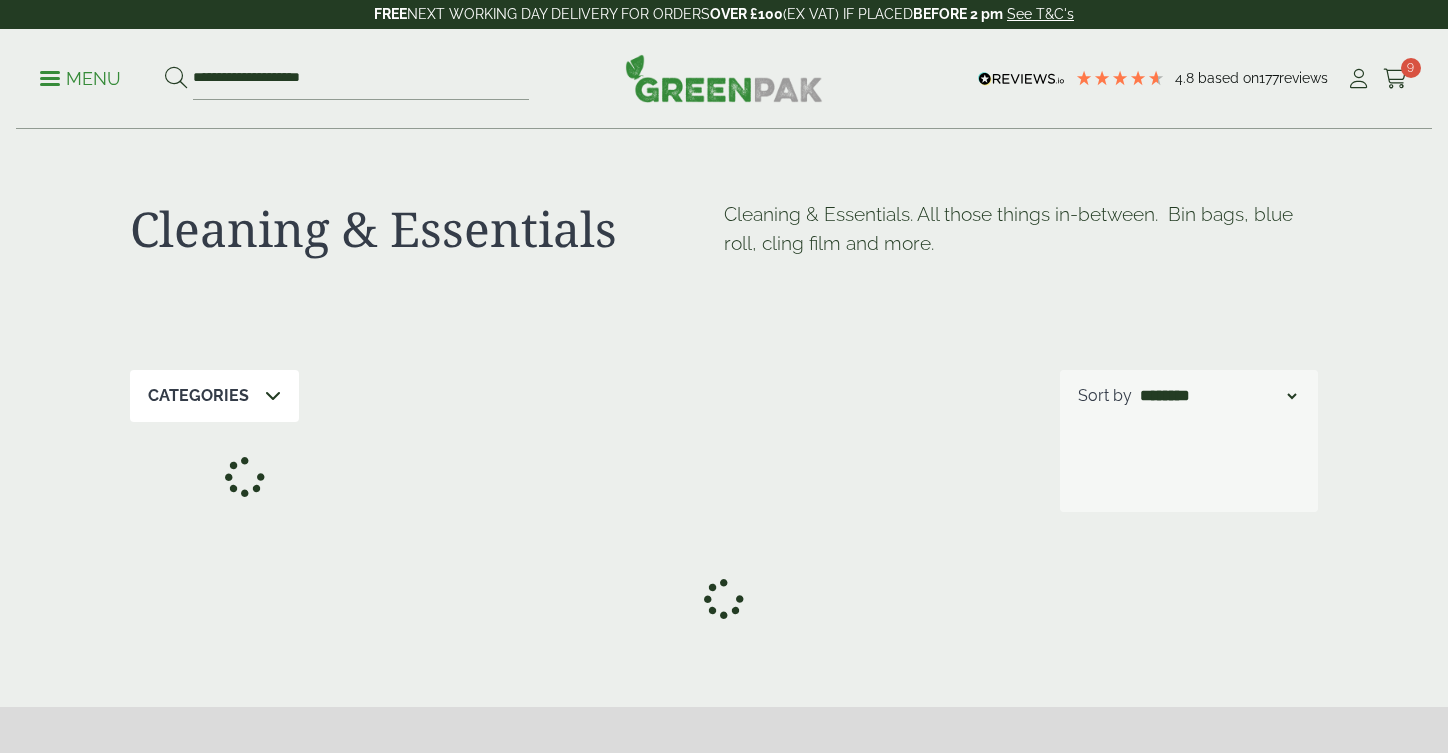 scroll, scrollTop: 0, scrollLeft: 0, axis: both 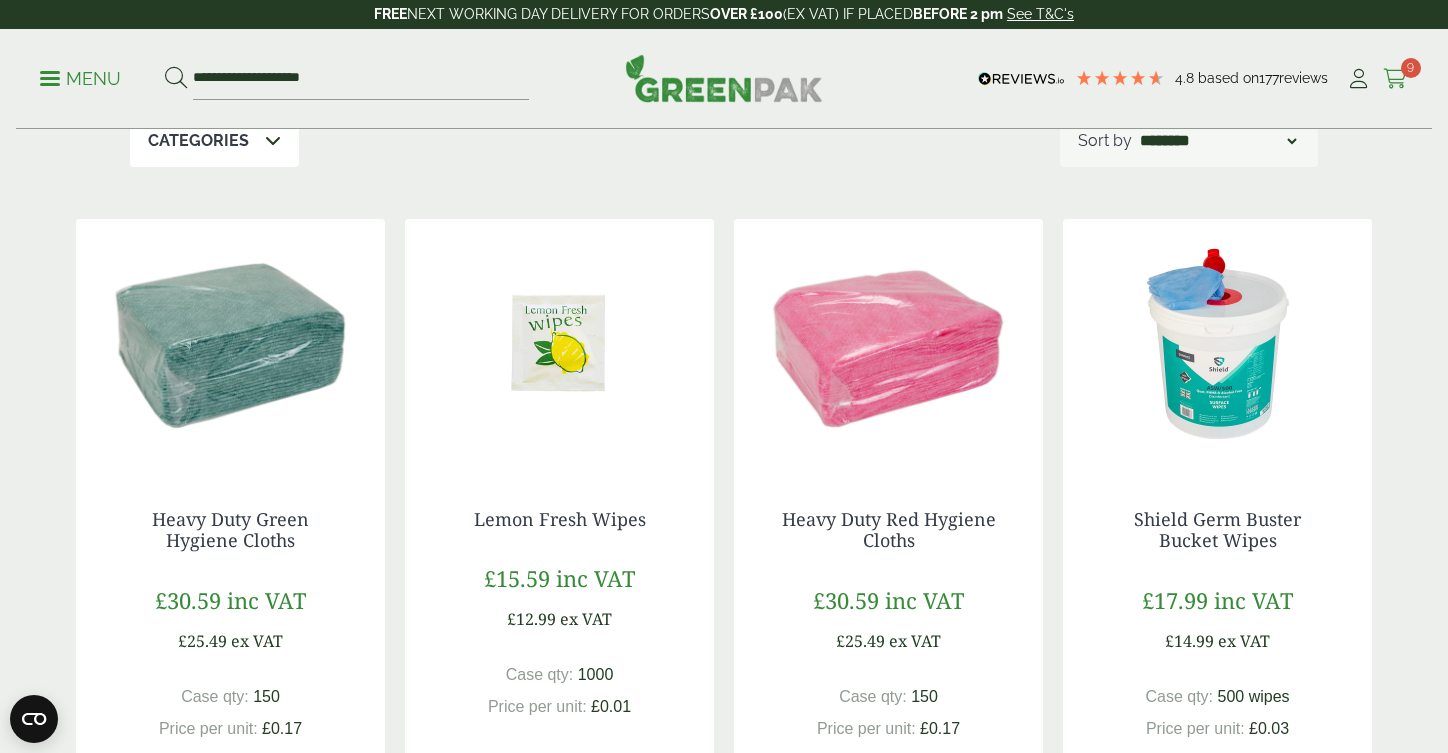 click on "9" at bounding box center (1411, 68) 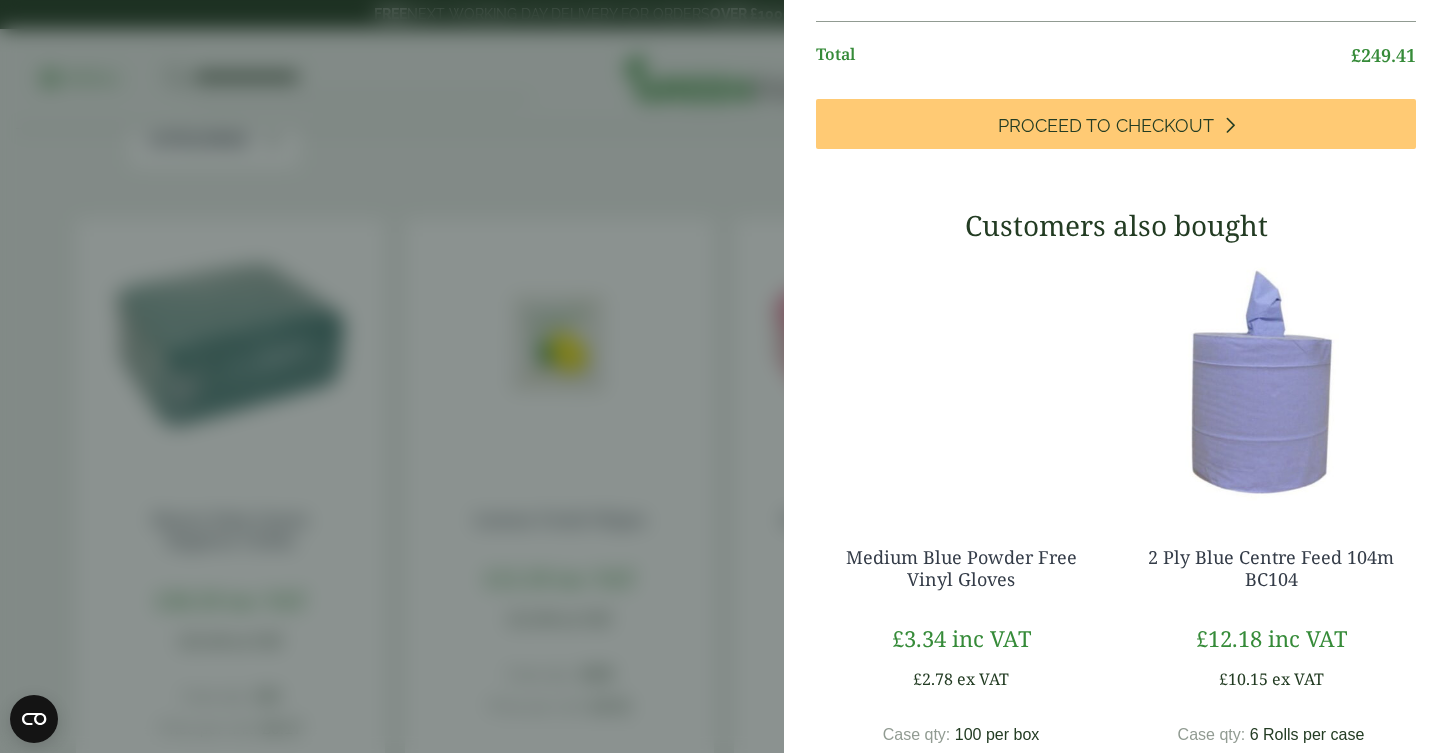 scroll, scrollTop: 1116, scrollLeft: 0, axis: vertical 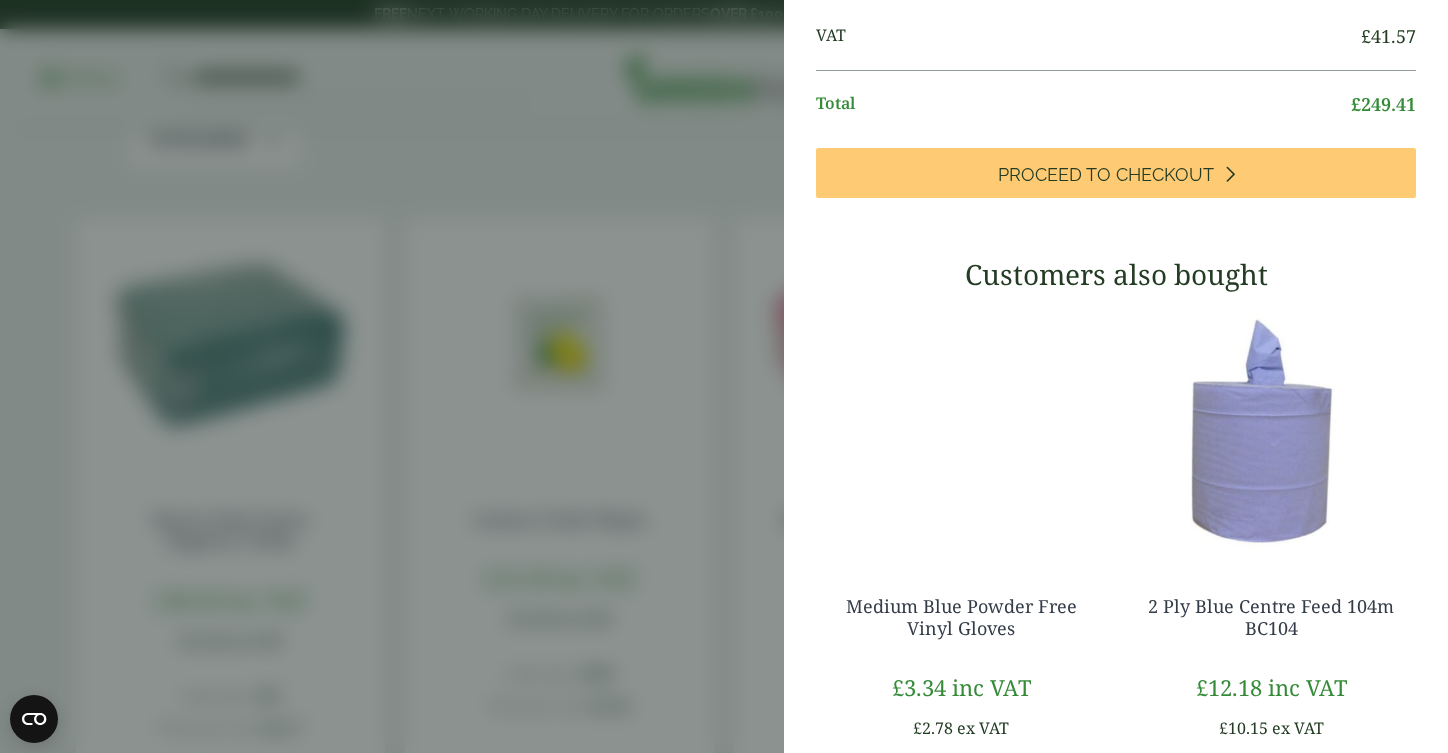 click at bounding box center [1408, -440] 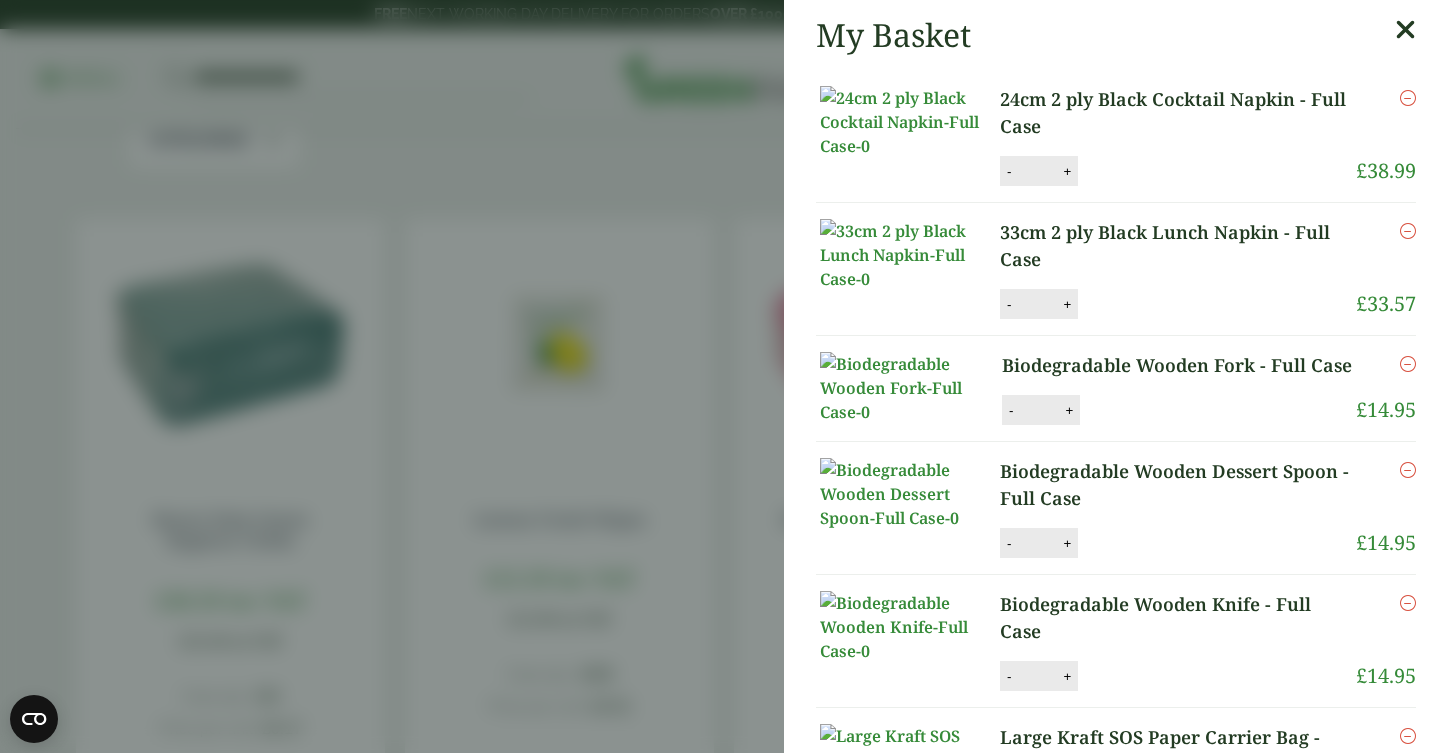 scroll, scrollTop: 0, scrollLeft: 0, axis: both 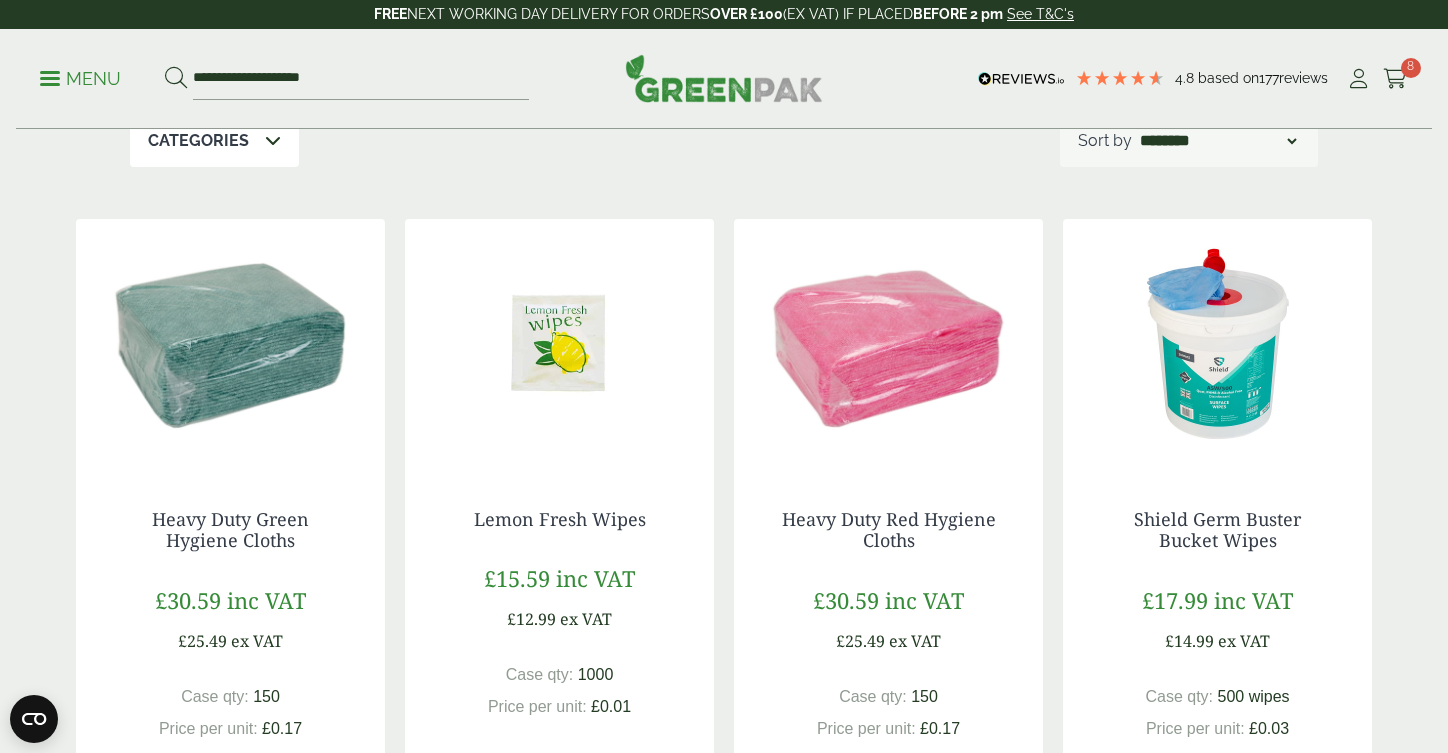 click on "Menu" at bounding box center [80, 79] 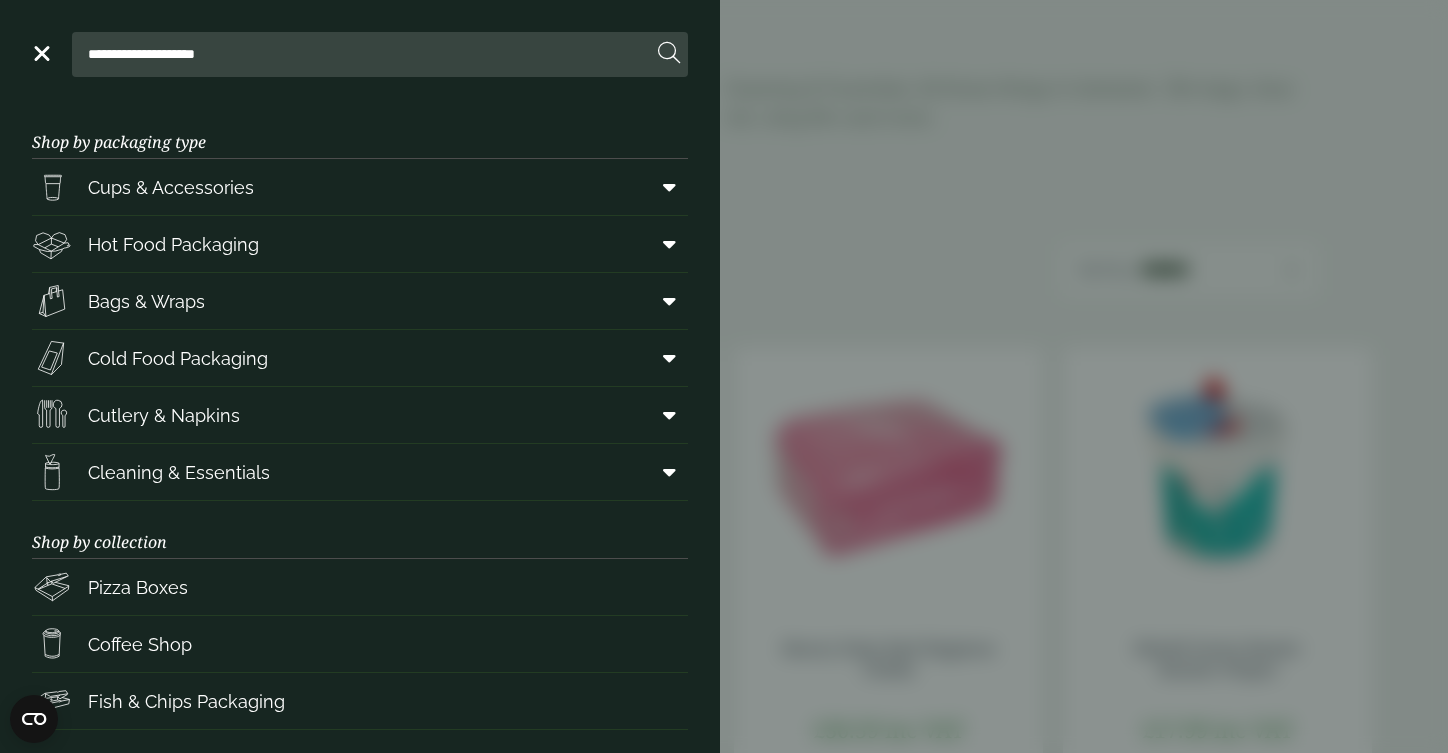 click on "**********" at bounding box center (366, 54) 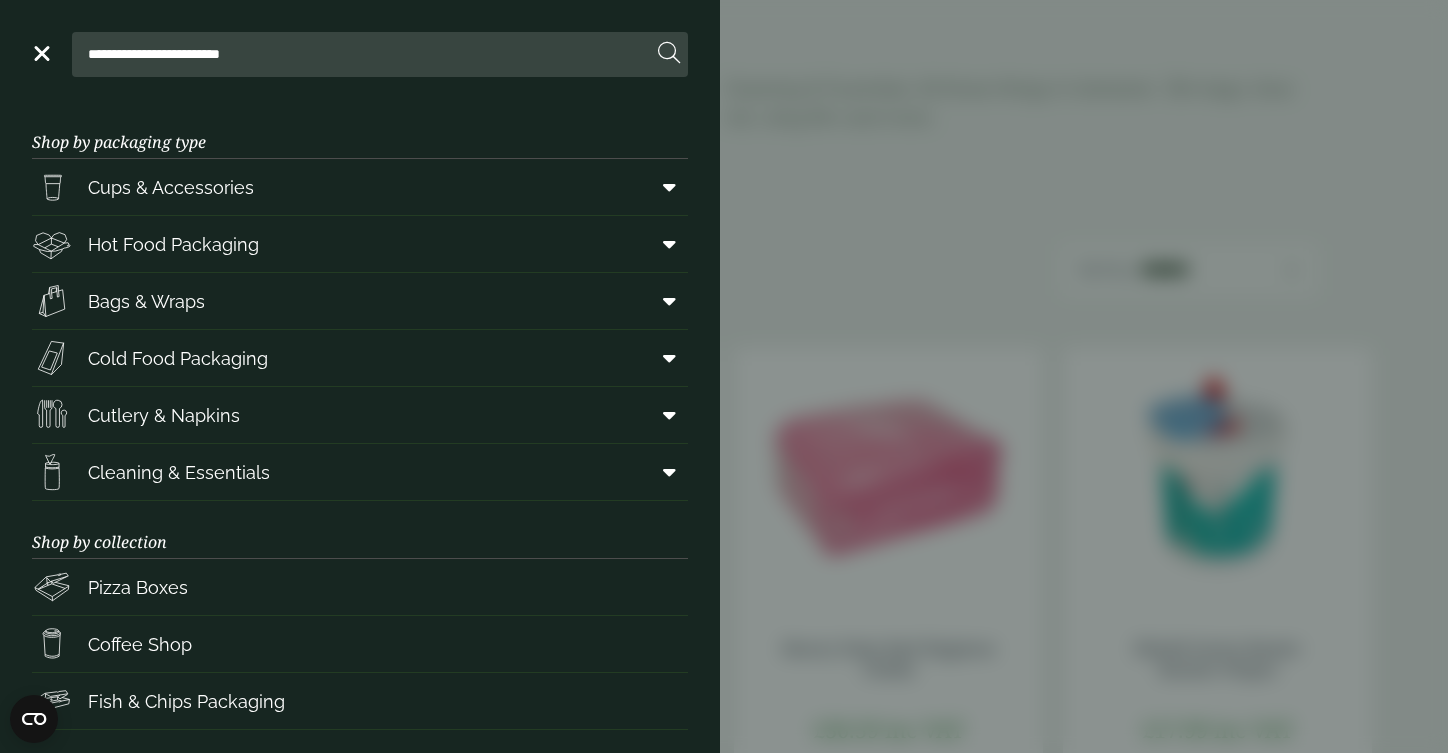 type on "**********" 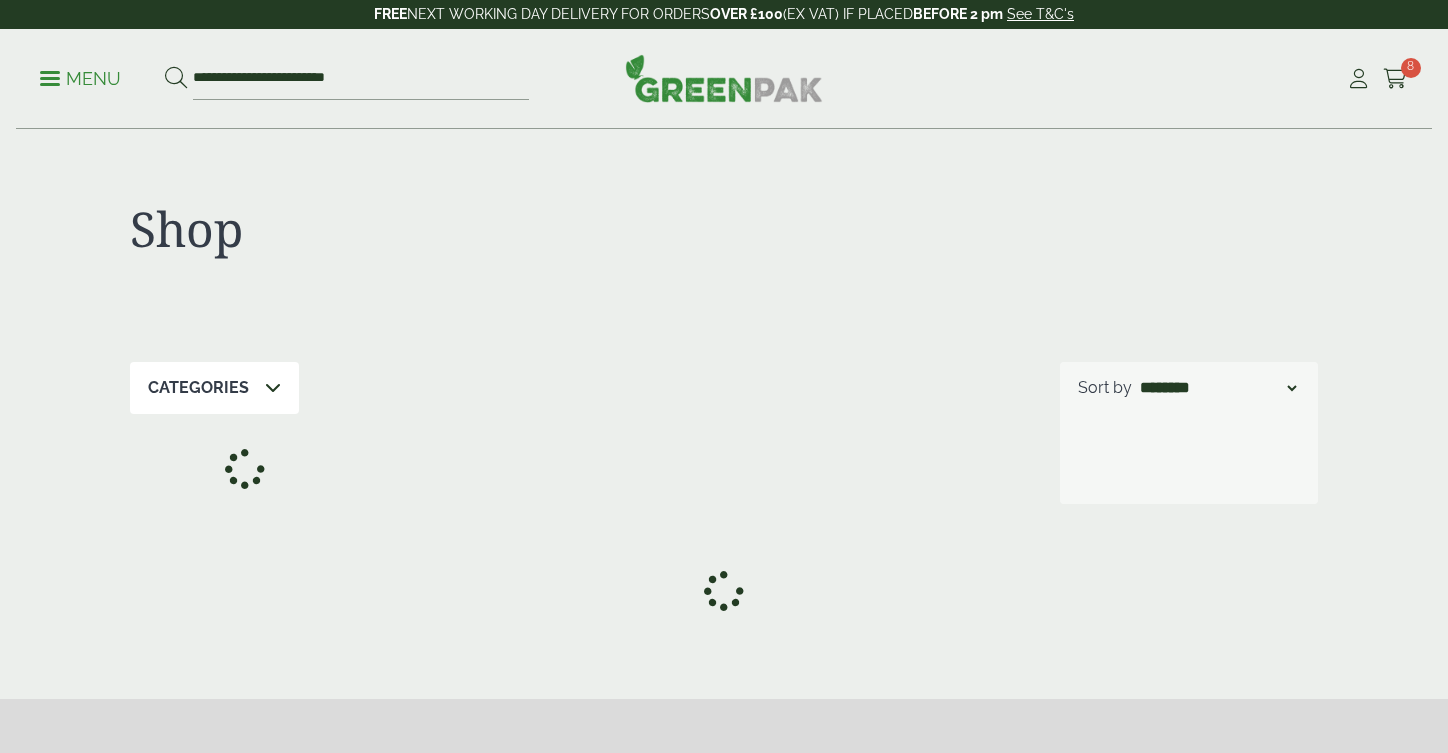 scroll, scrollTop: 0, scrollLeft: 0, axis: both 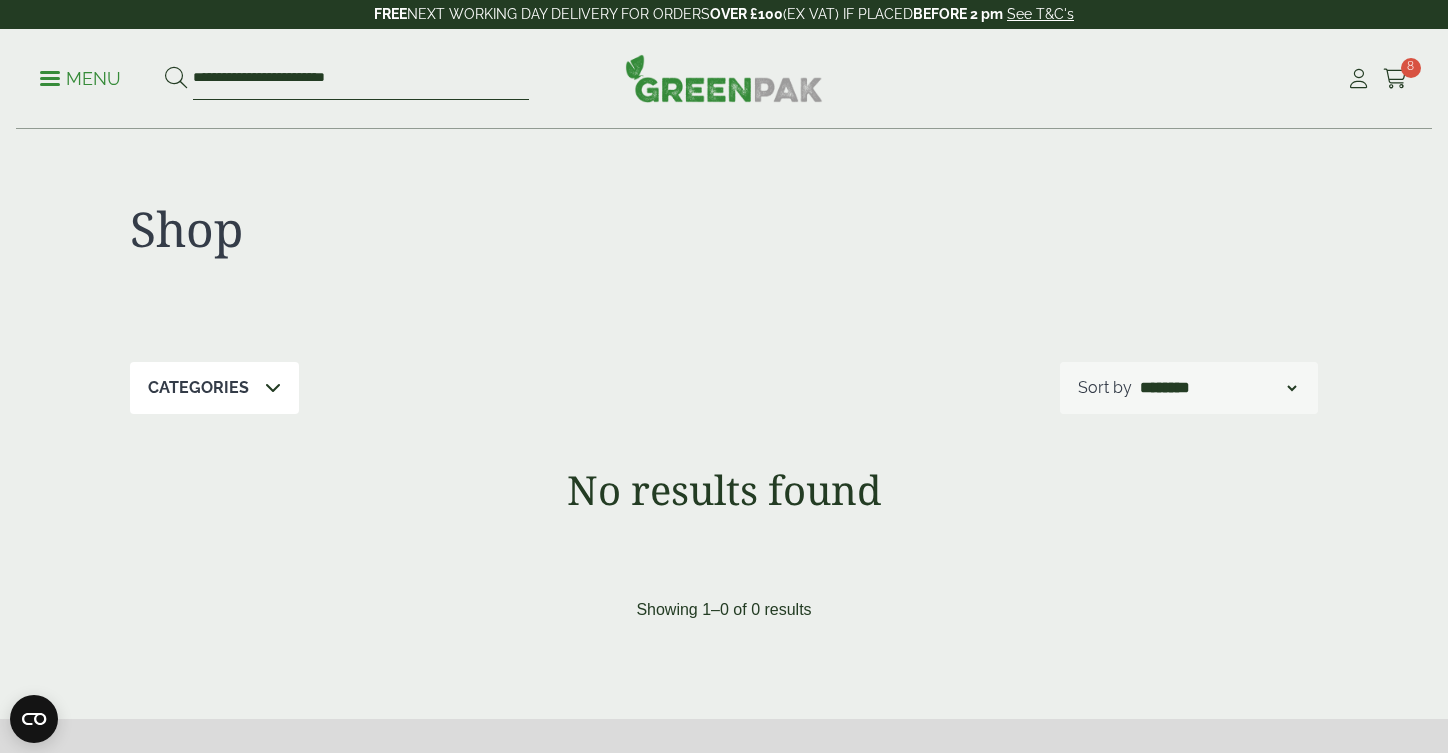 click on "**********" at bounding box center [361, 79] 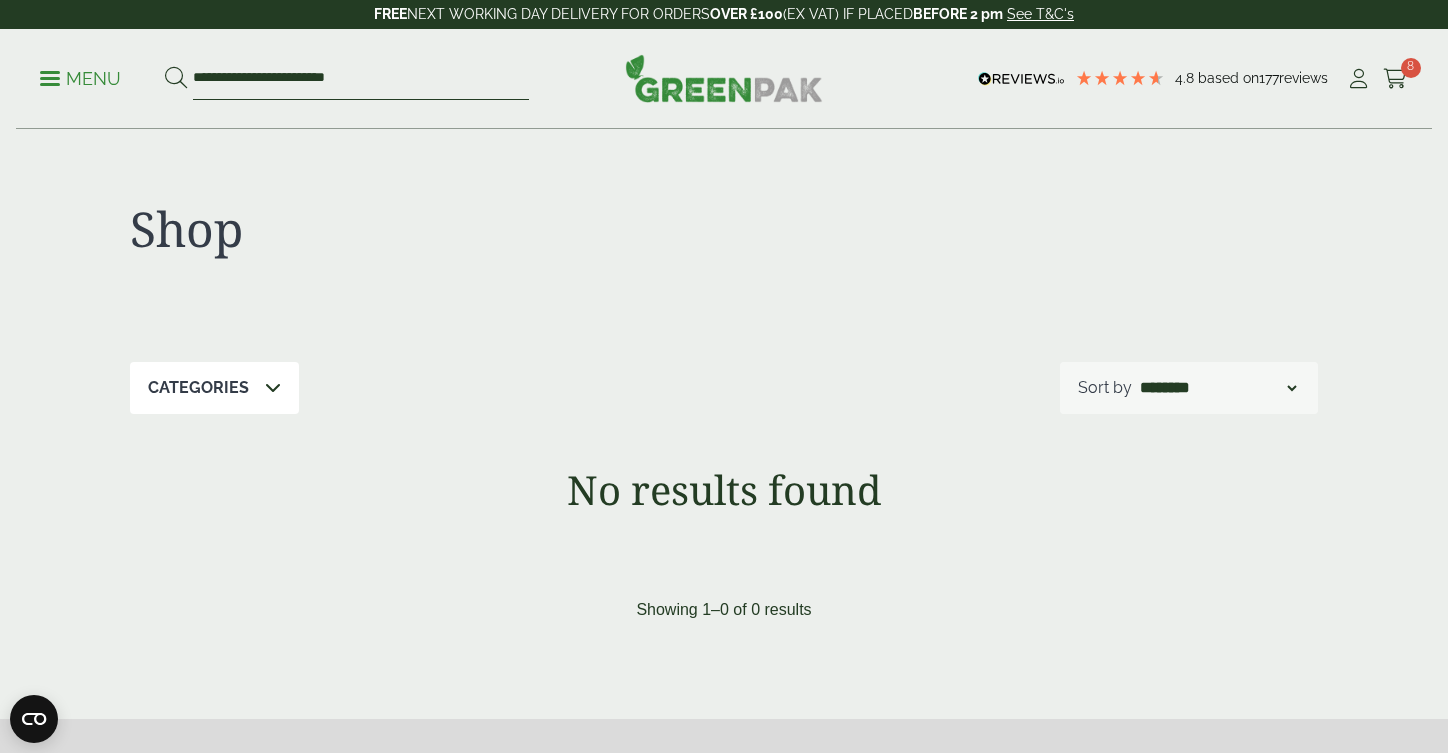 click on "**********" at bounding box center (361, 79) 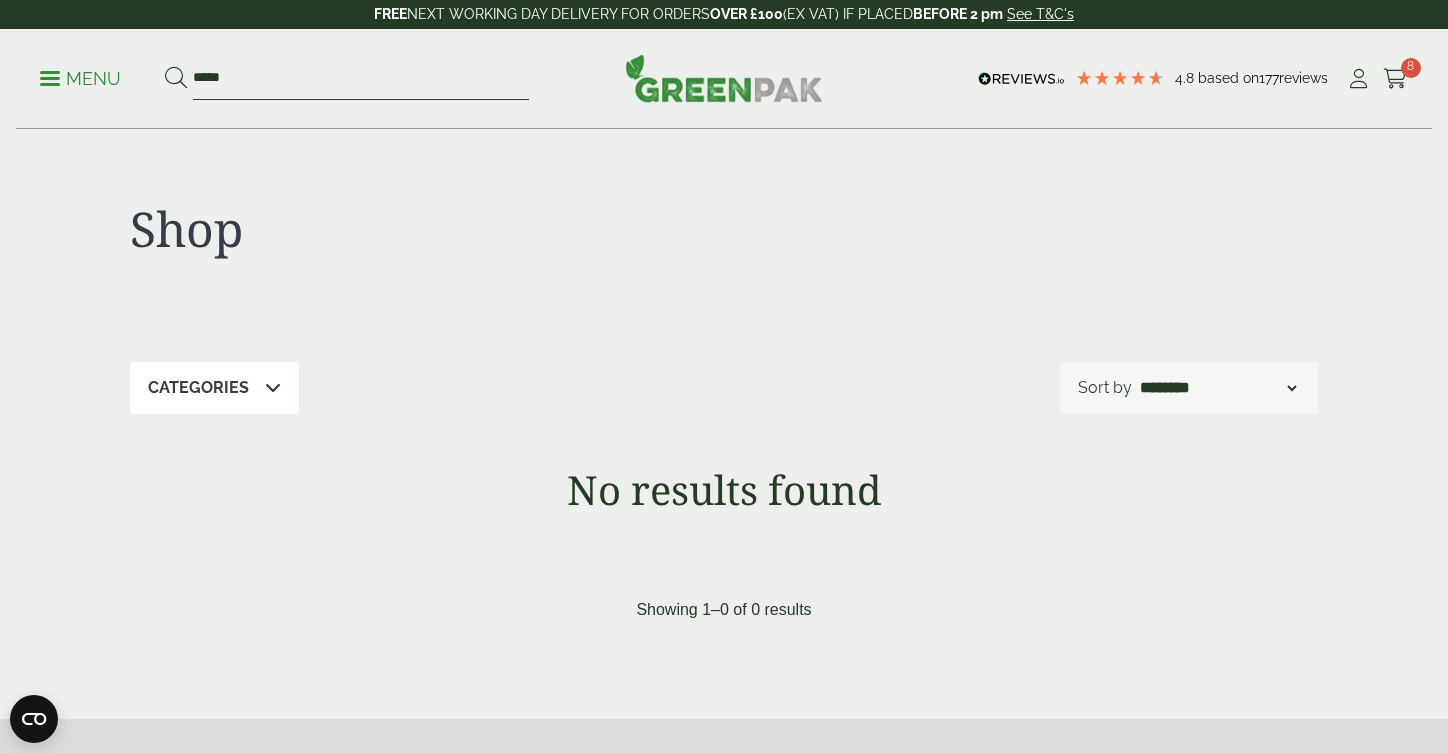 type on "*****" 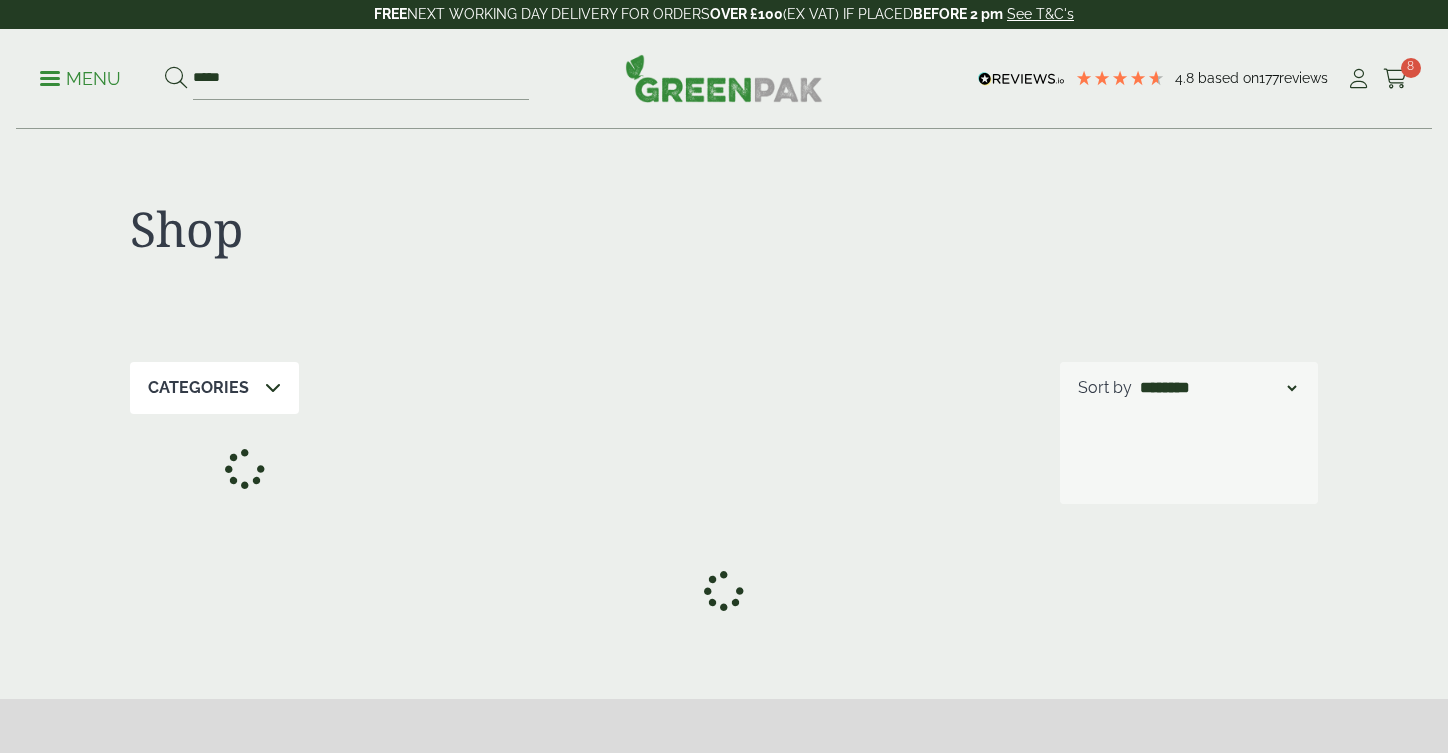 scroll, scrollTop: 0, scrollLeft: 0, axis: both 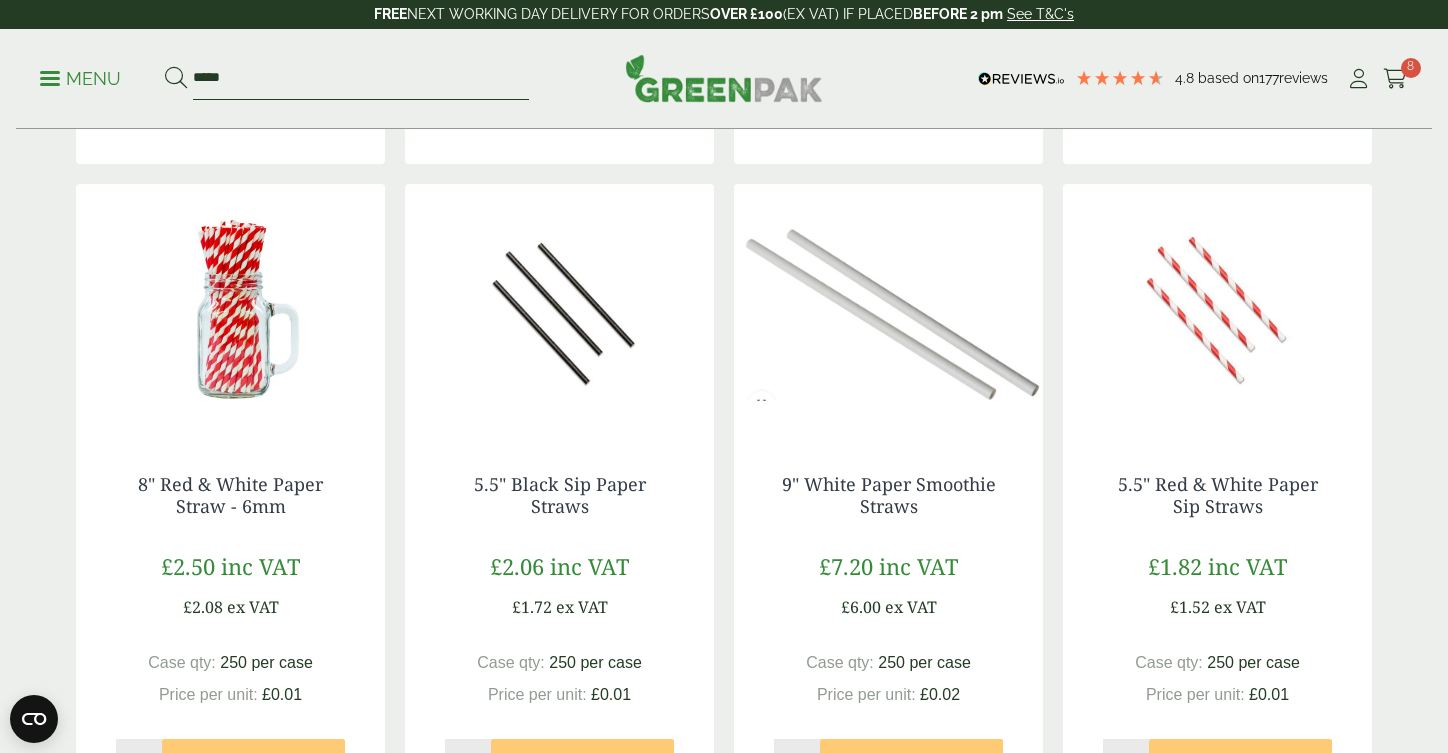 click on "*****" at bounding box center [361, 79] 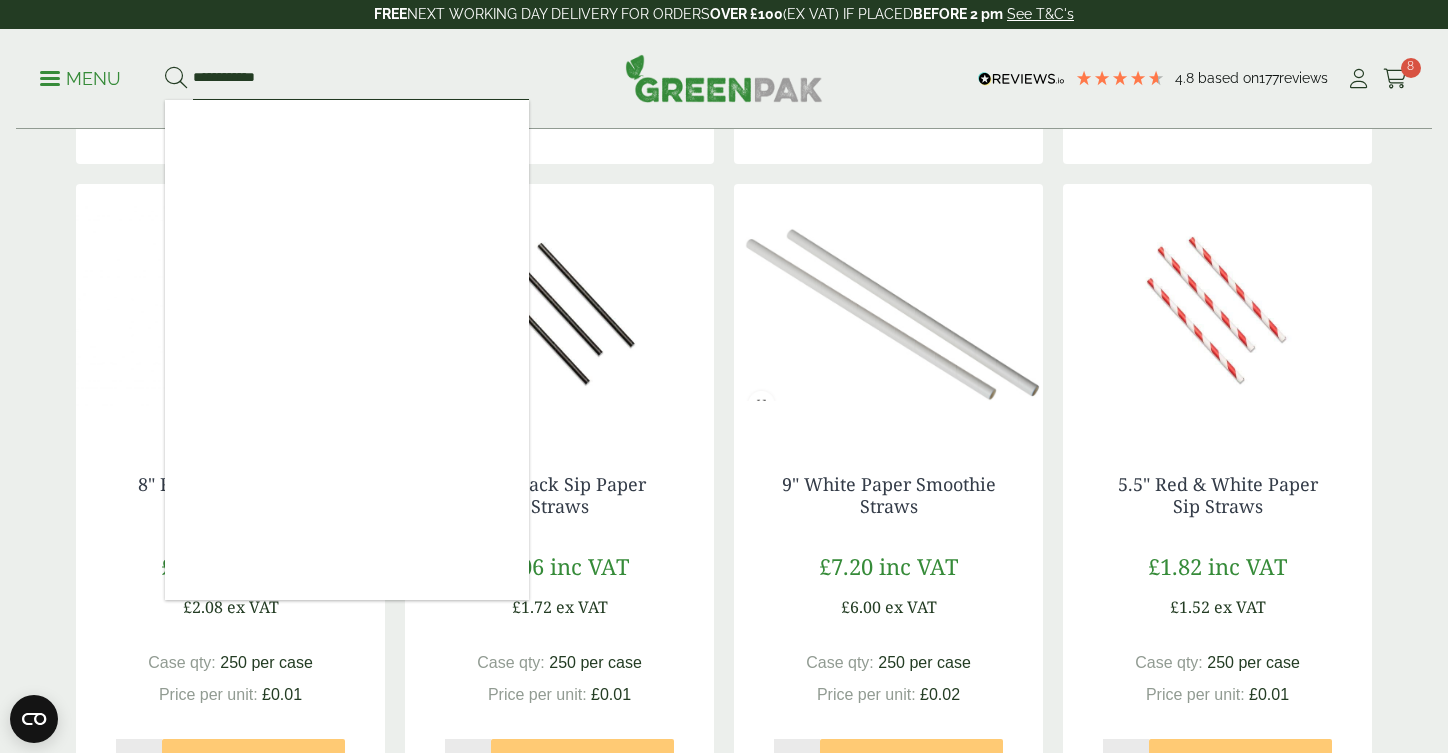 drag, startPoint x: 227, startPoint y: 76, endPoint x: 169, endPoint y: 82, distance: 58.30952 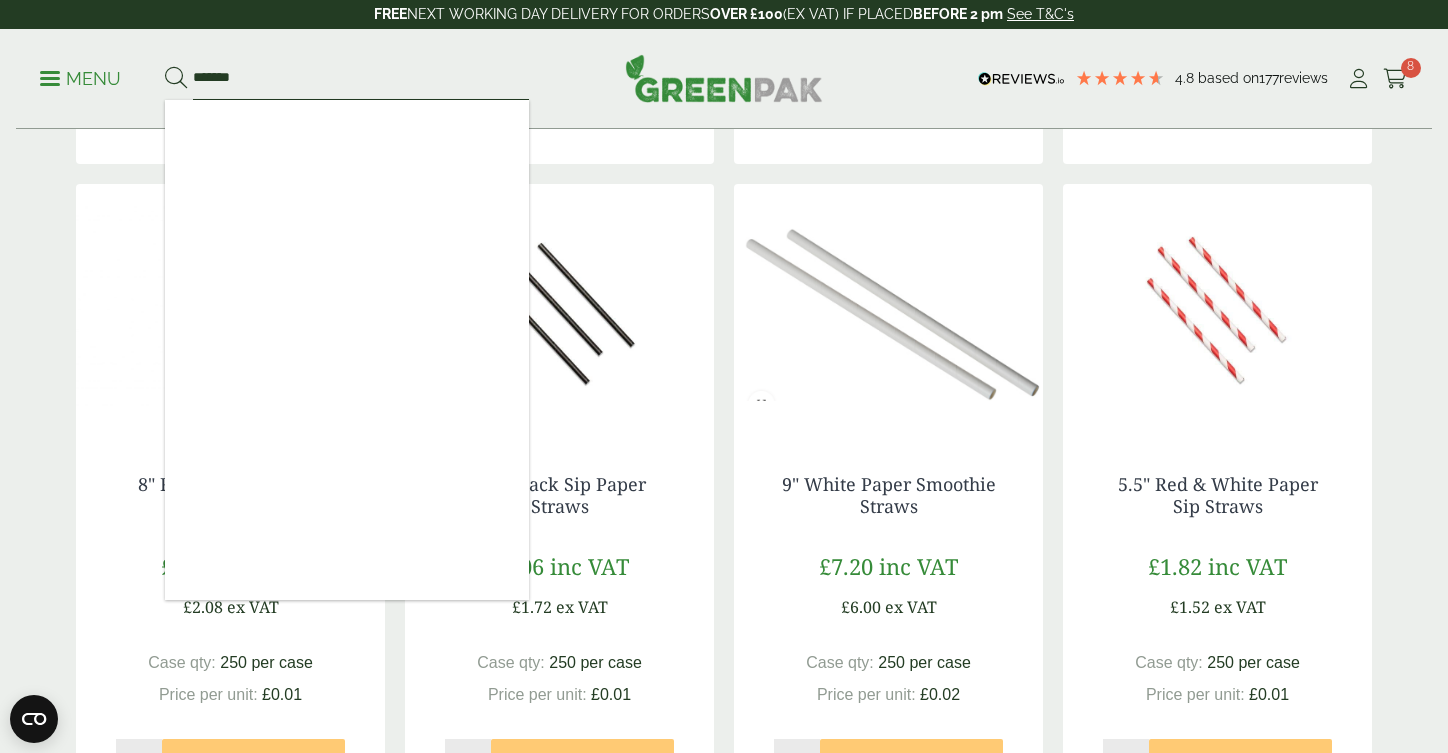 type on "*******" 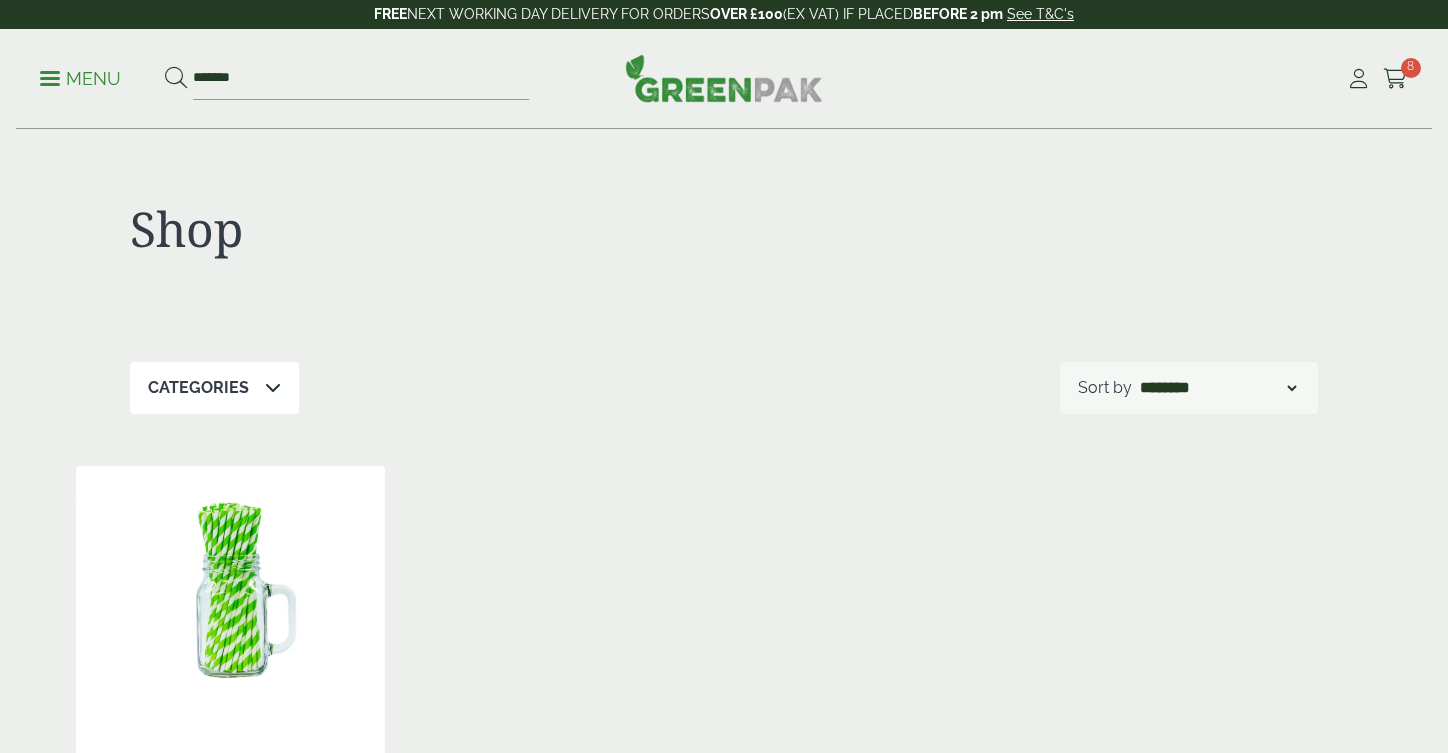 scroll, scrollTop: 0, scrollLeft: 0, axis: both 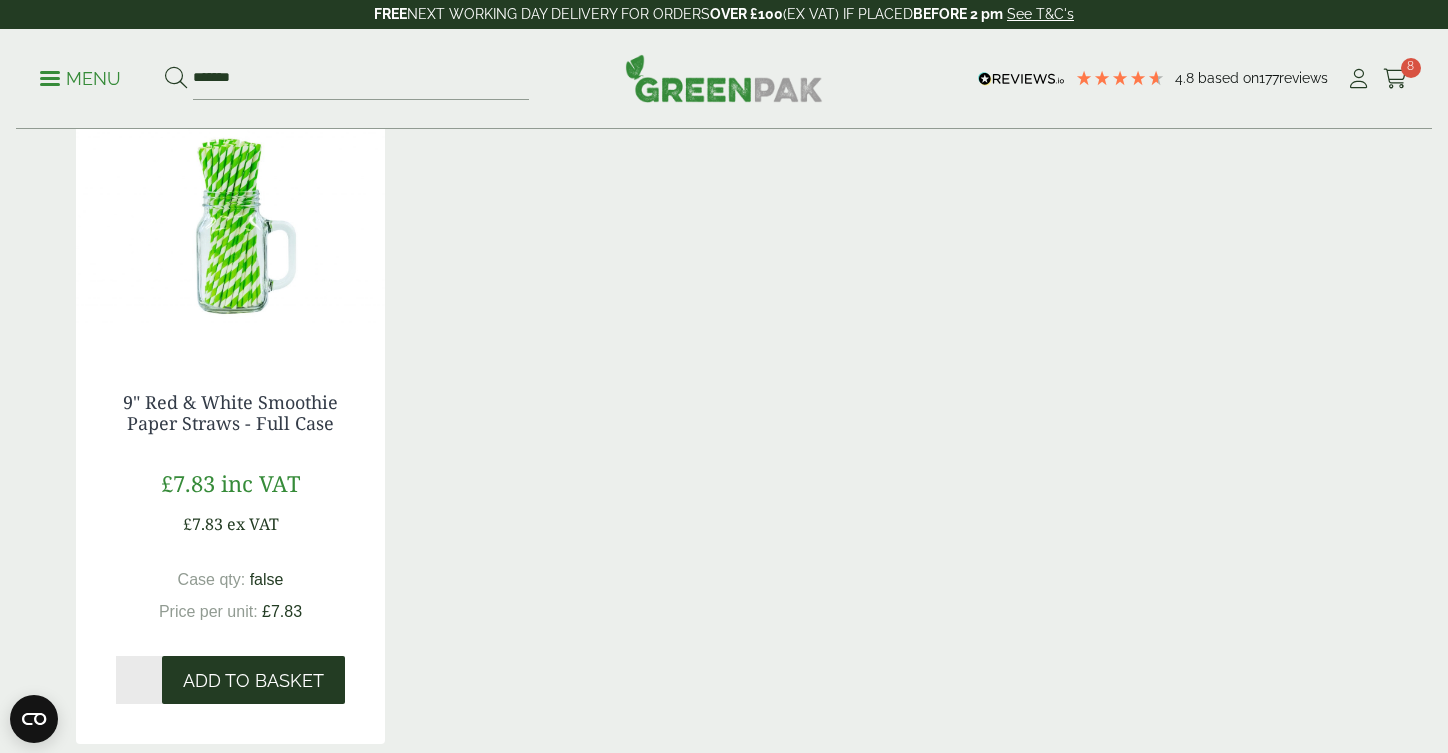 click on "Add to Basket" at bounding box center (253, 681) 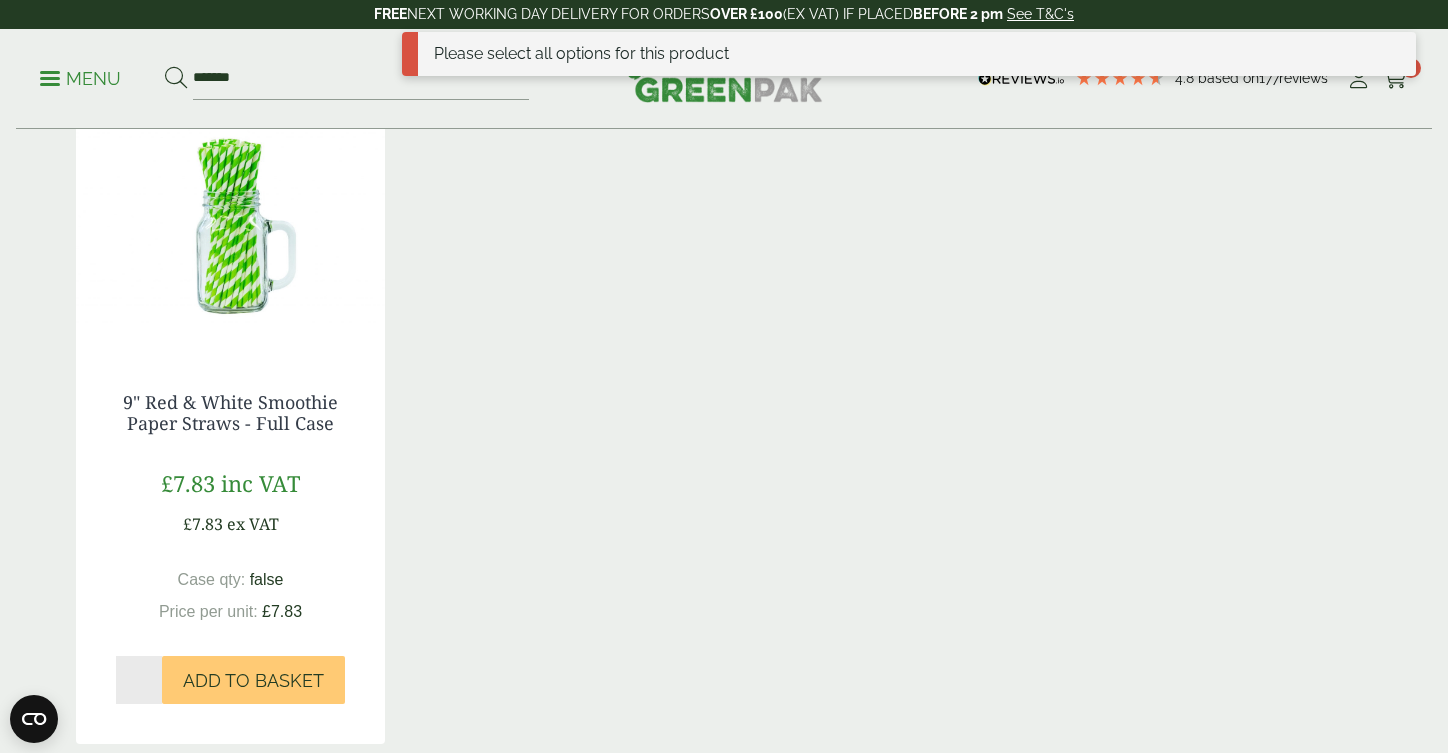 click at bounding box center [230, 227] 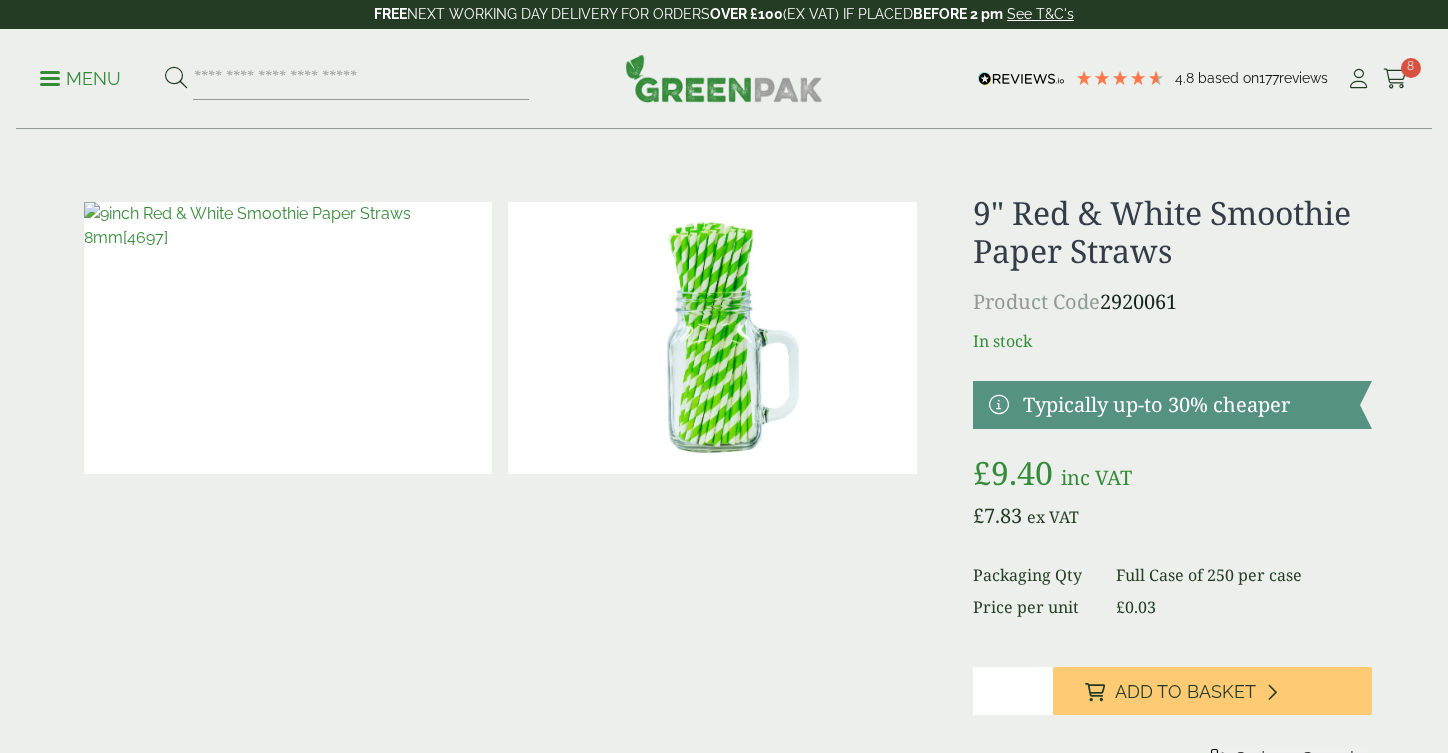 scroll, scrollTop: 0, scrollLeft: 0, axis: both 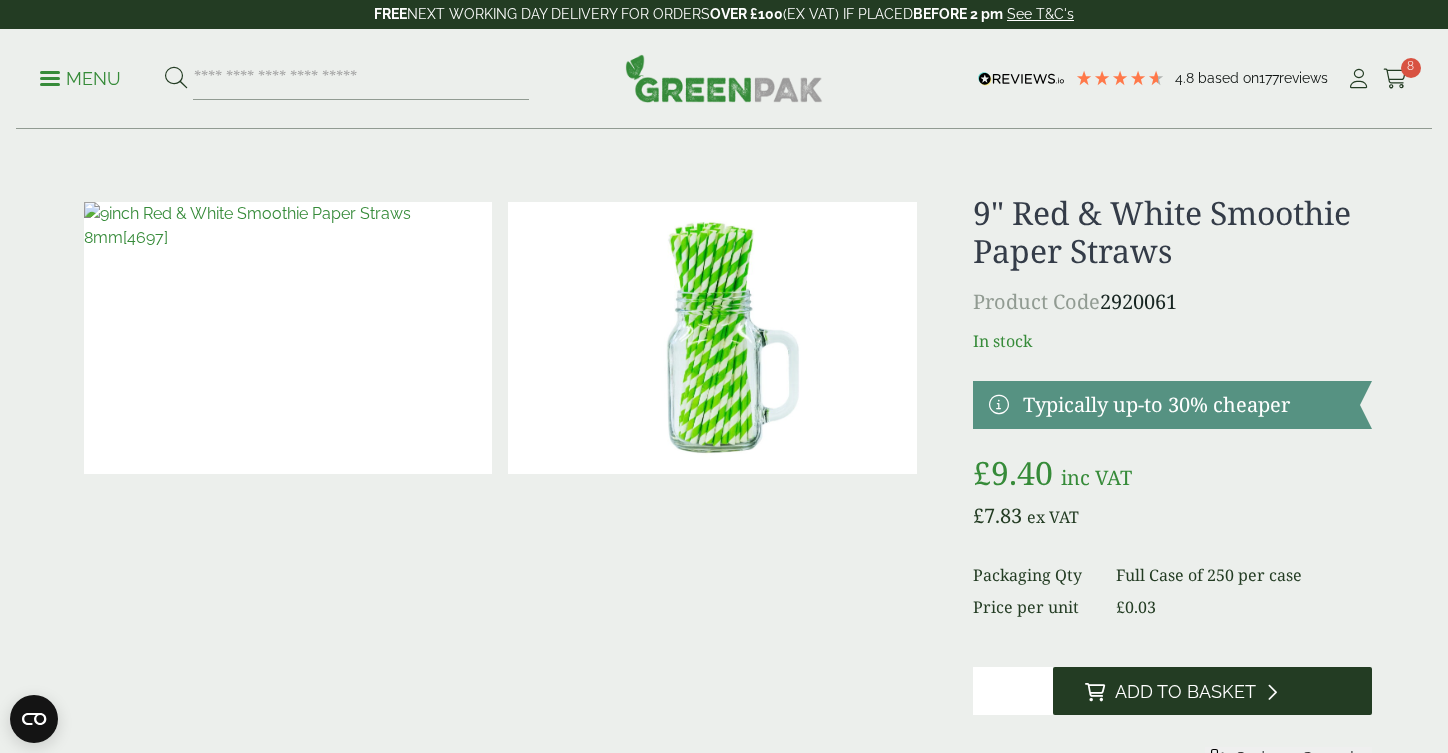 click on "Add to Basket" at bounding box center [1185, 692] 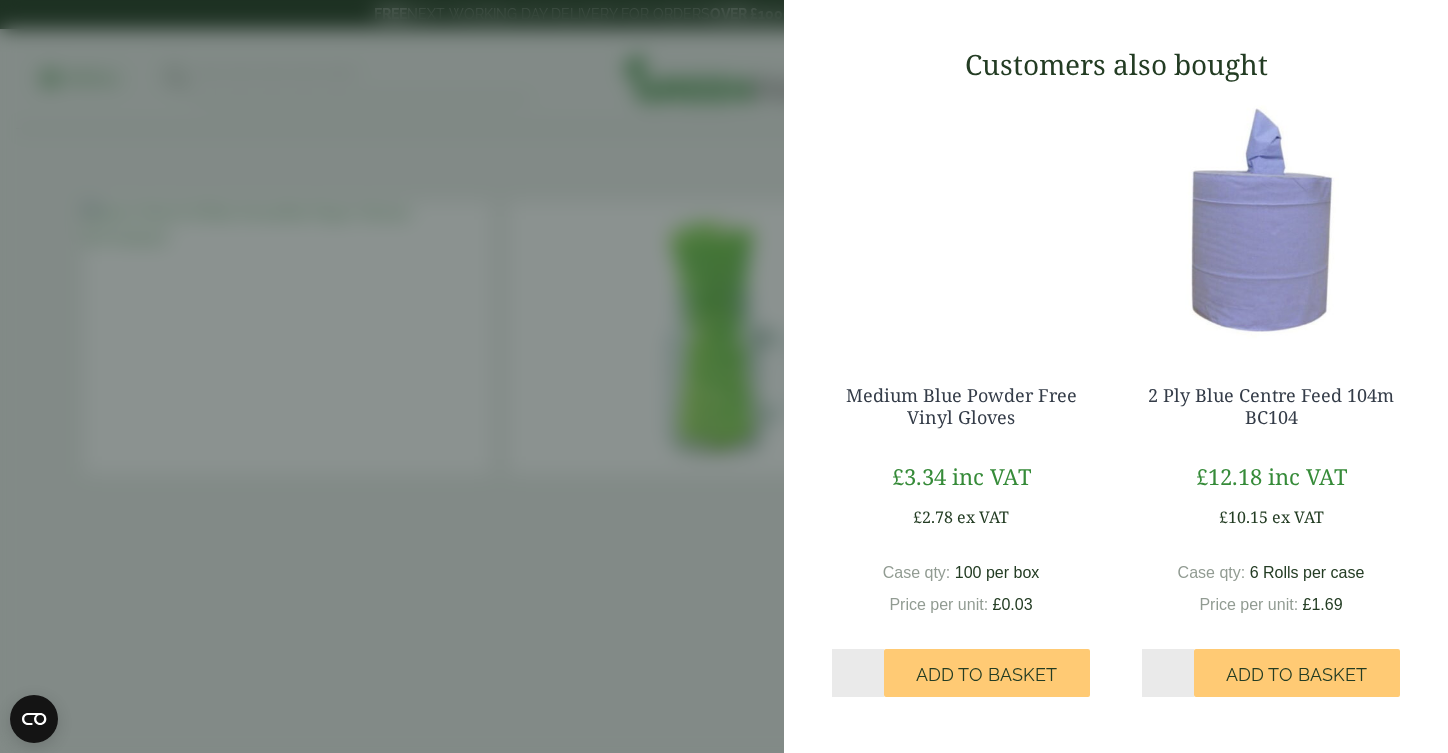 scroll, scrollTop: 1545, scrollLeft: 0, axis: vertical 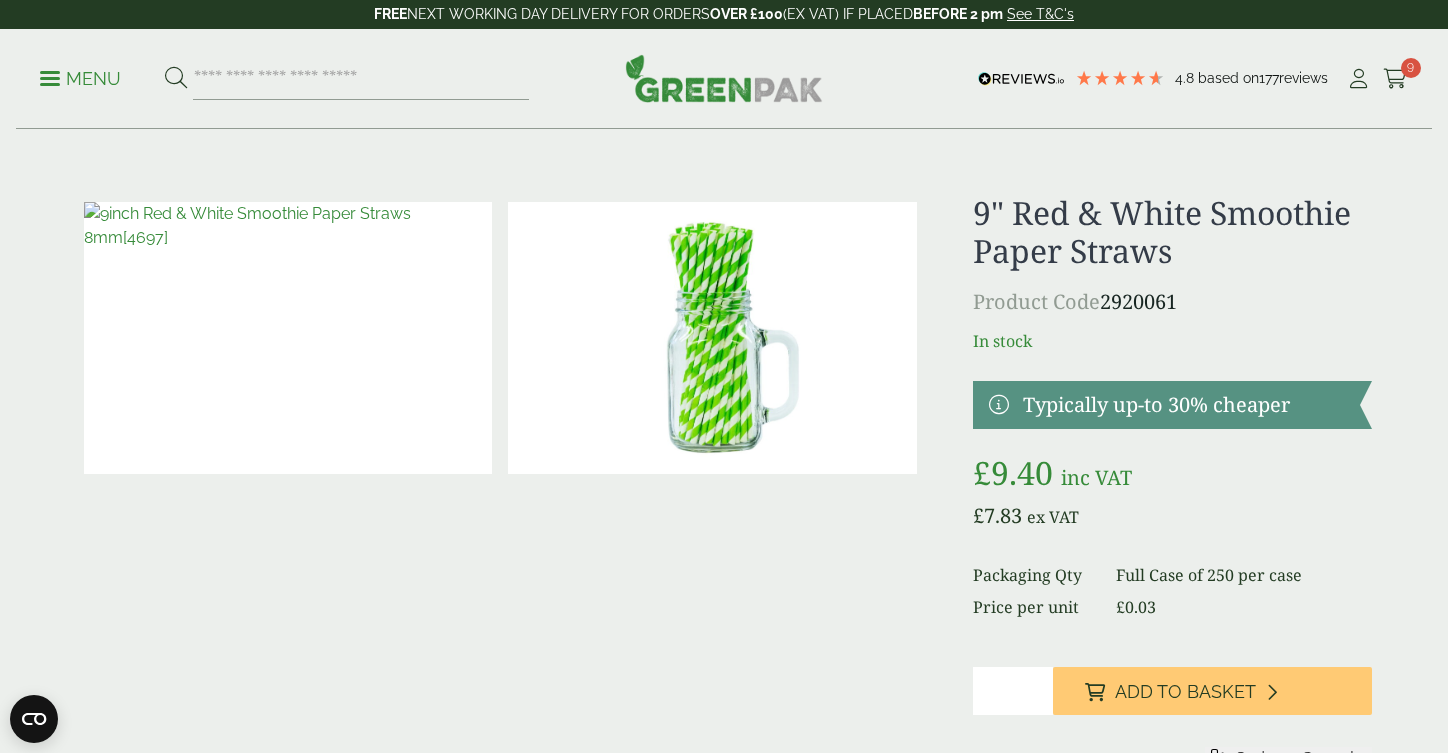 click on "Menu" at bounding box center [80, 79] 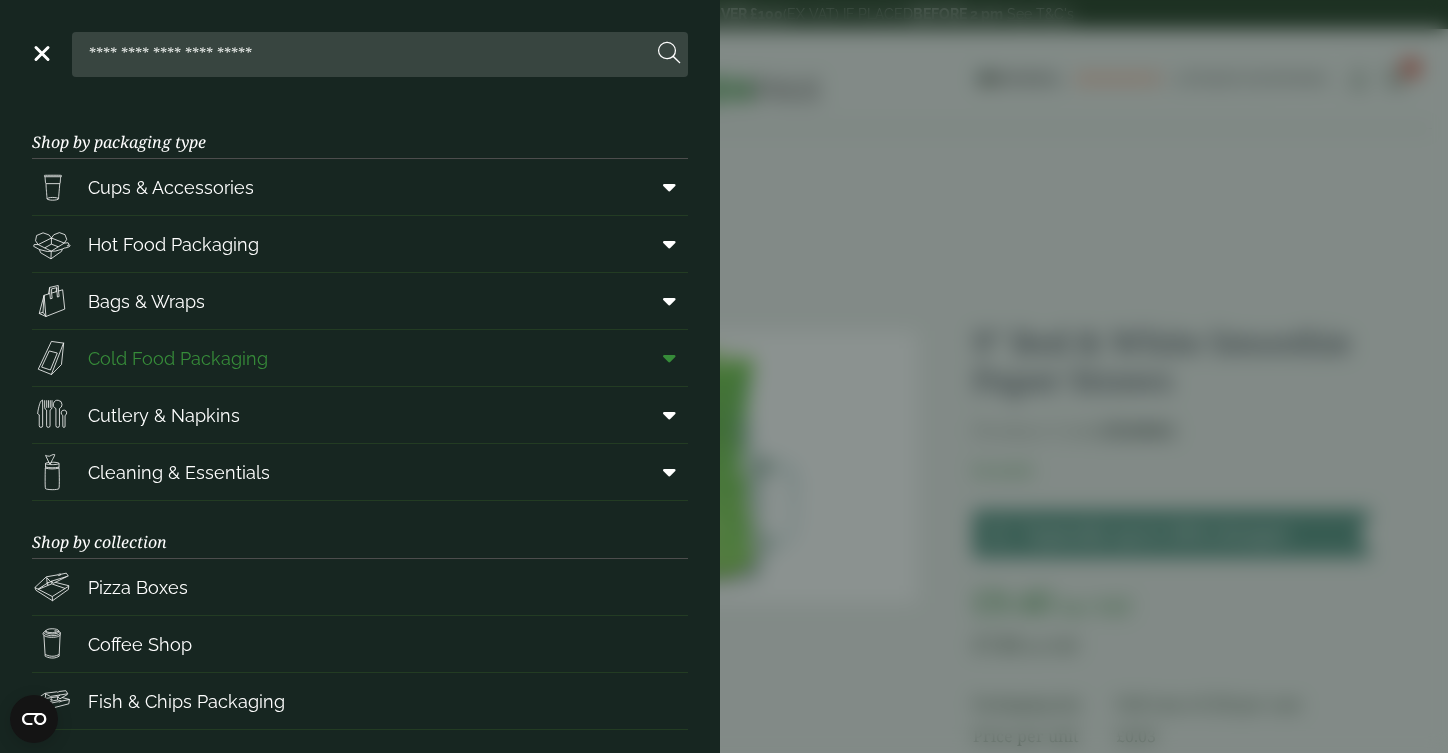 click on "Cold Food Packaging" at bounding box center [178, 358] 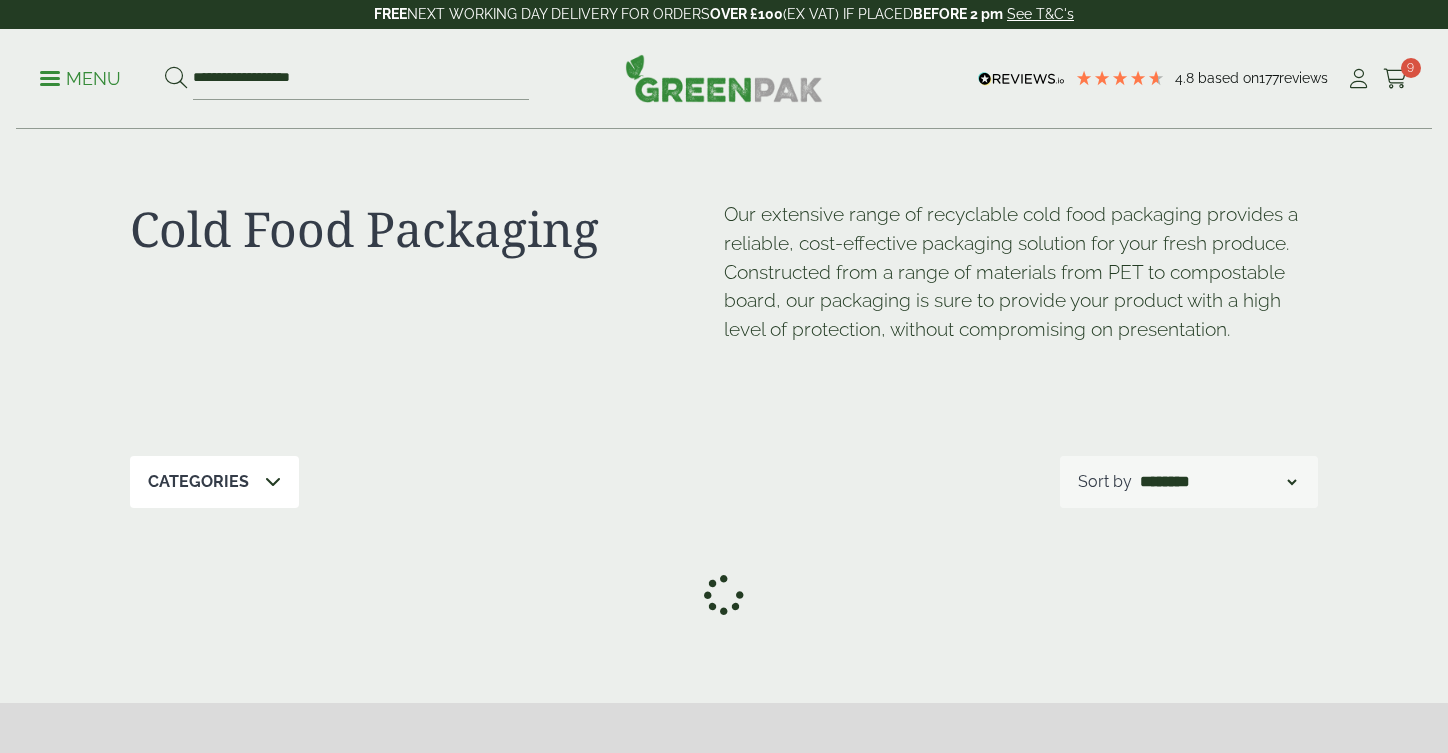 scroll, scrollTop: 0, scrollLeft: 0, axis: both 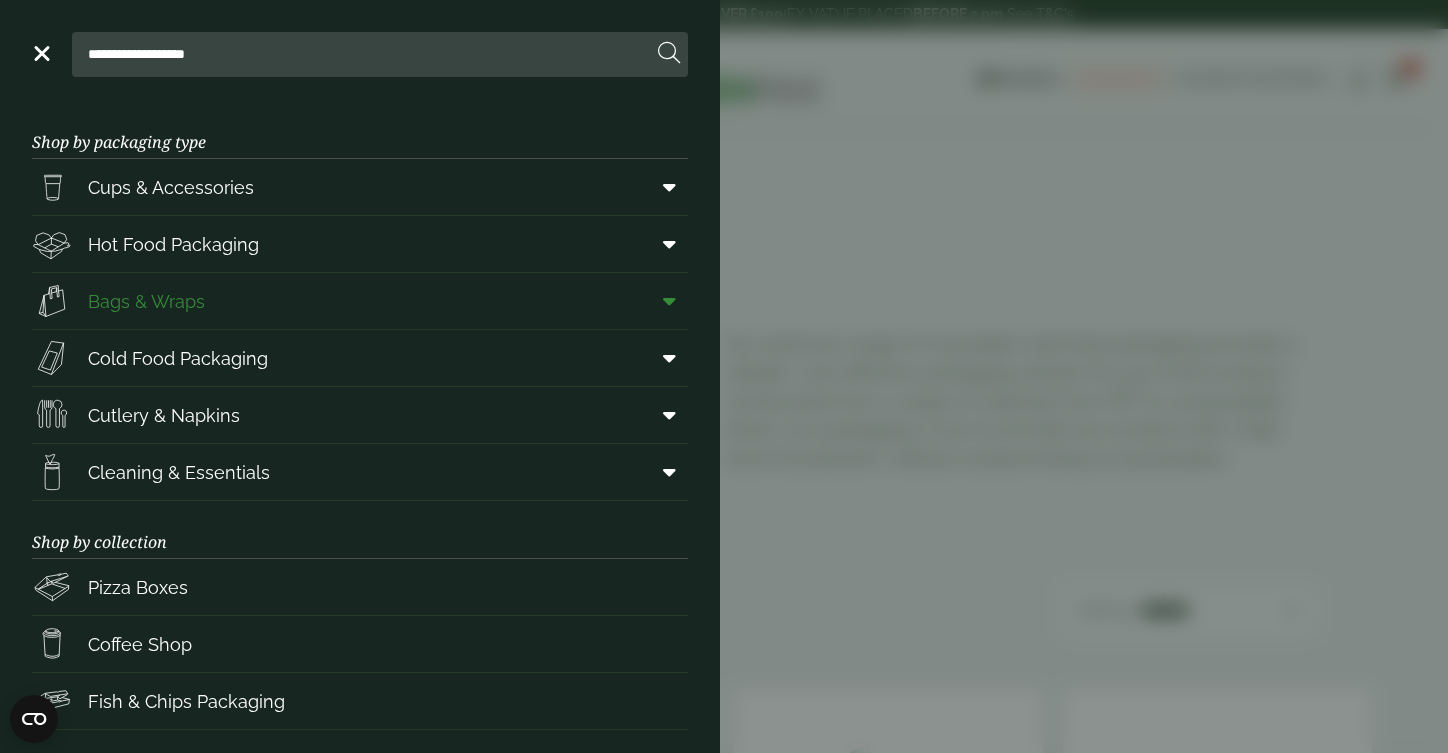 click on "Bags & Wraps" at bounding box center (146, 301) 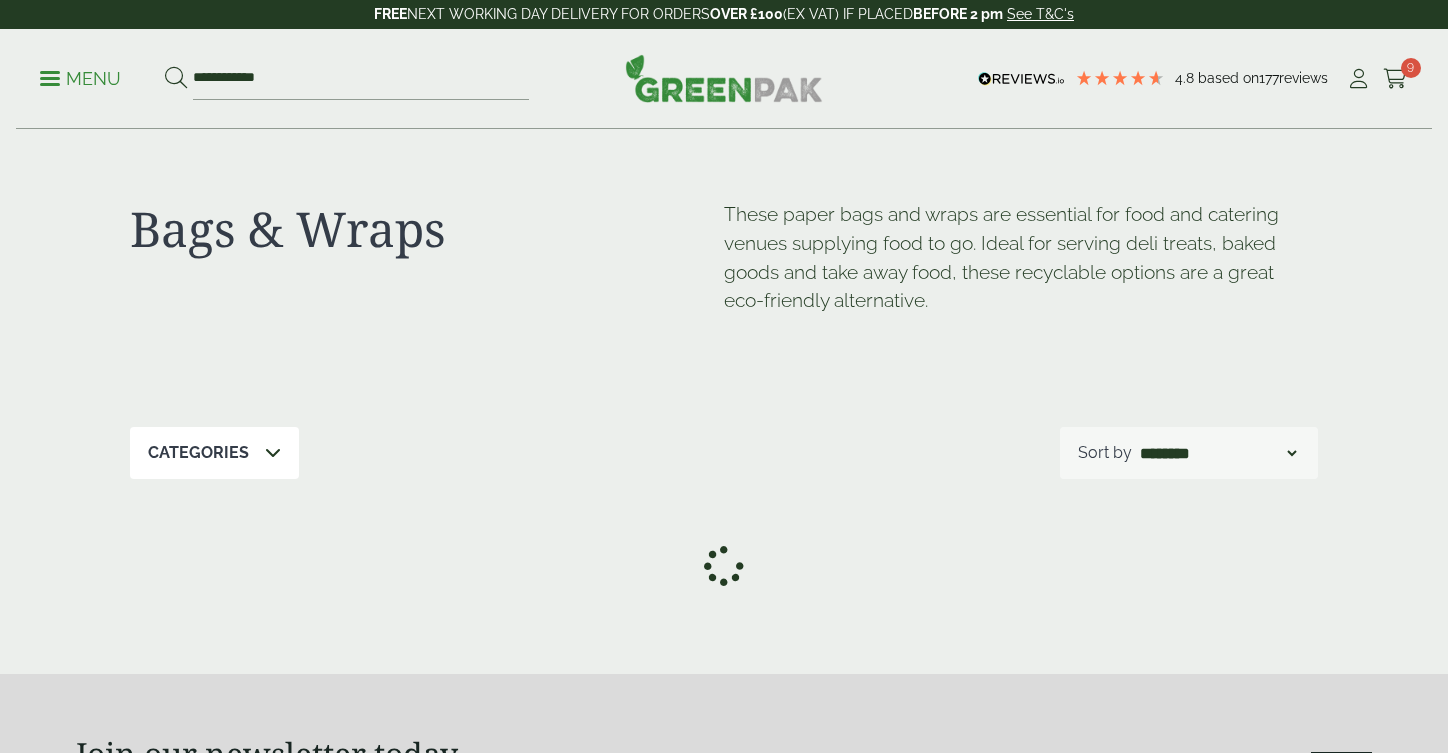 scroll, scrollTop: 0, scrollLeft: 0, axis: both 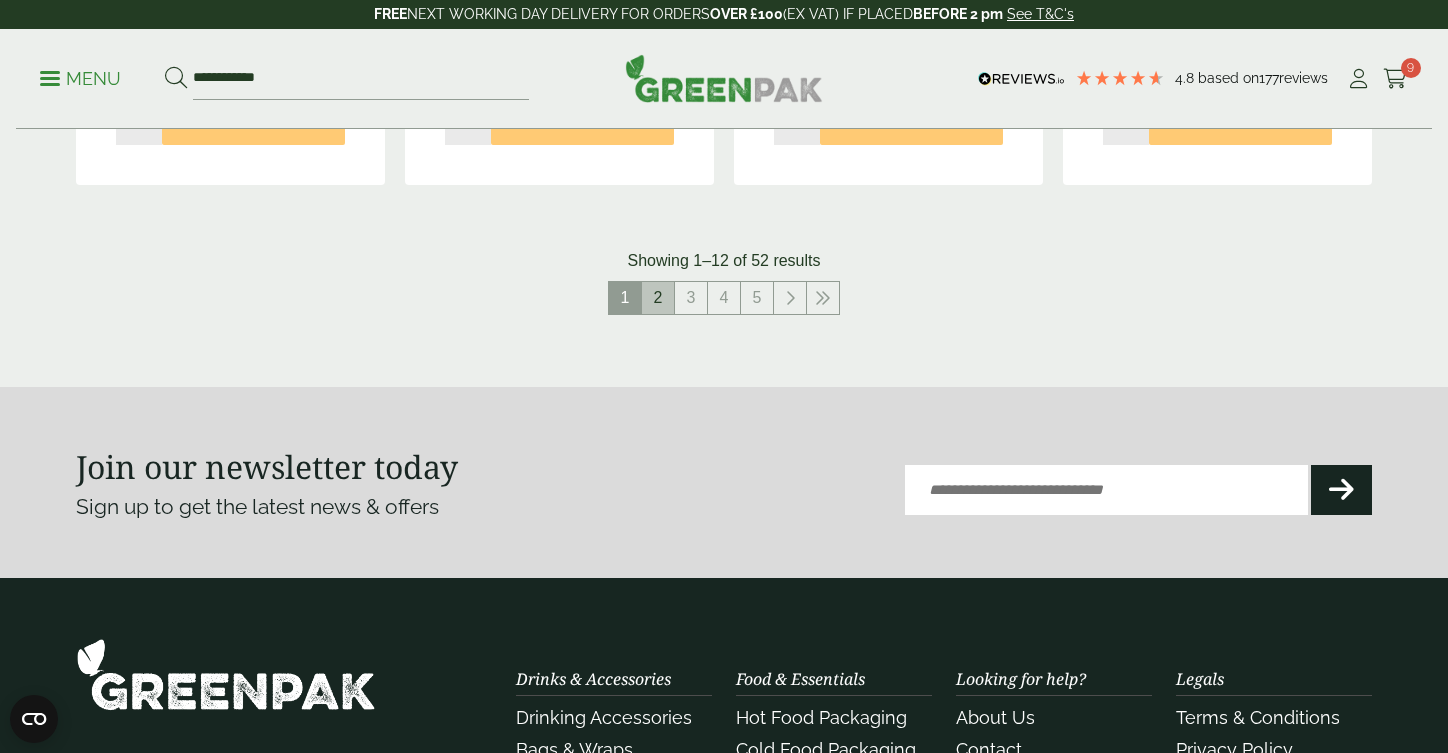 click on "2" at bounding box center [658, 298] 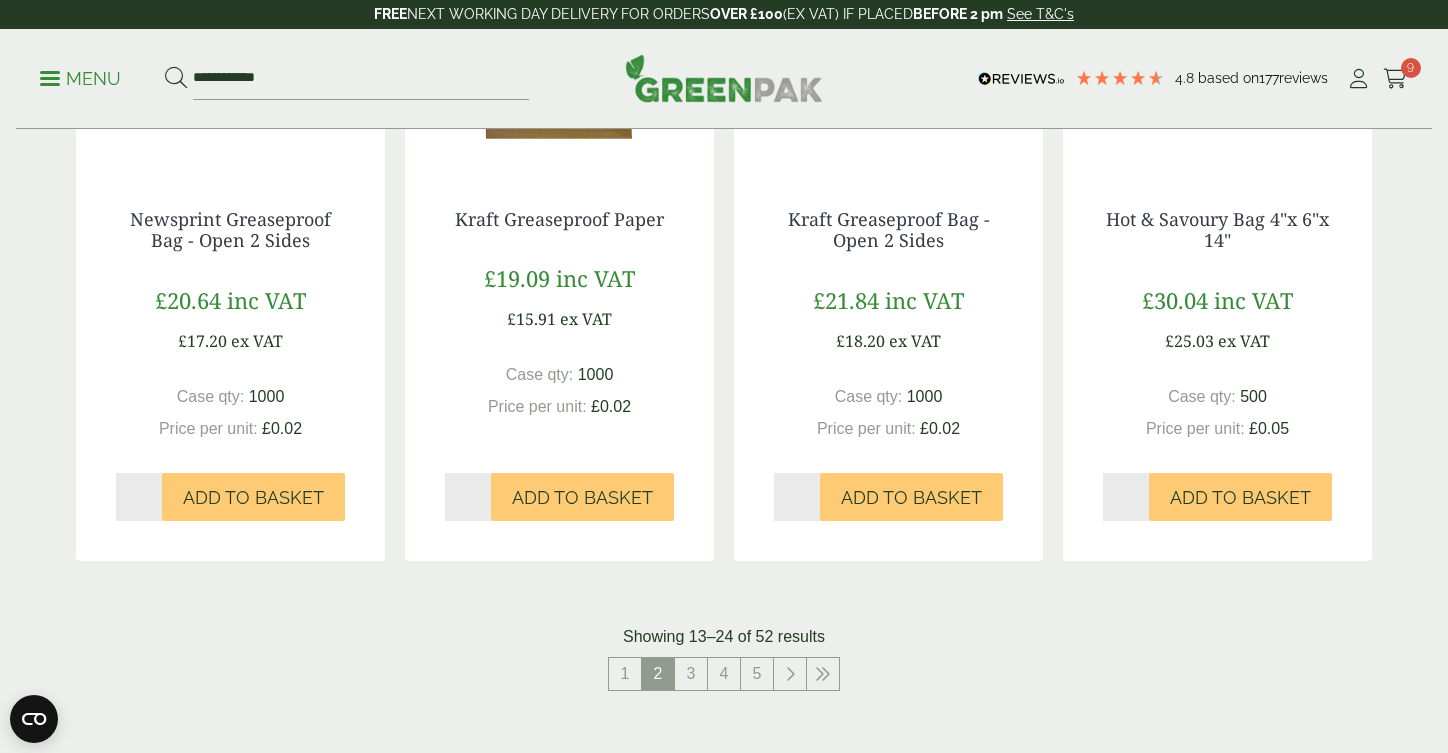scroll, scrollTop: 1933, scrollLeft: 0, axis: vertical 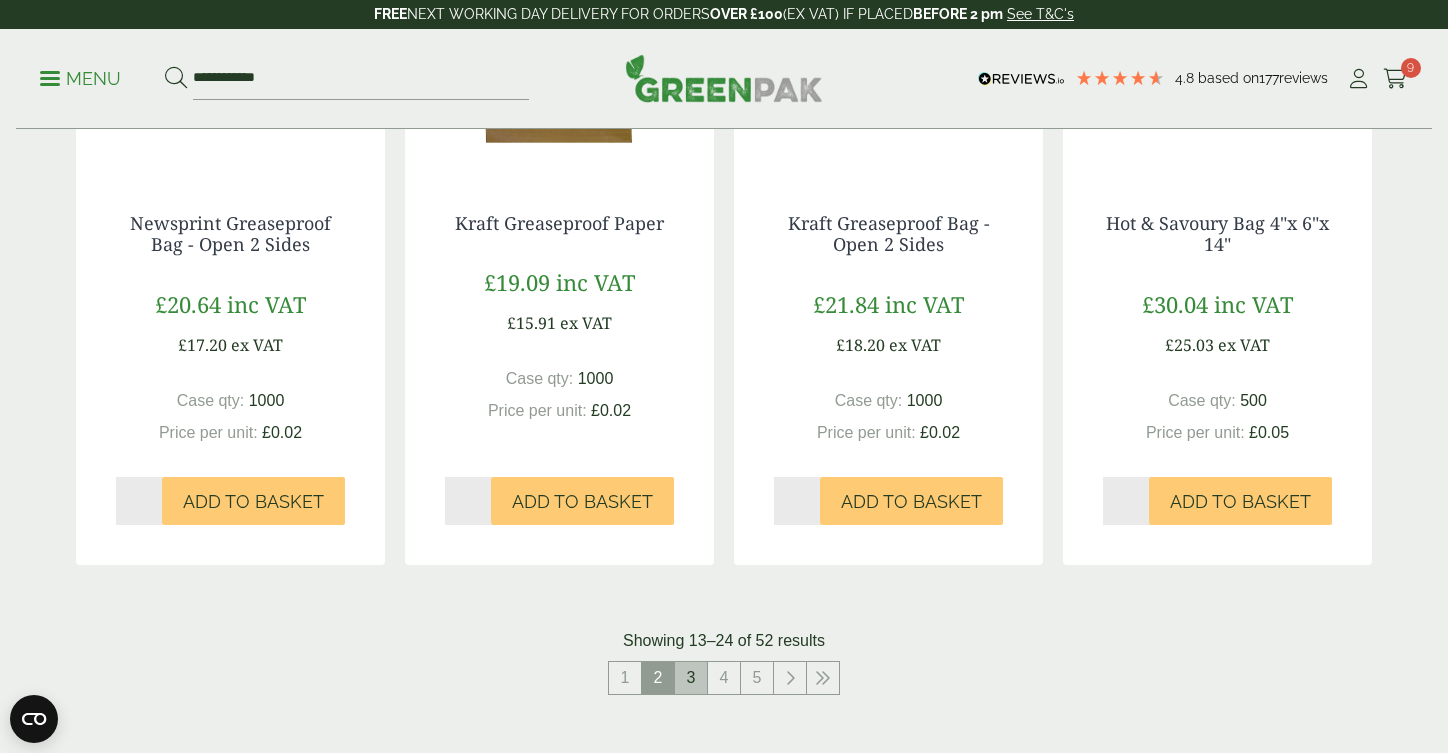 click on "3" at bounding box center [691, 678] 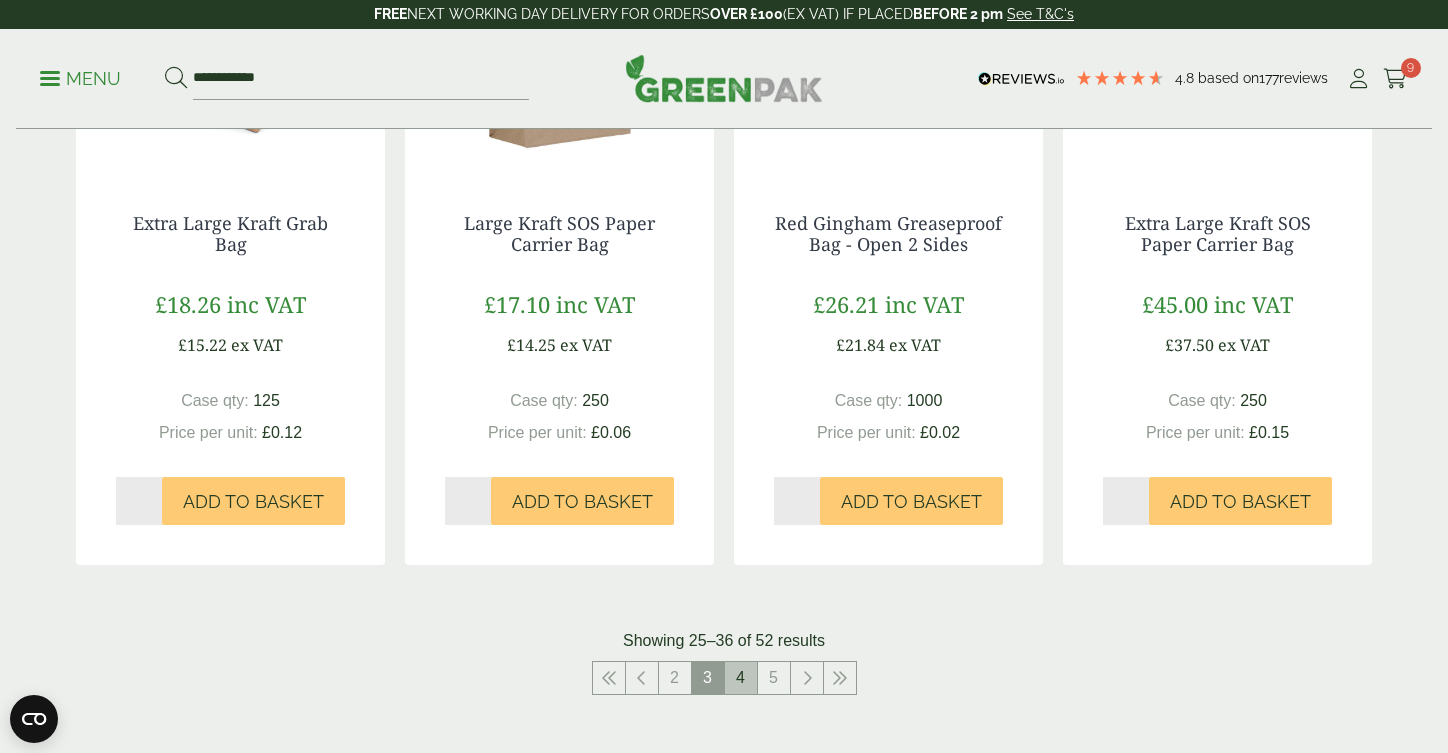 click on "4" at bounding box center (741, 678) 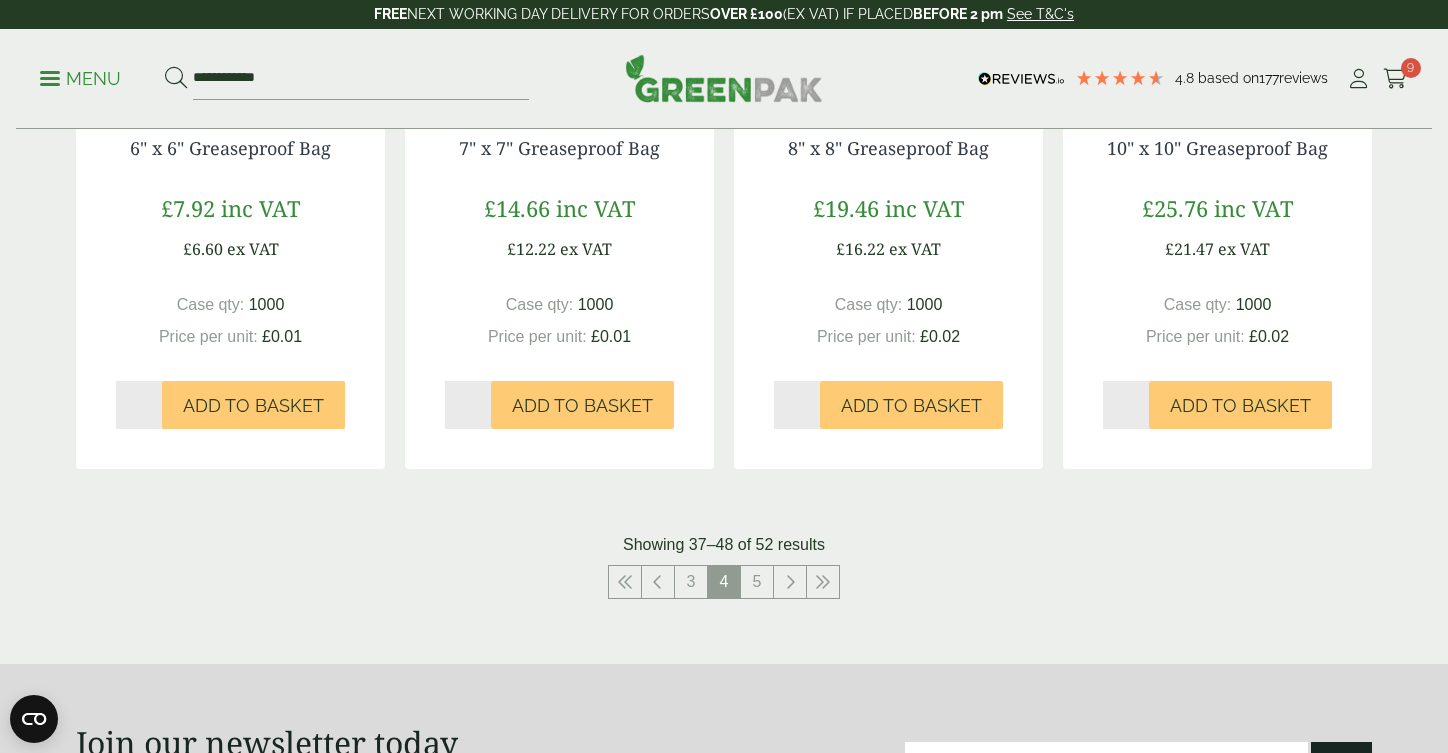 scroll, scrollTop: 2027, scrollLeft: 0, axis: vertical 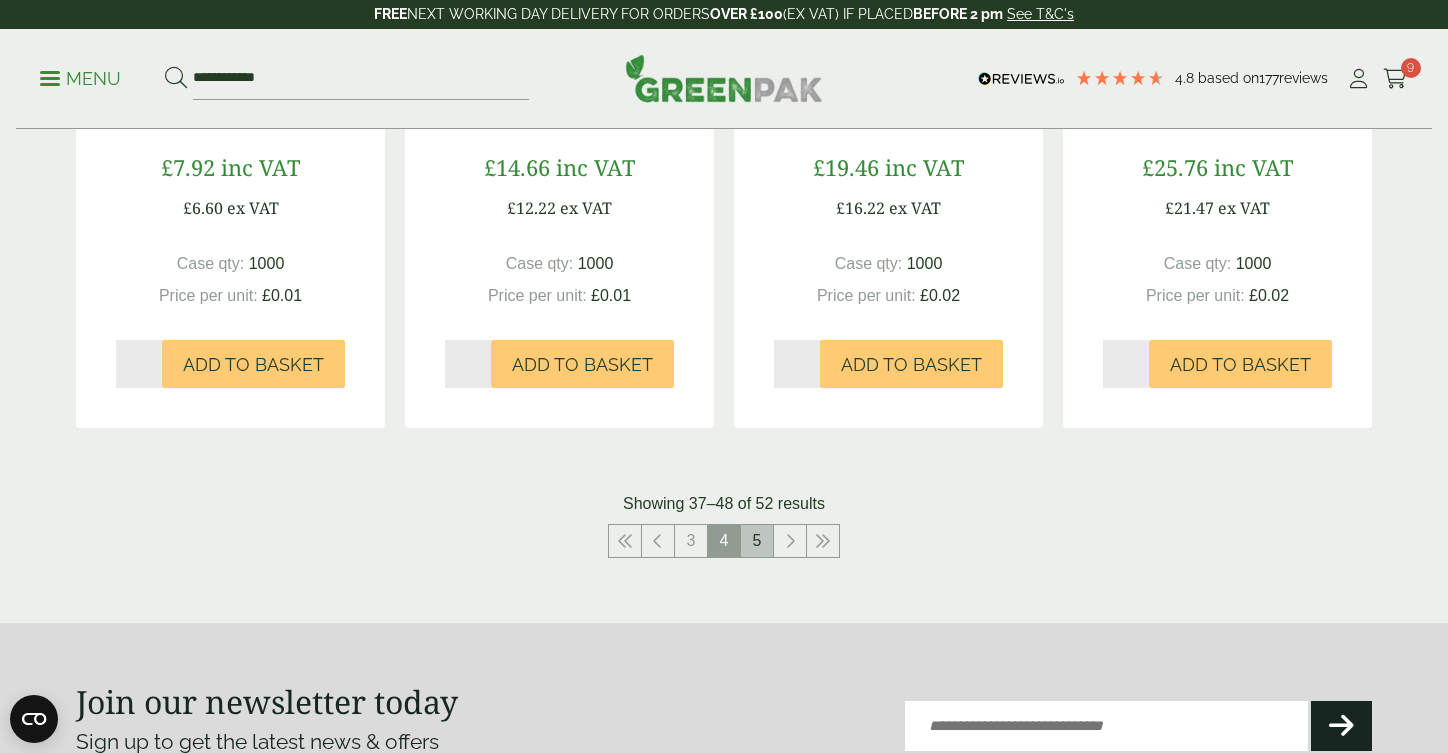 click on "5" at bounding box center (757, 541) 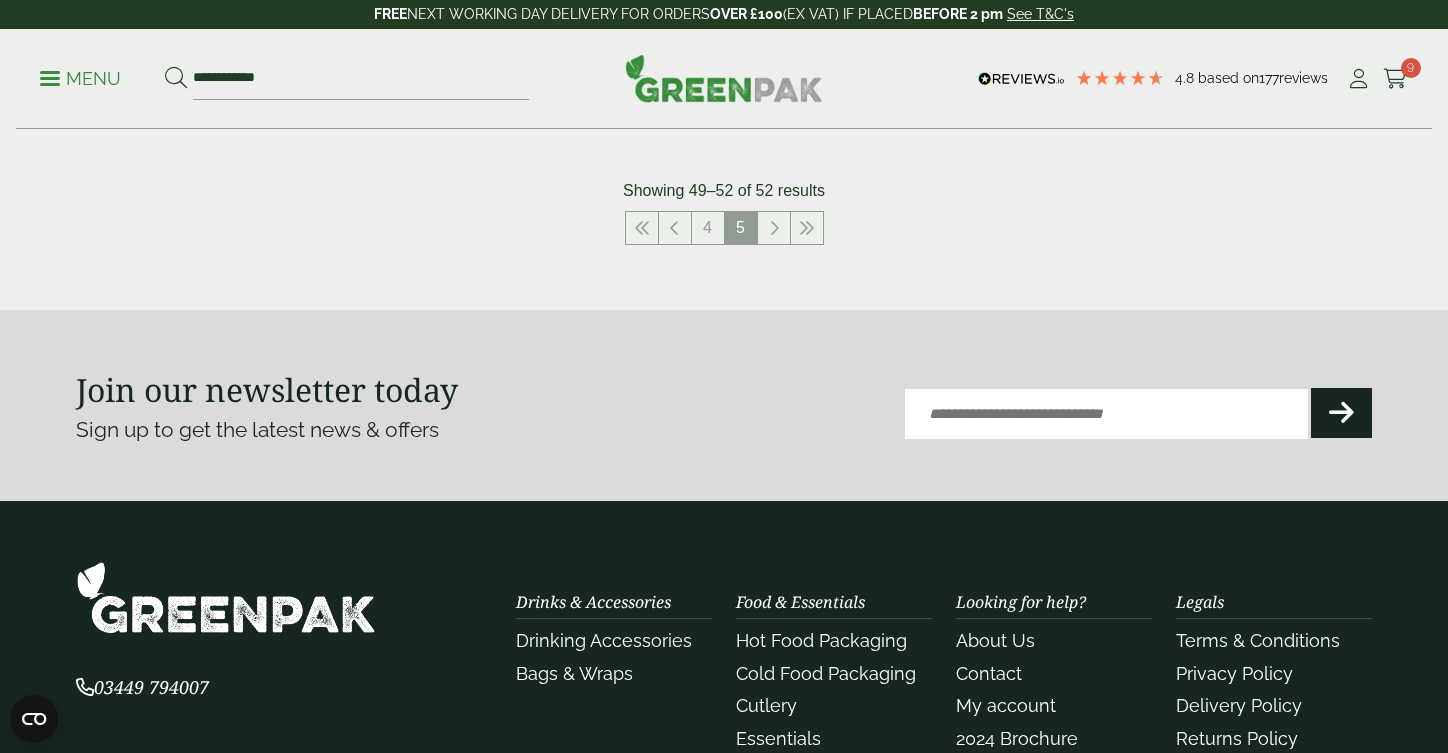 scroll, scrollTop: 1059, scrollLeft: 0, axis: vertical 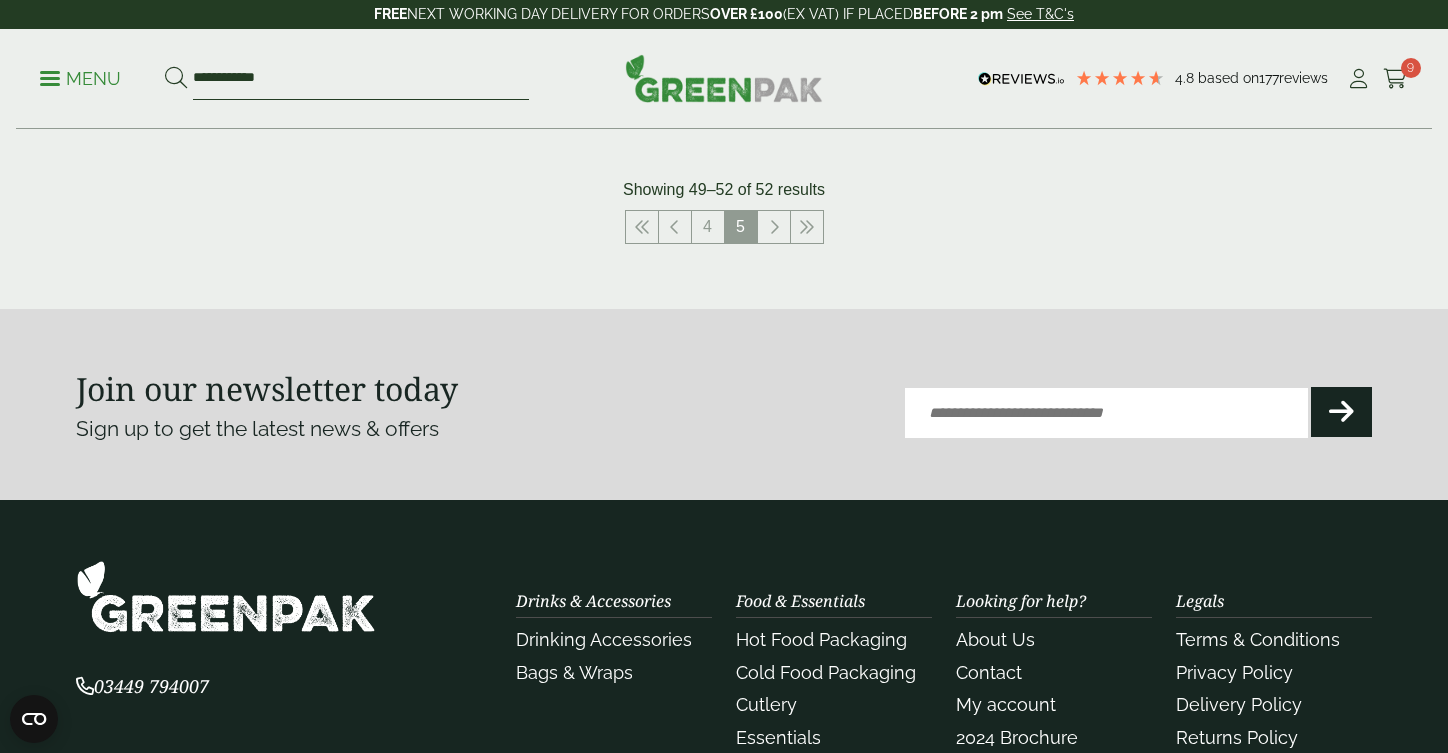 click on "**********" at bounding box center (361, 79) 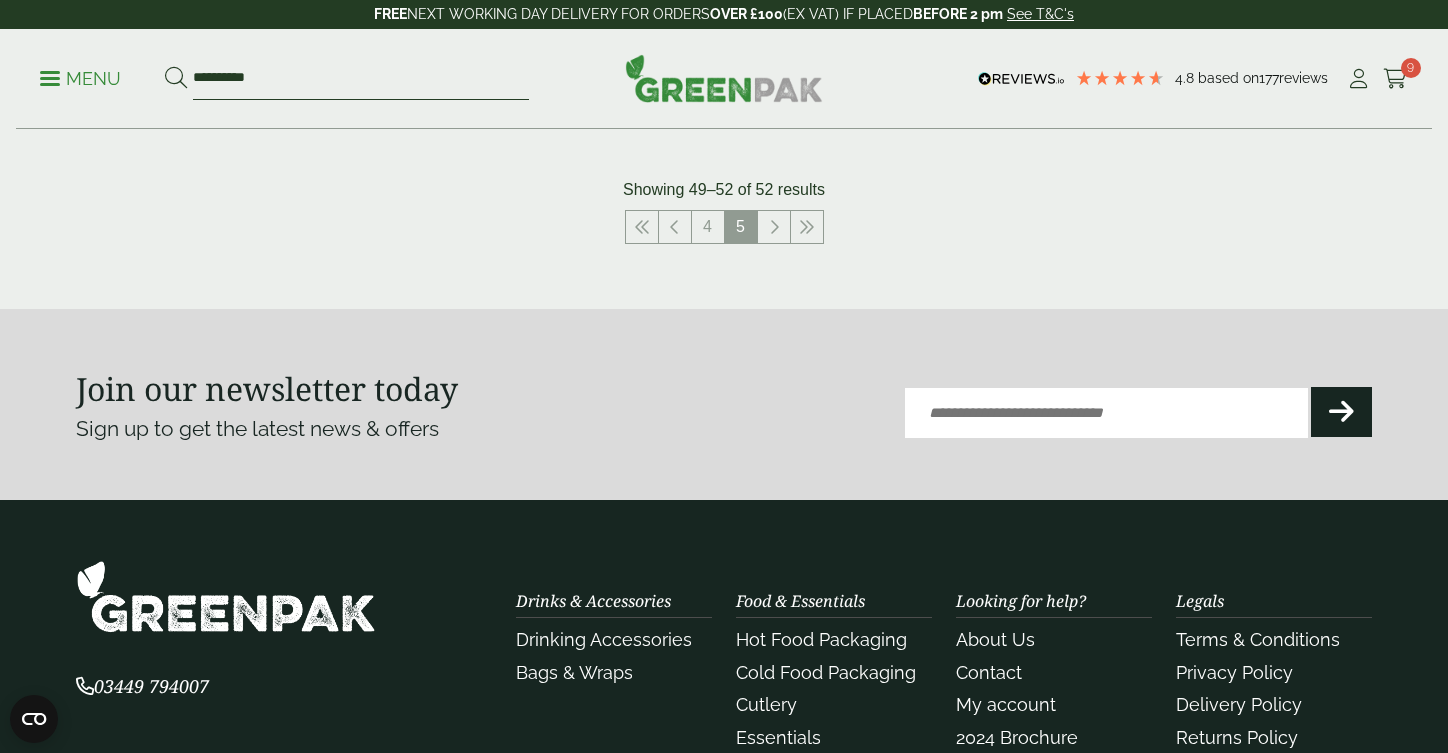 type on "**********" 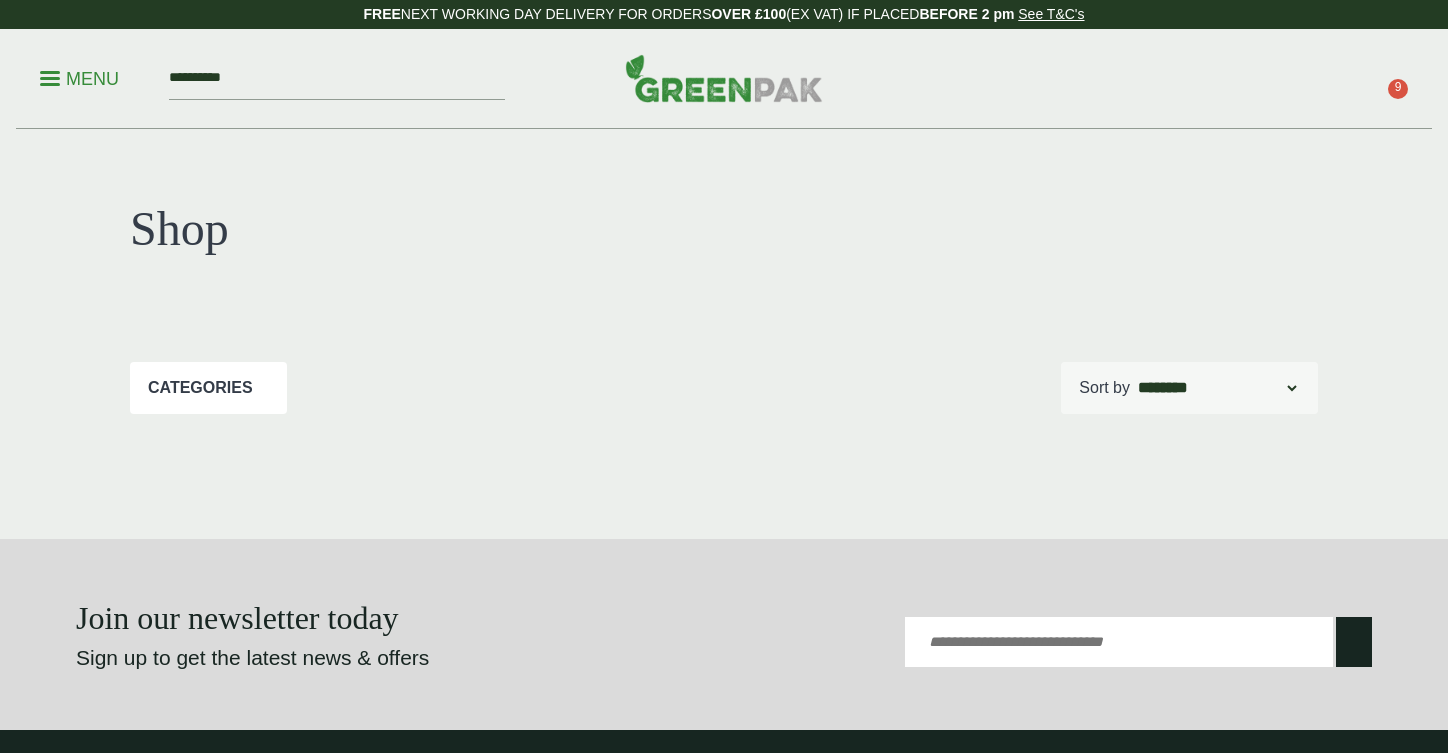 scroll, scrollTop: 0, scrollLeft: 0, axis: both 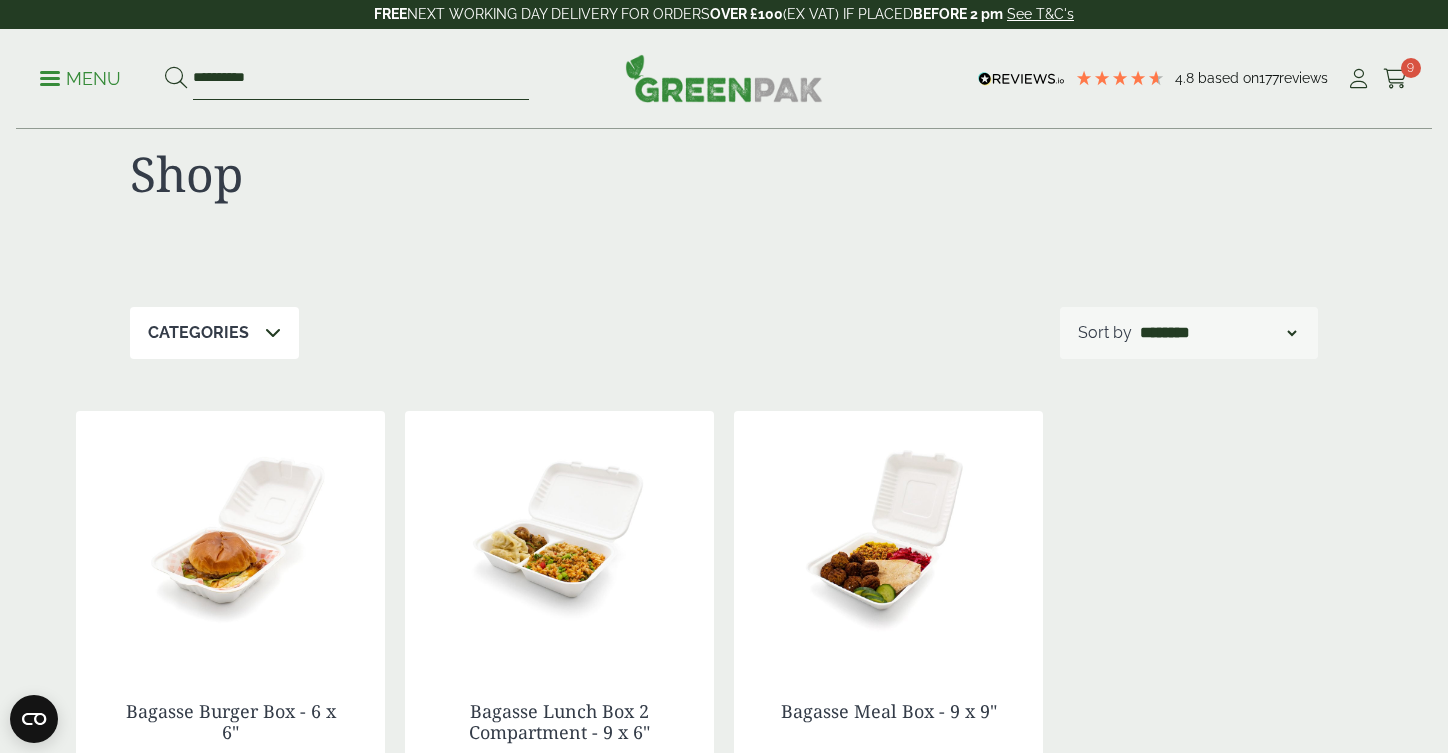 click on "**********" at bounding box center (361, 79) 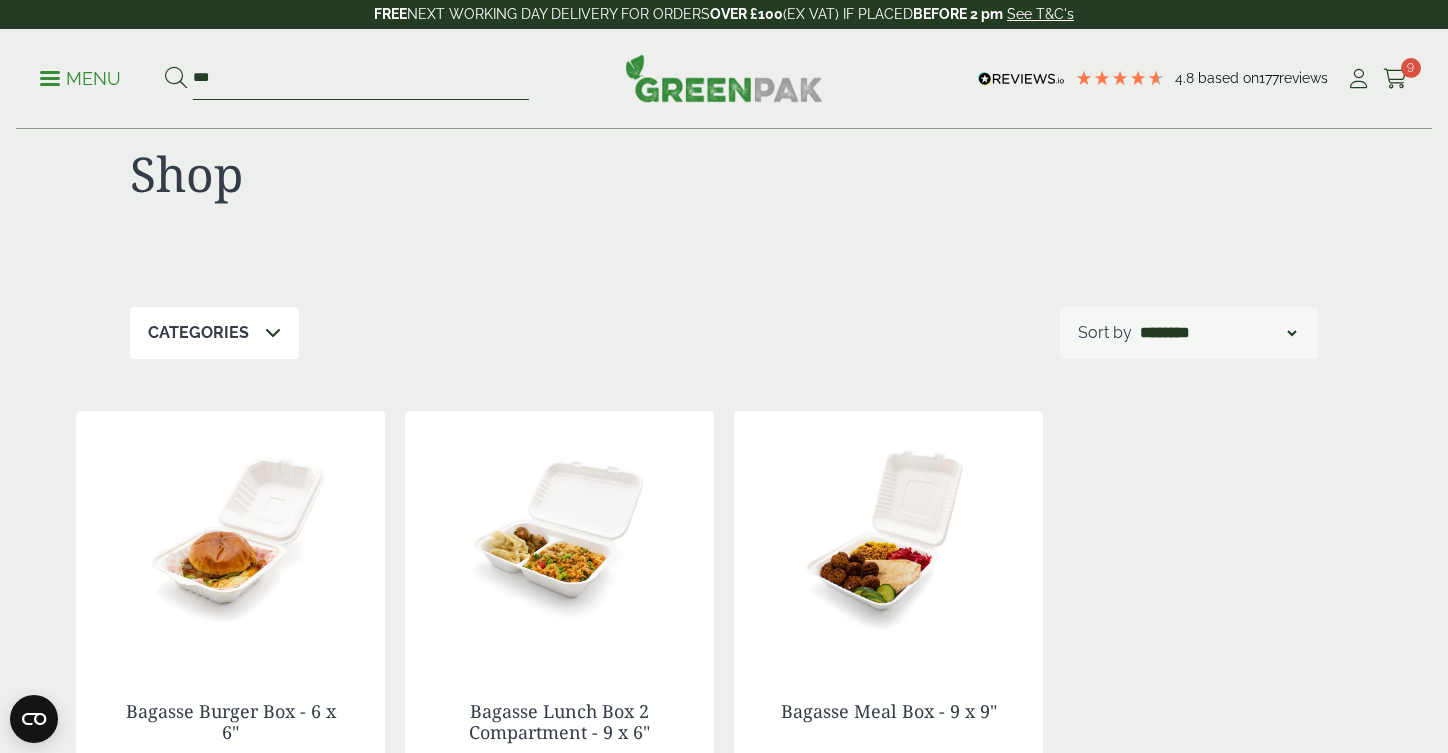 type on "***" 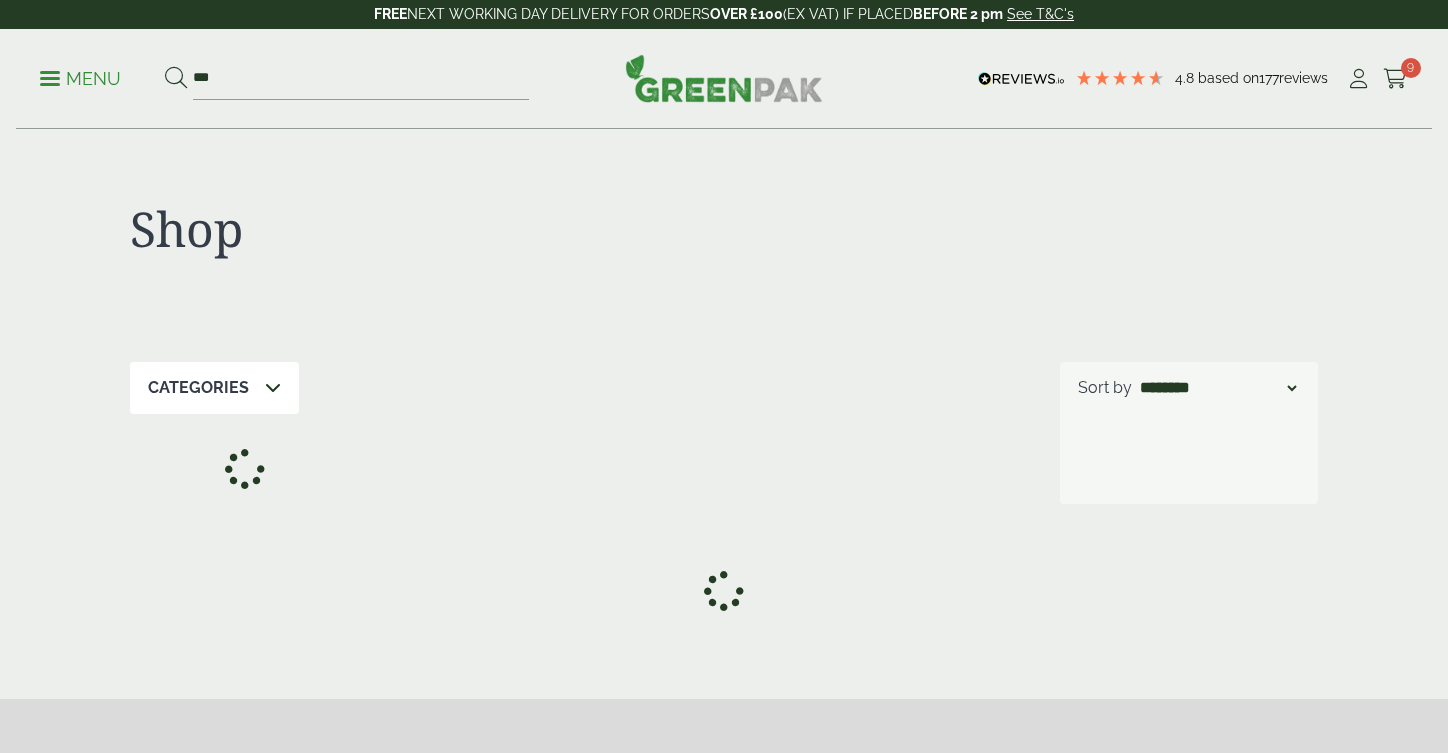 scroll, scrollTop: 0, scrollLeft: 0, axis: both 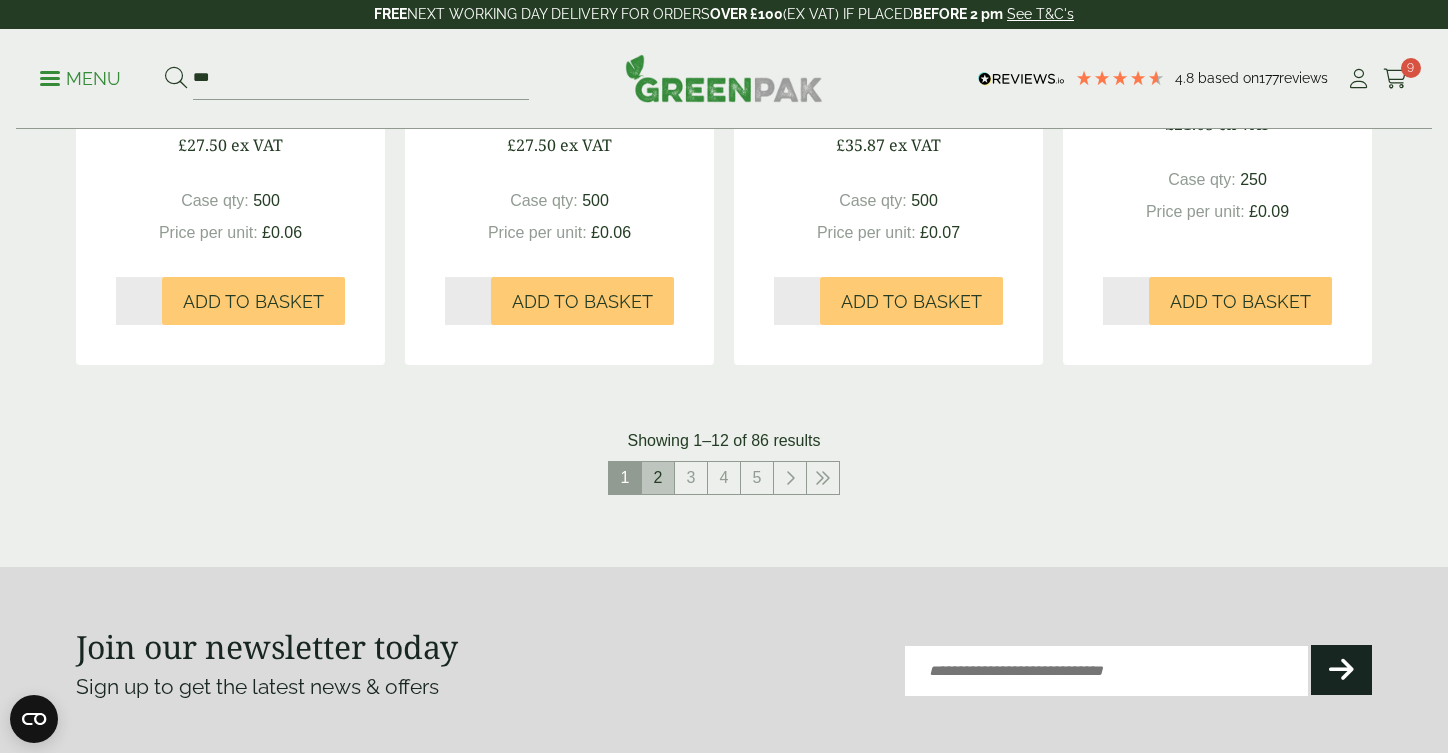 click on "2" at bounding box center [658, 478] 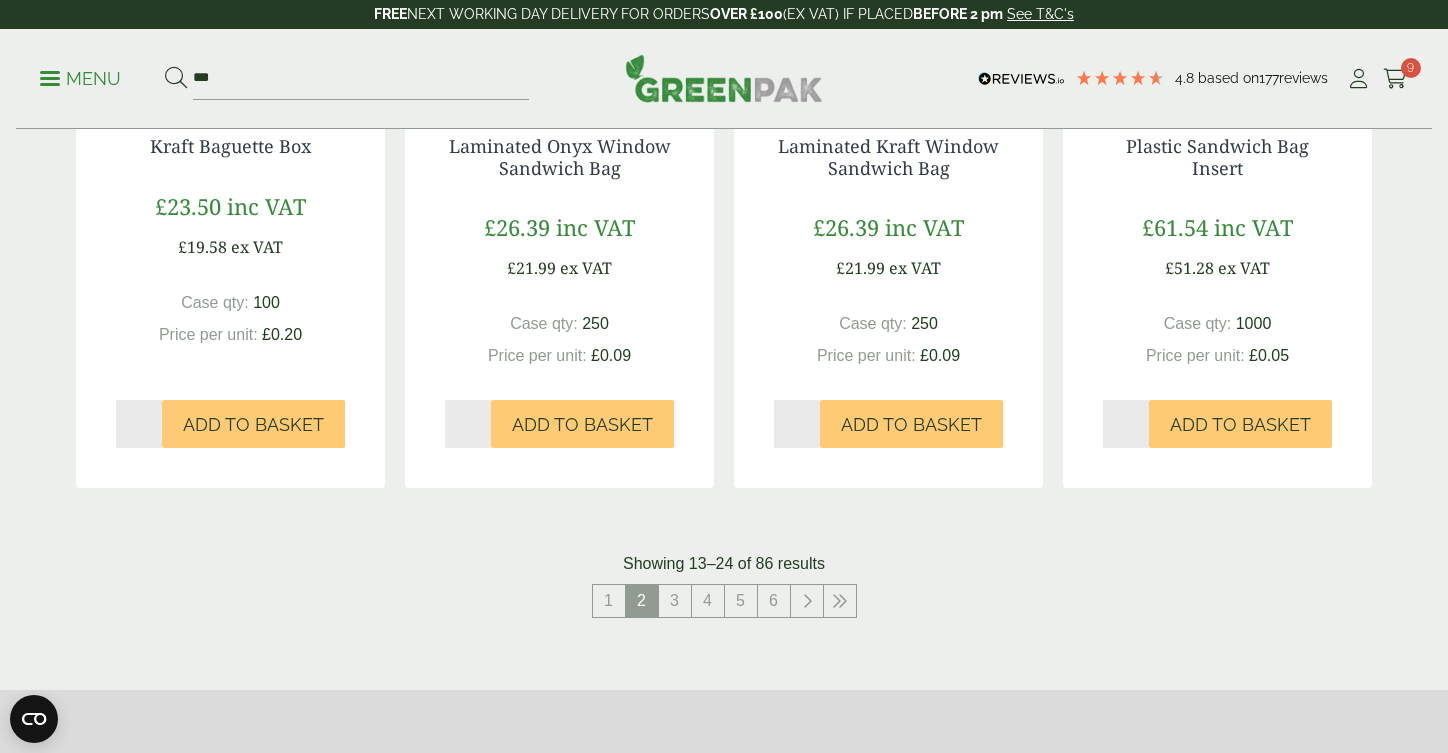 scroll, scrollTop: 2038, scrollLeft: 0, axis: vertical 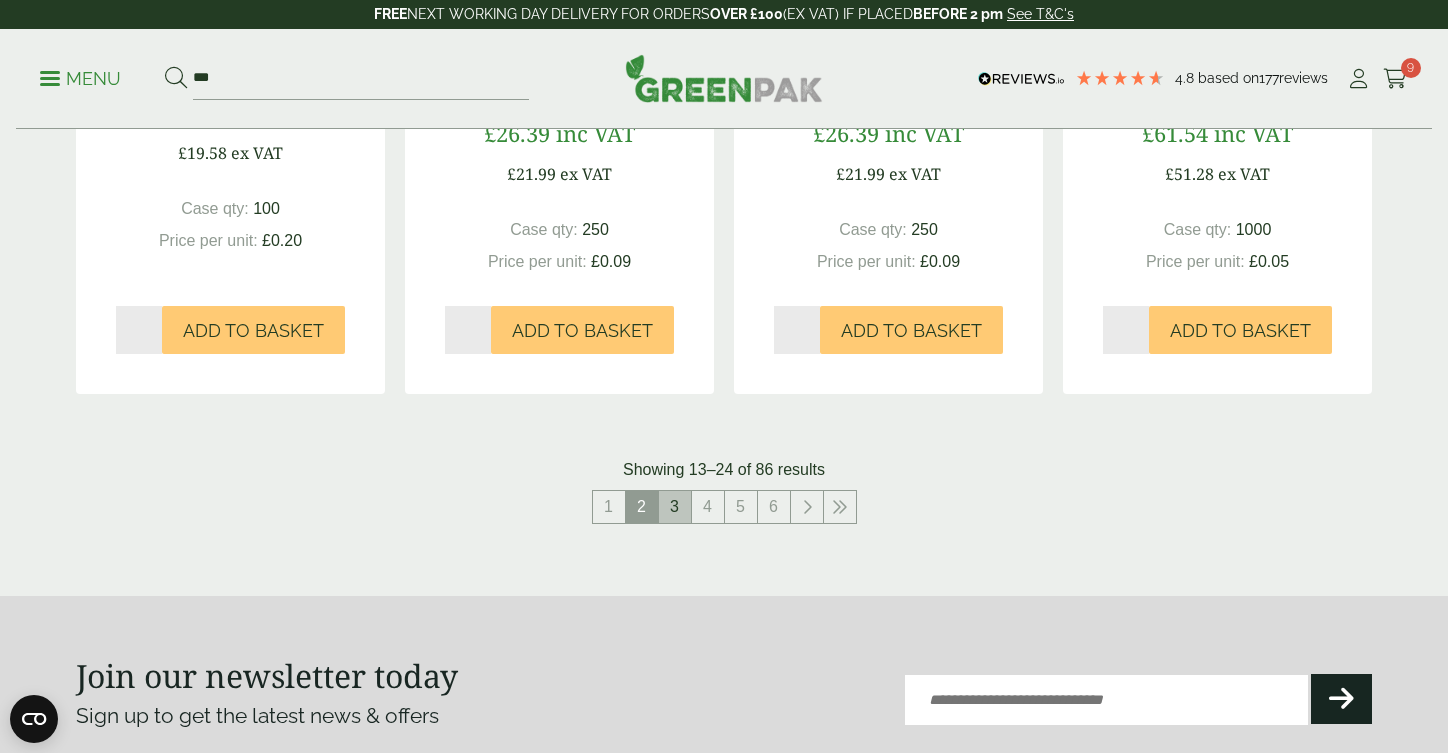 click on "3" at bounding box center (675, 507) 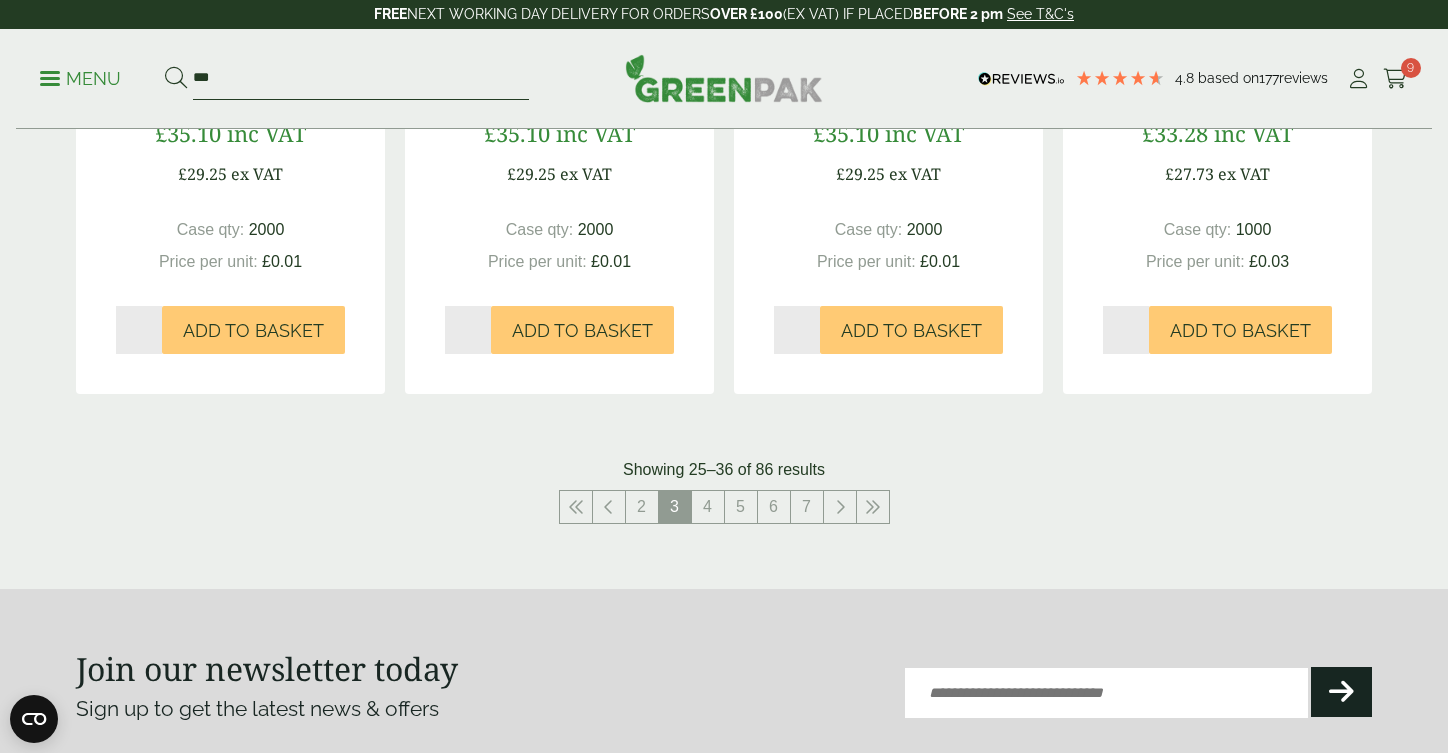 click on "***" at bounding box center (361, 79) 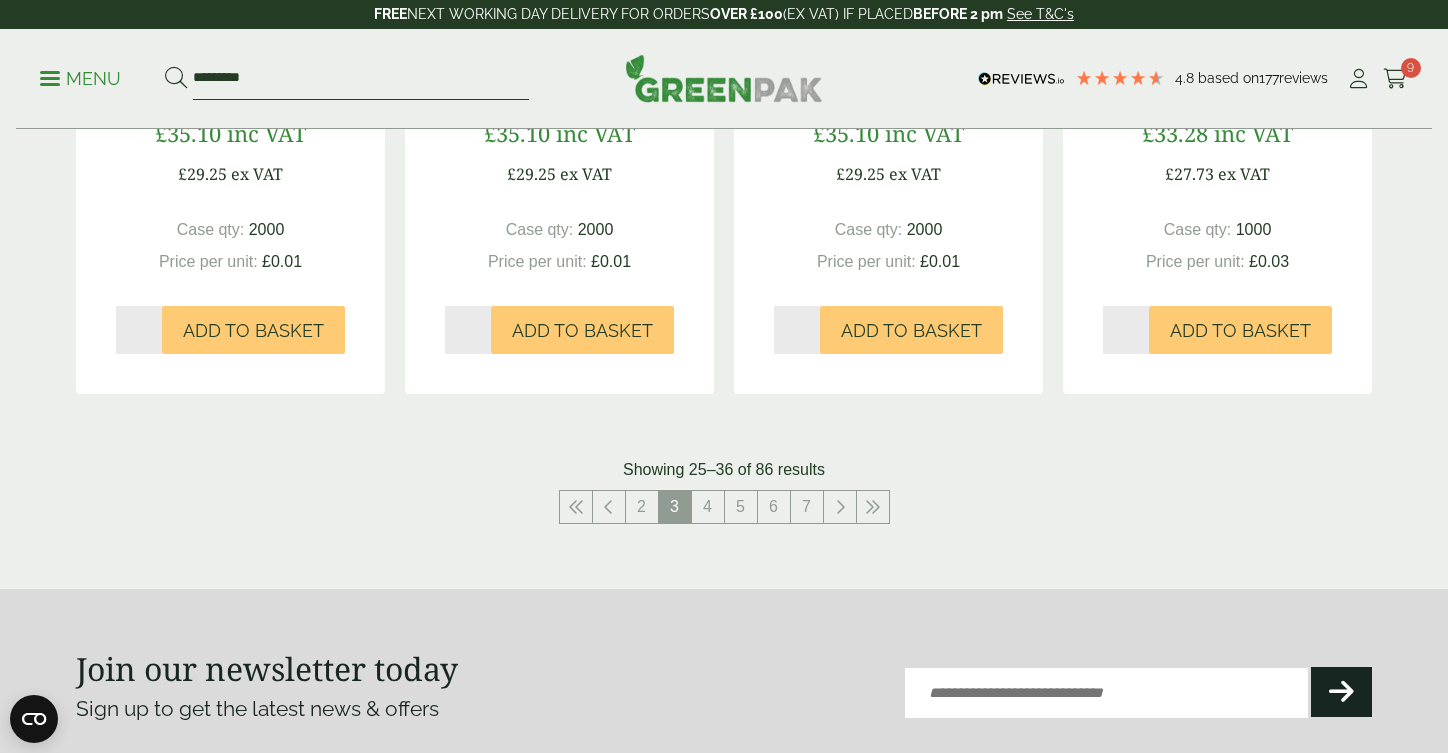 type on "*********" 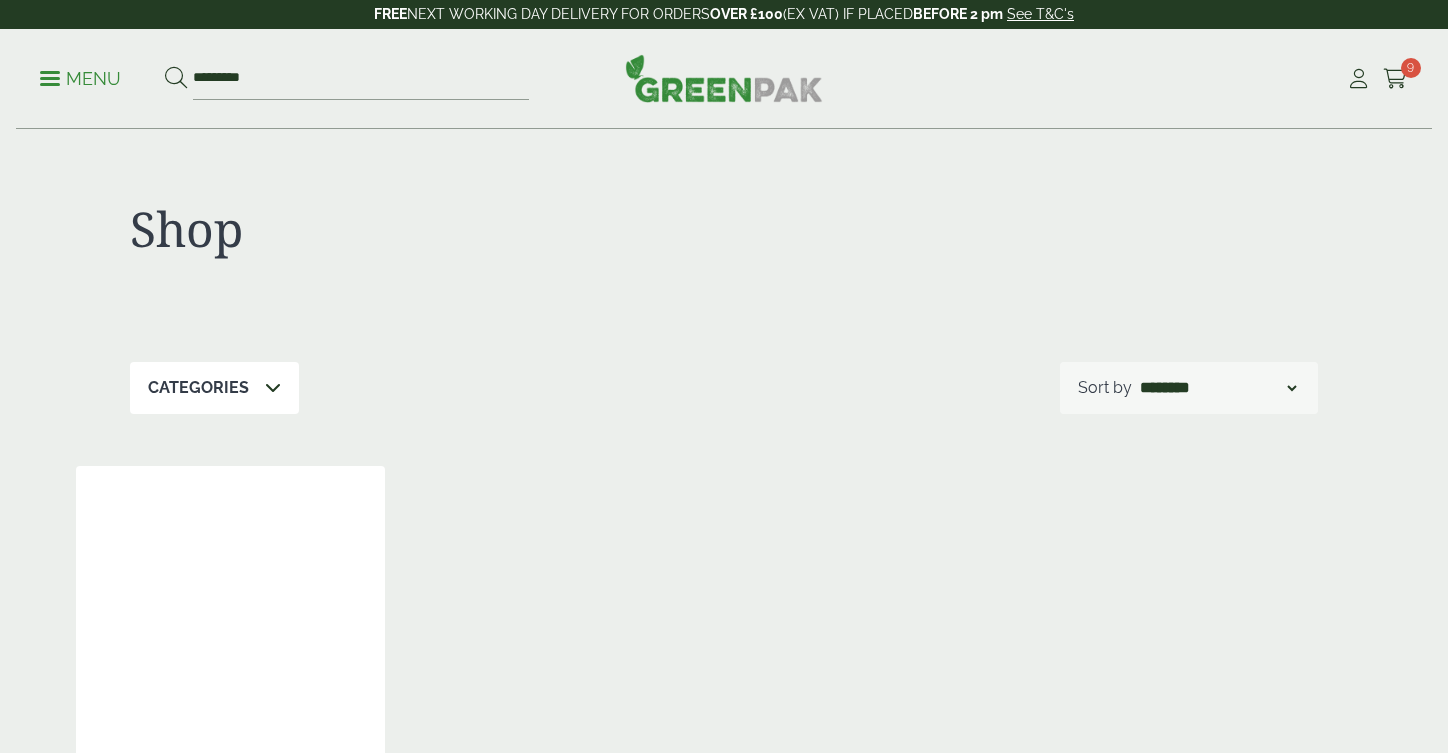 scroll, scrollTop: 0, scrollLeft: 0, axis: both 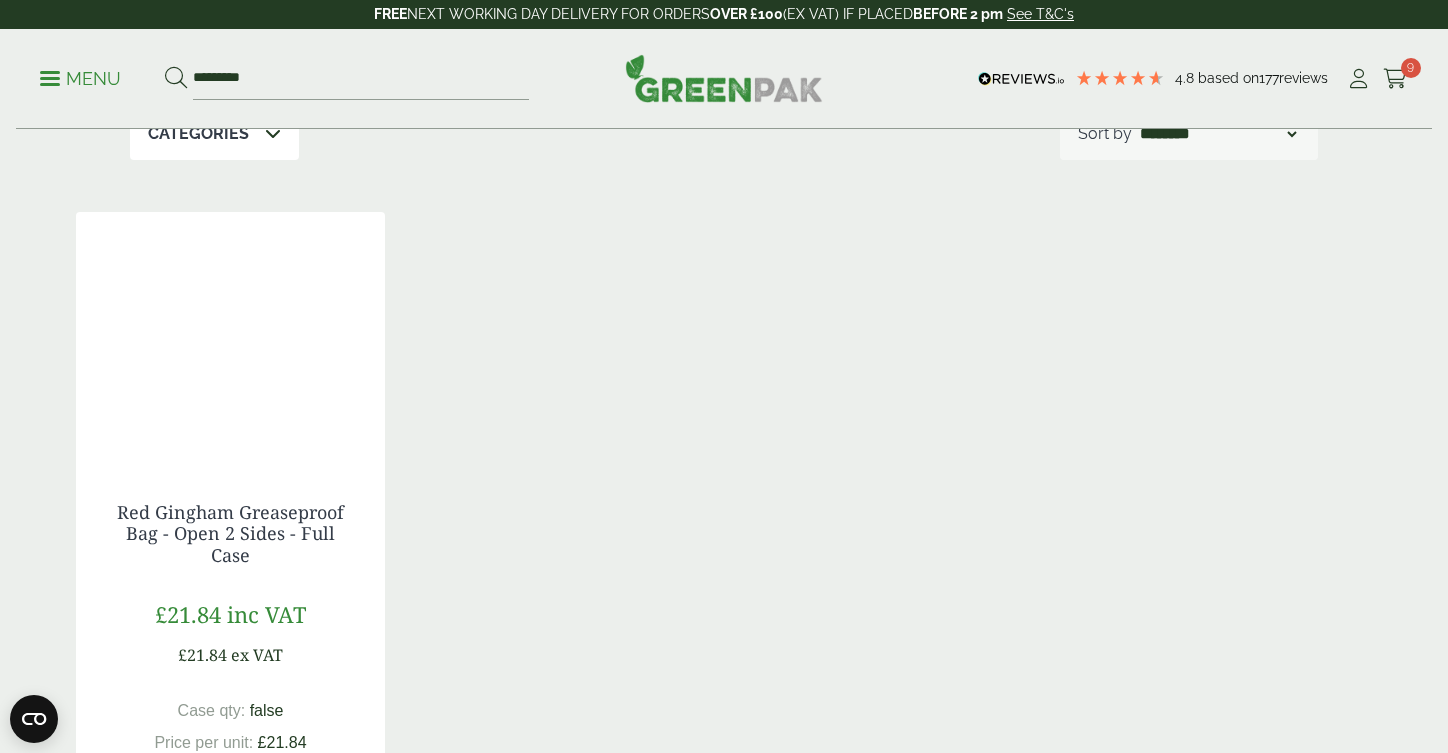 click at bounding box center [230, 337] 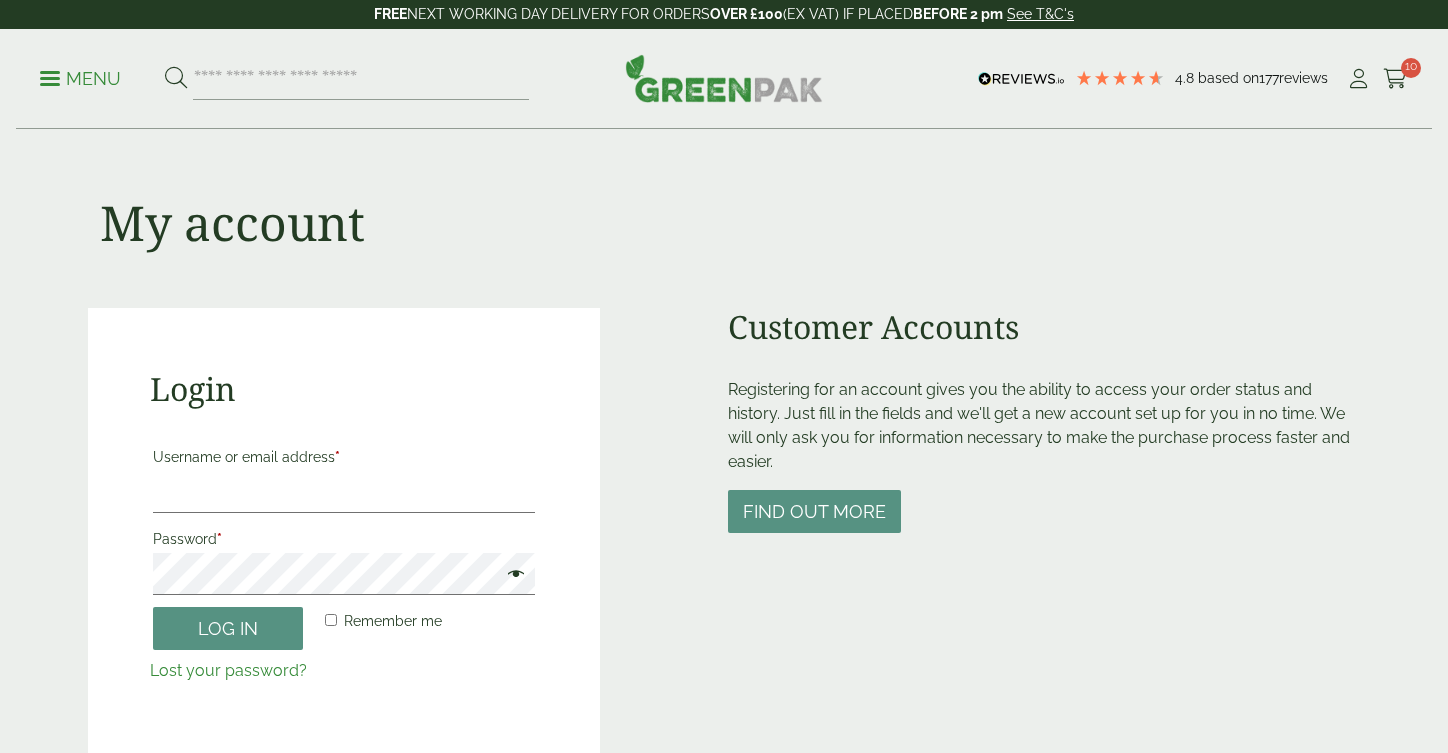 scroll, scrollTop: 0, scrollLeft: 0, axis: both 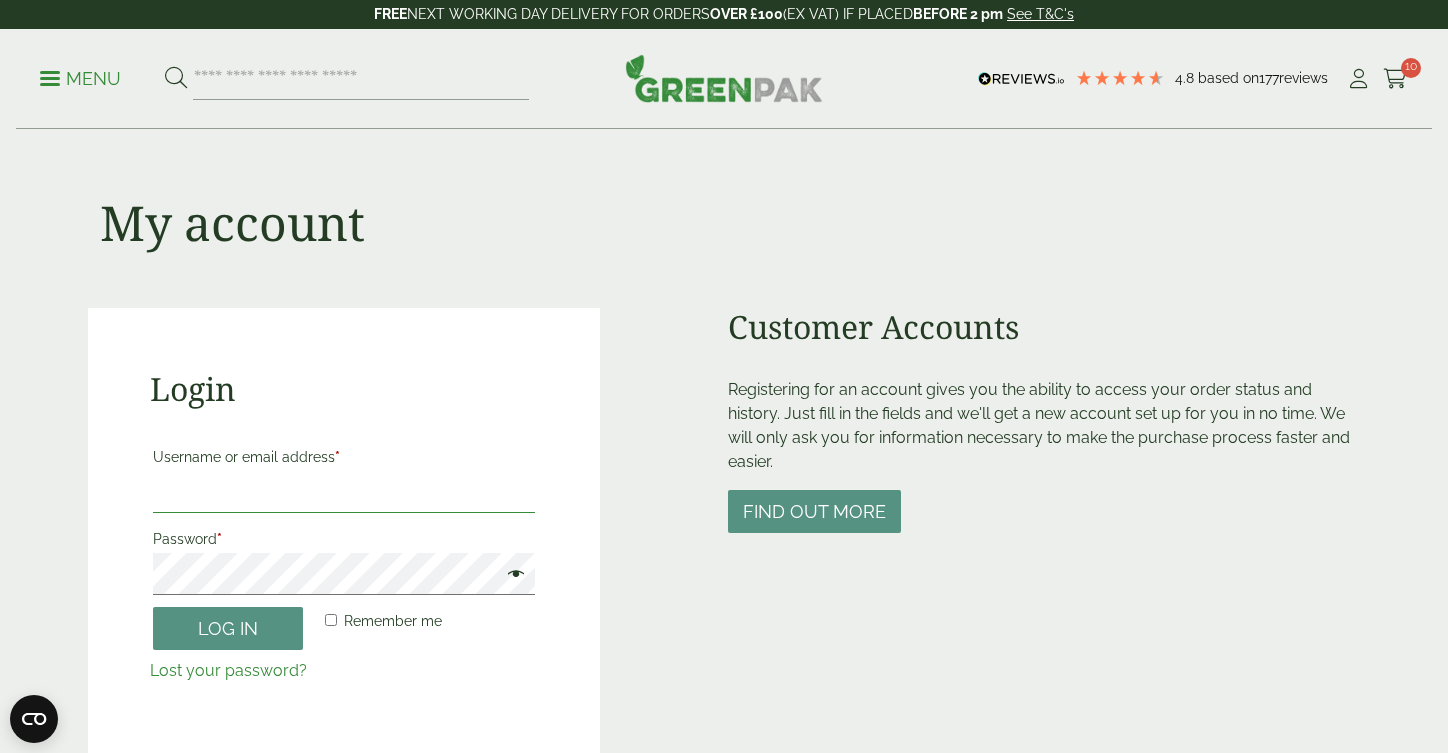 type on "**********" 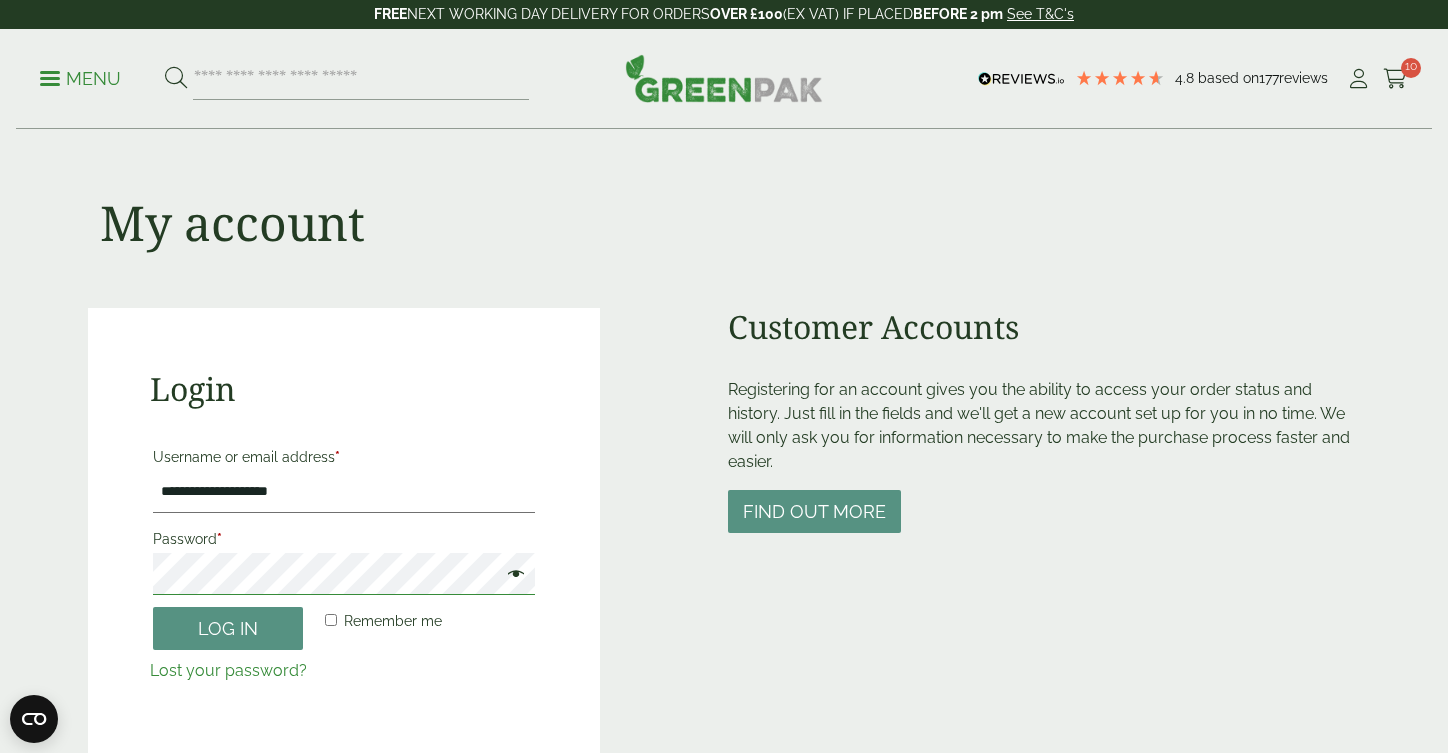 click on "Log in" at bounding box center (228, 628) 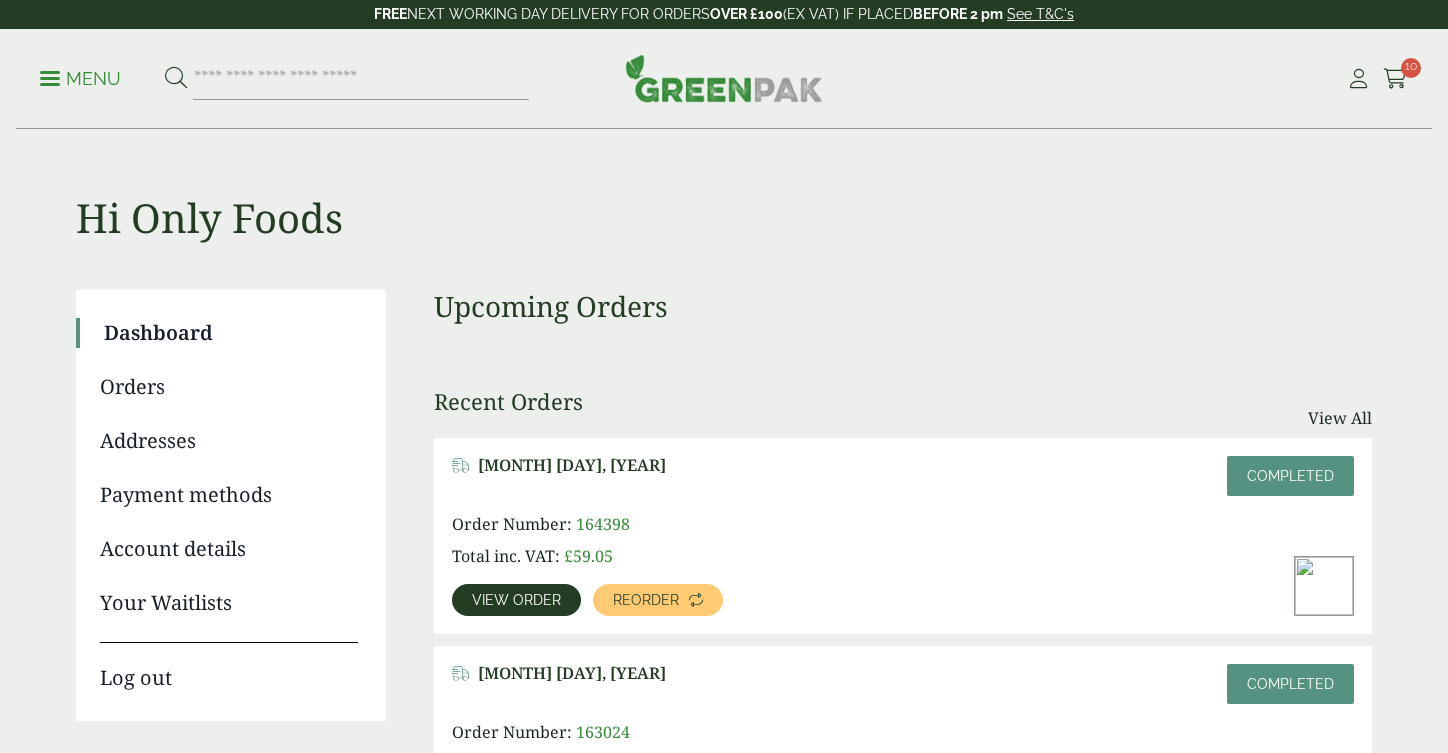 scroll, scrollTop: 0, scrollLeft: 0, axis: both 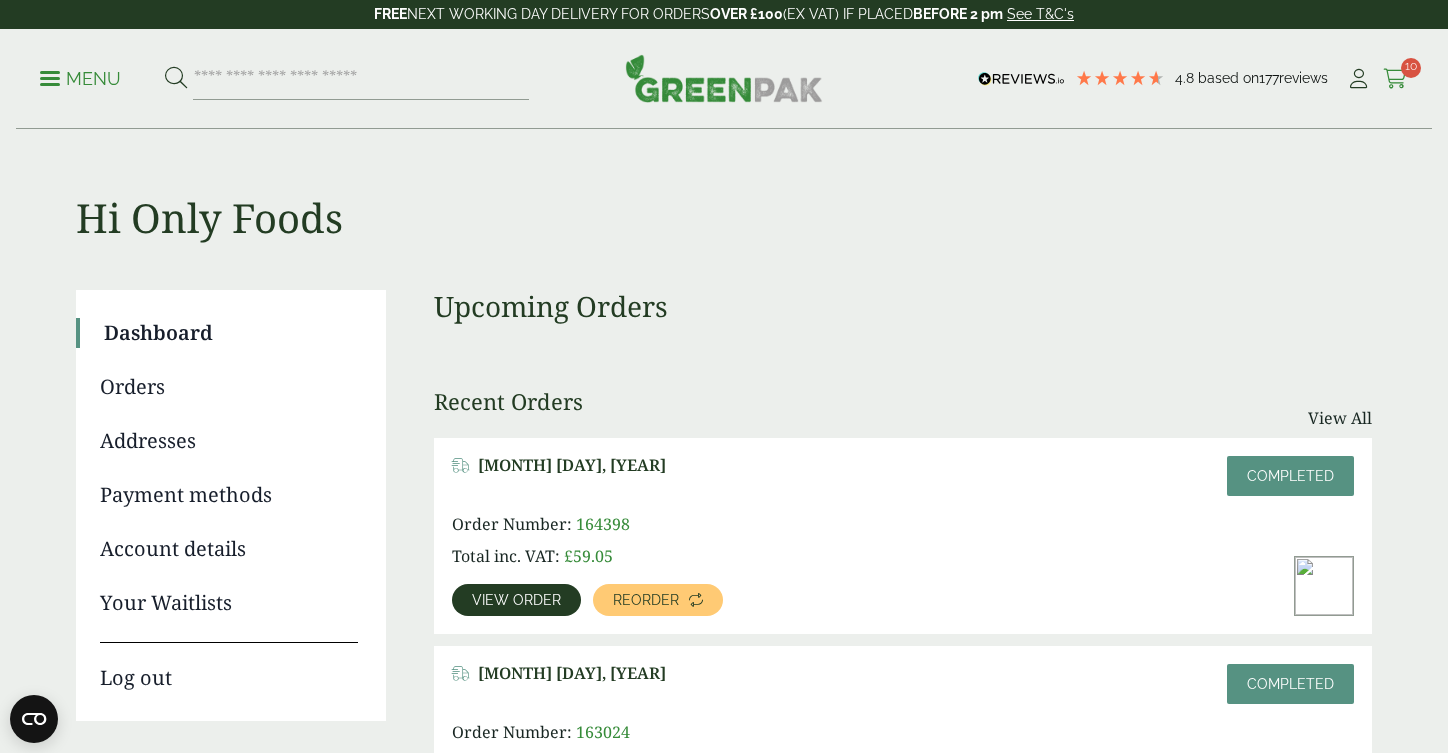 click on "10" at bounding box center (1411, 68) 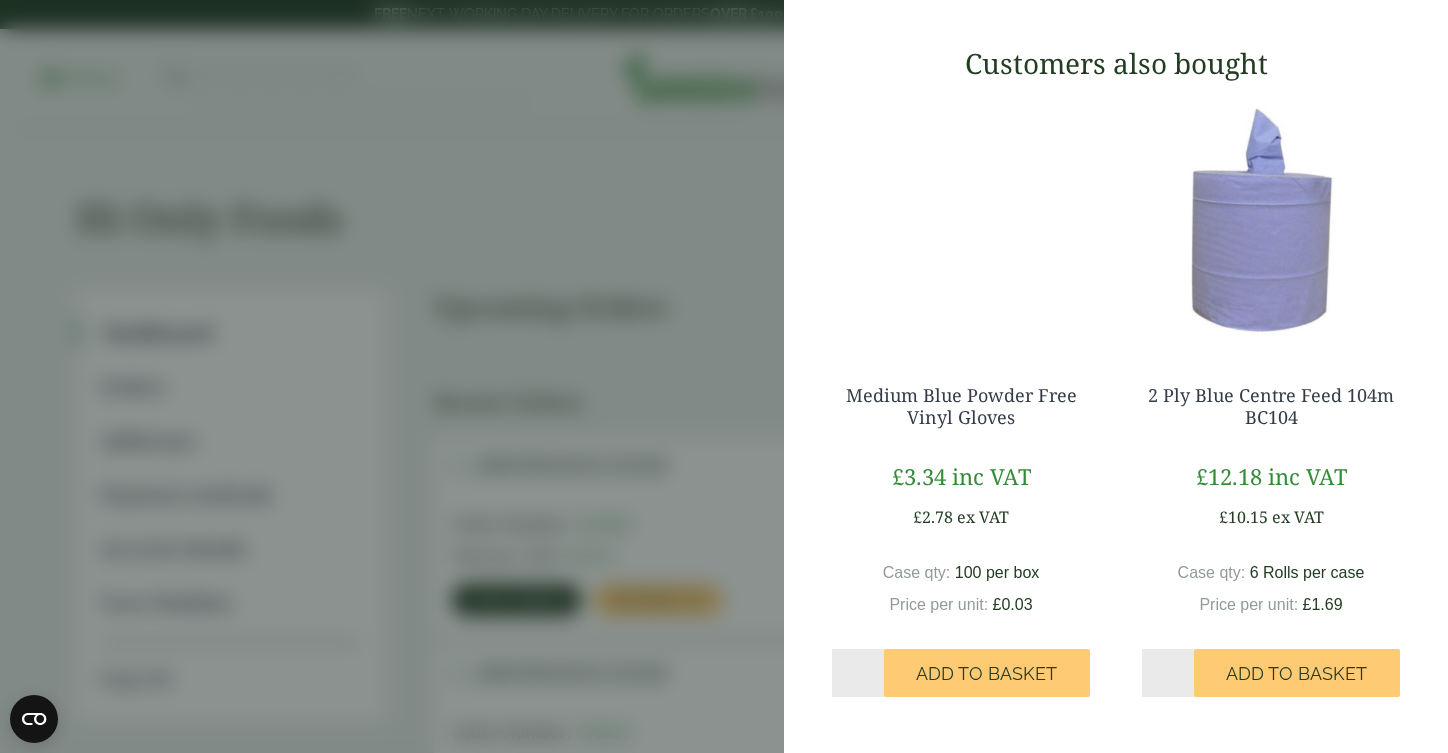 scroll, scrollTop: 2322, scrollLeft: 0, axis: vertical 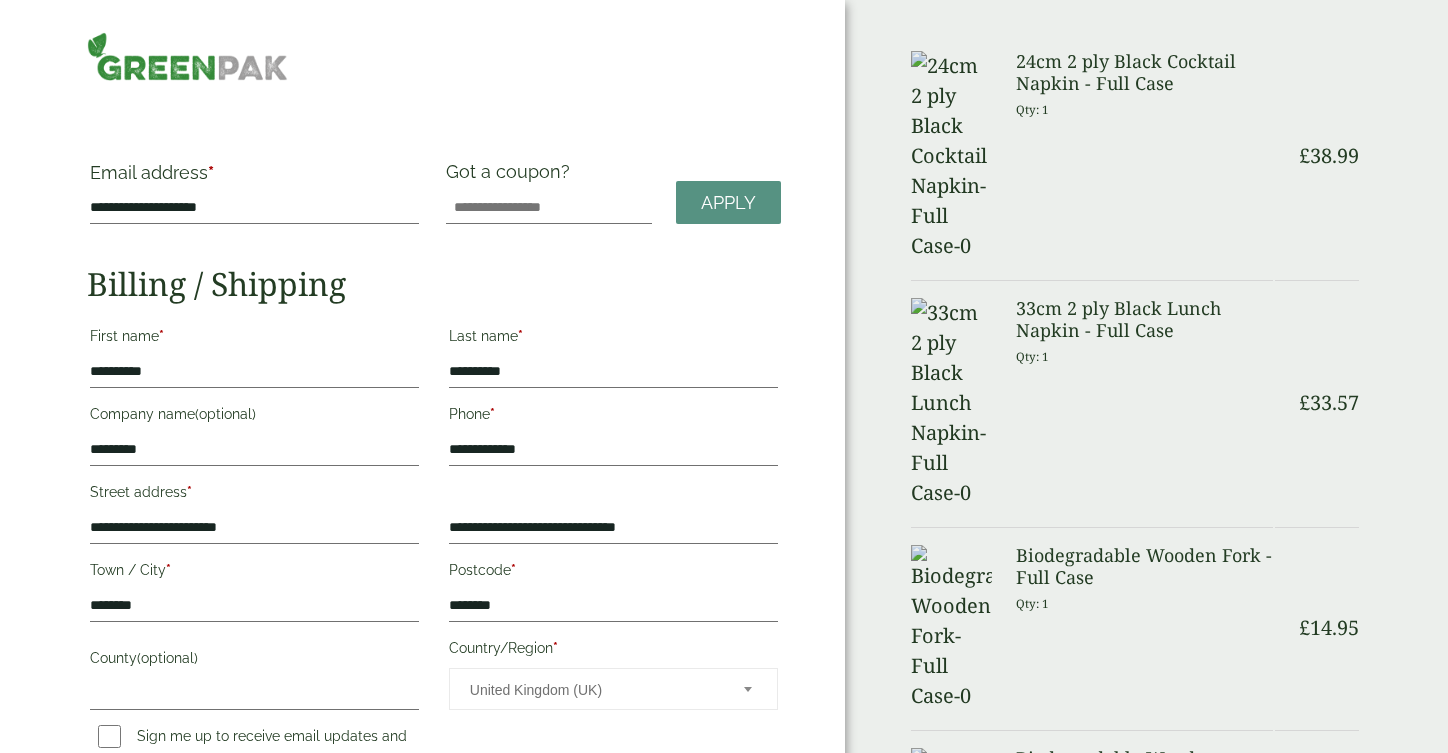 select on "**" 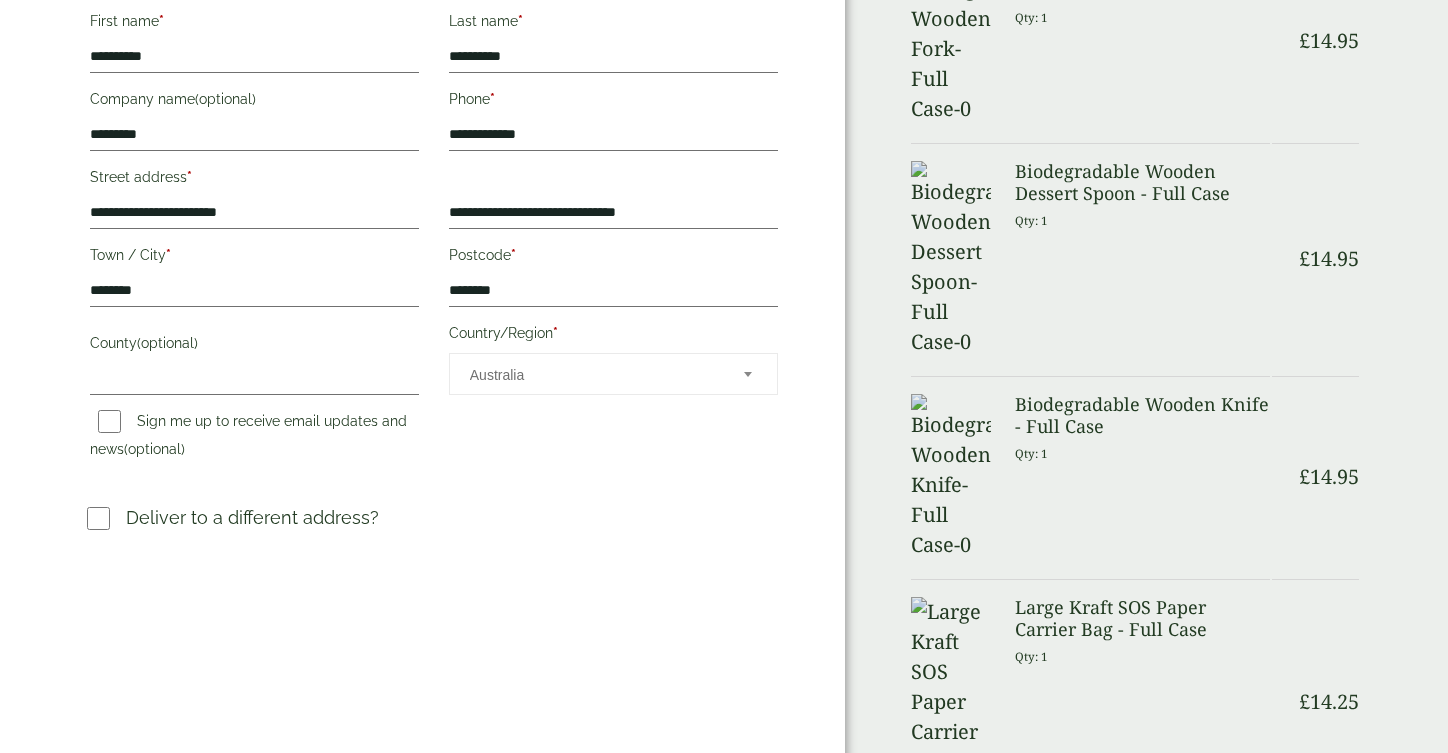 scroll, scrollTop: 318, scrollLeft: 0, axis: vertical 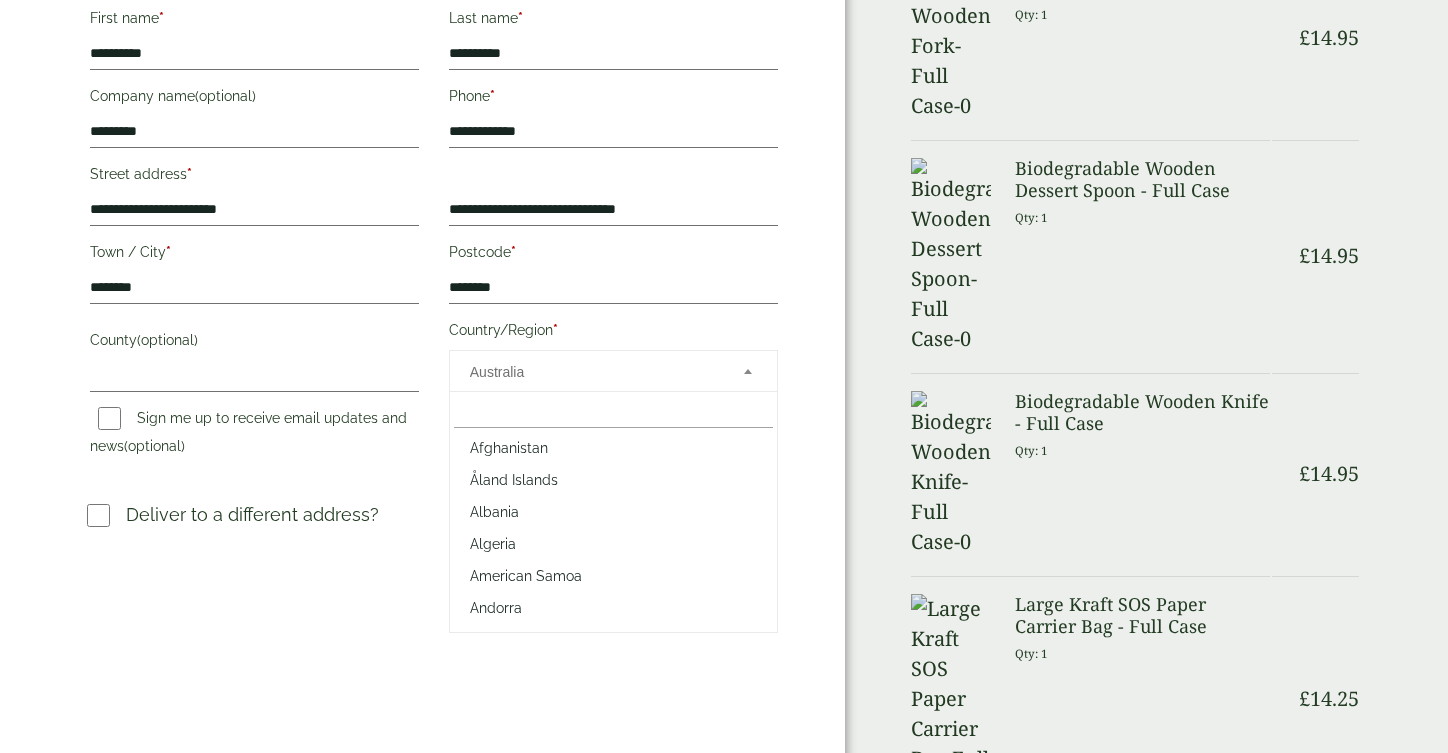 click on "Australia" at bounding box center (593, 372) 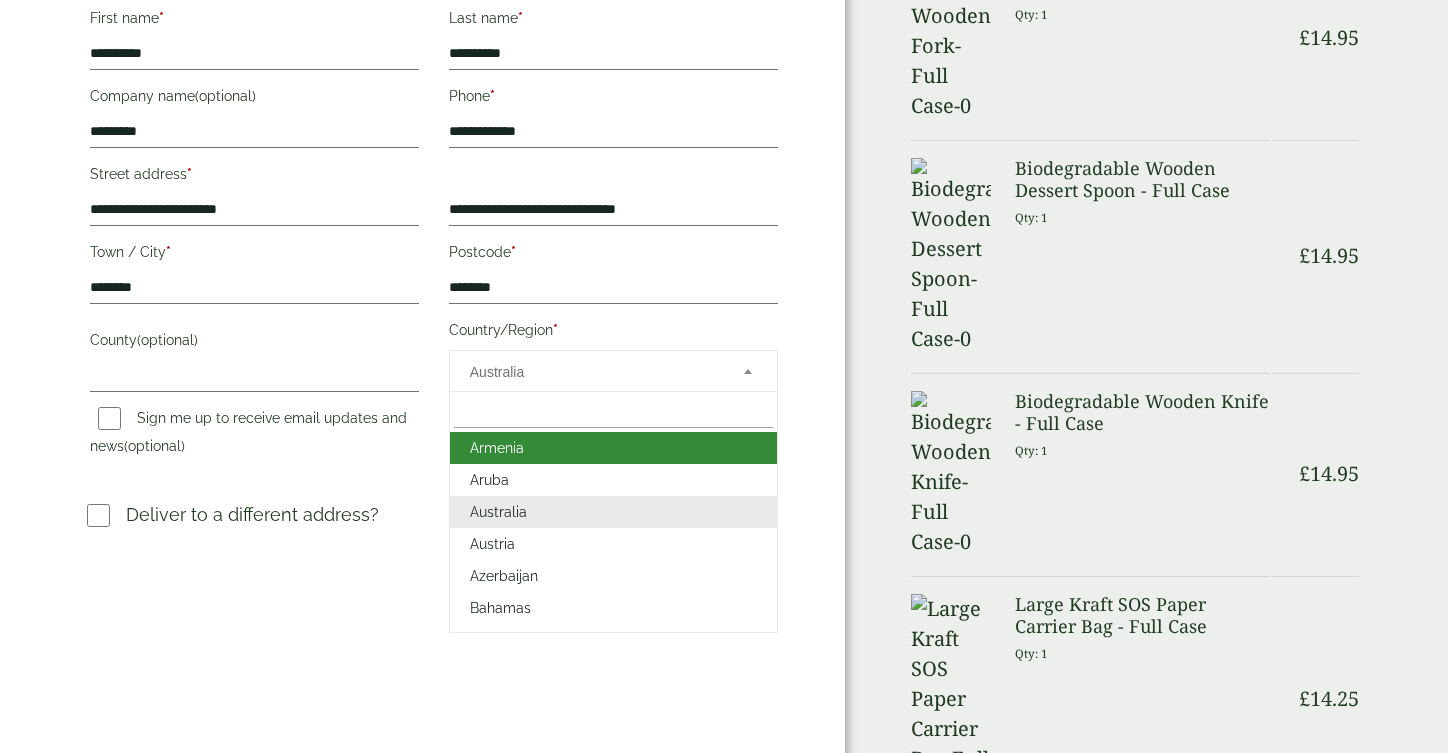click at bounding box center [613, 412] 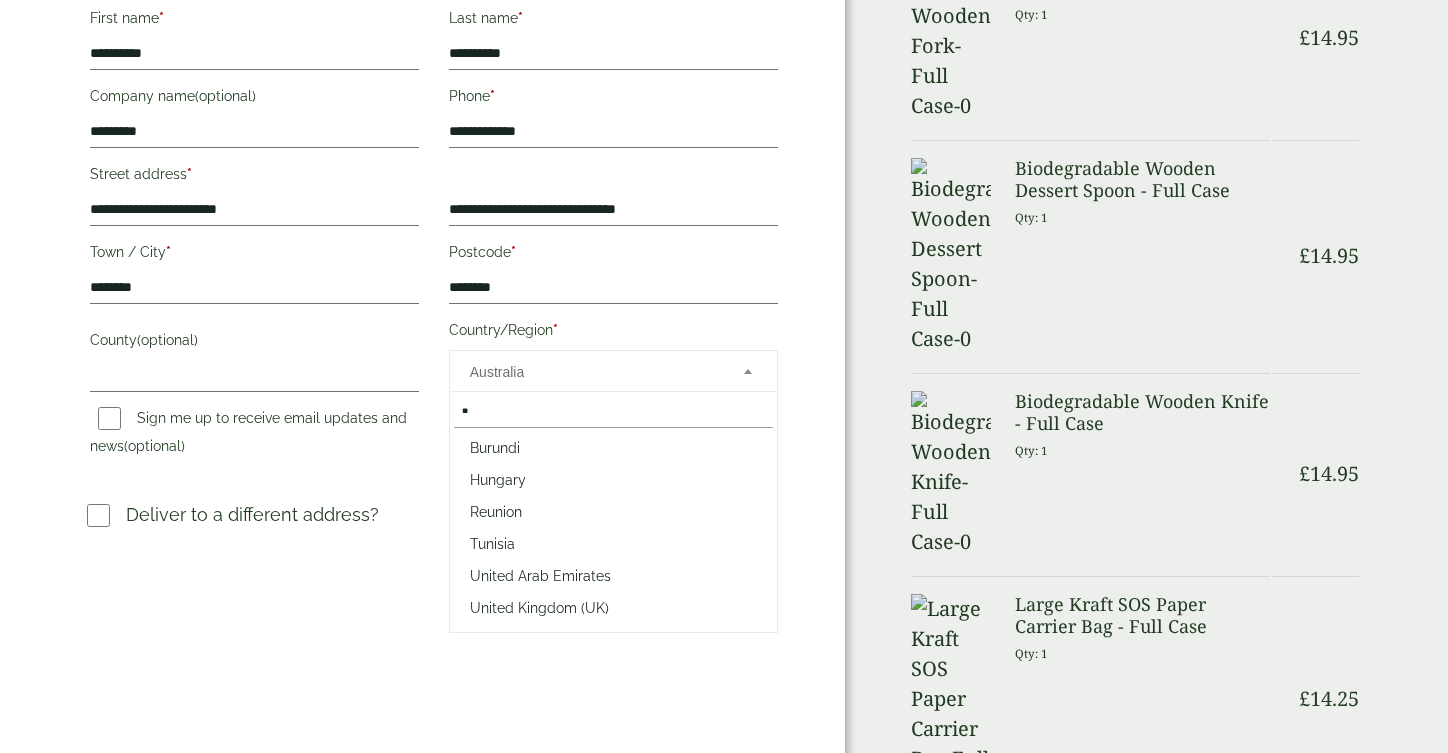 scroll, scrollTop: 0, scrollLeft: 0, axis: both 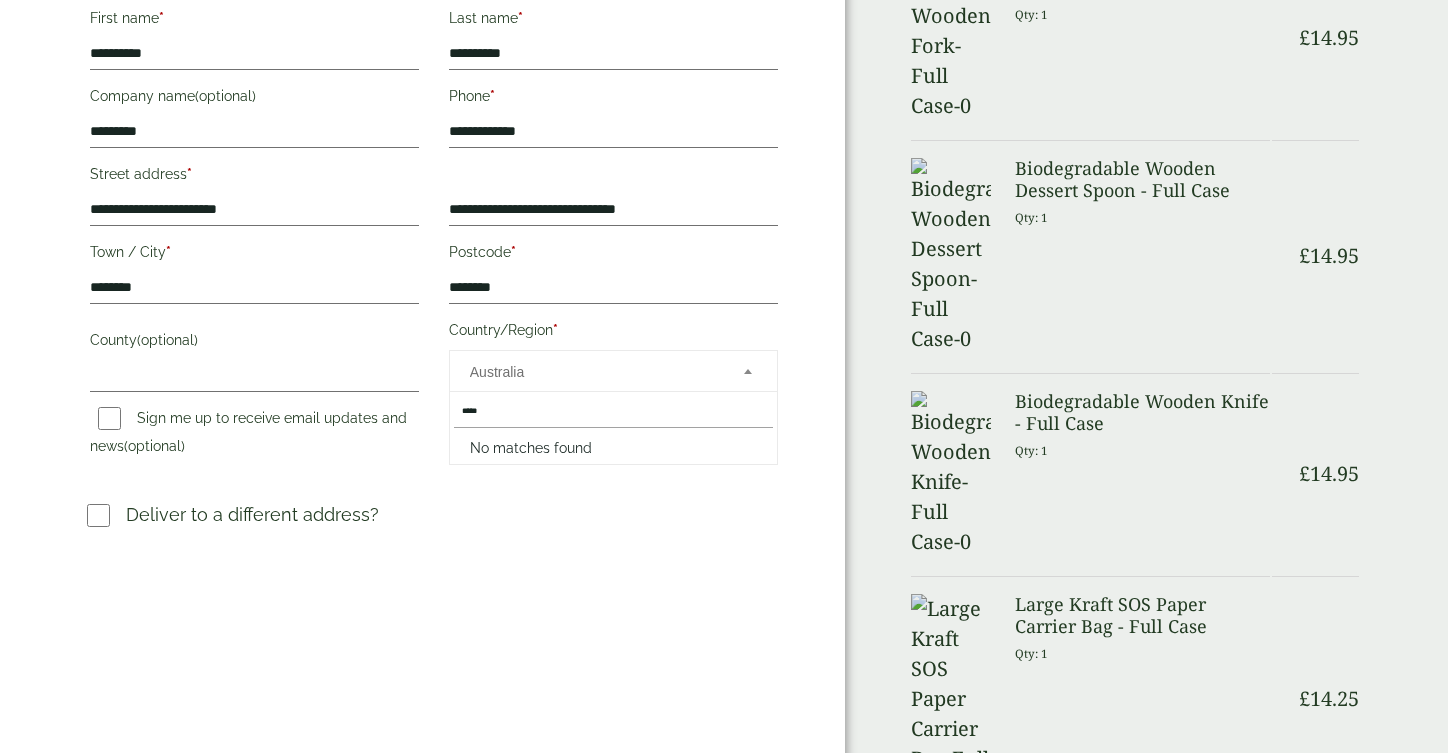 type on "****" 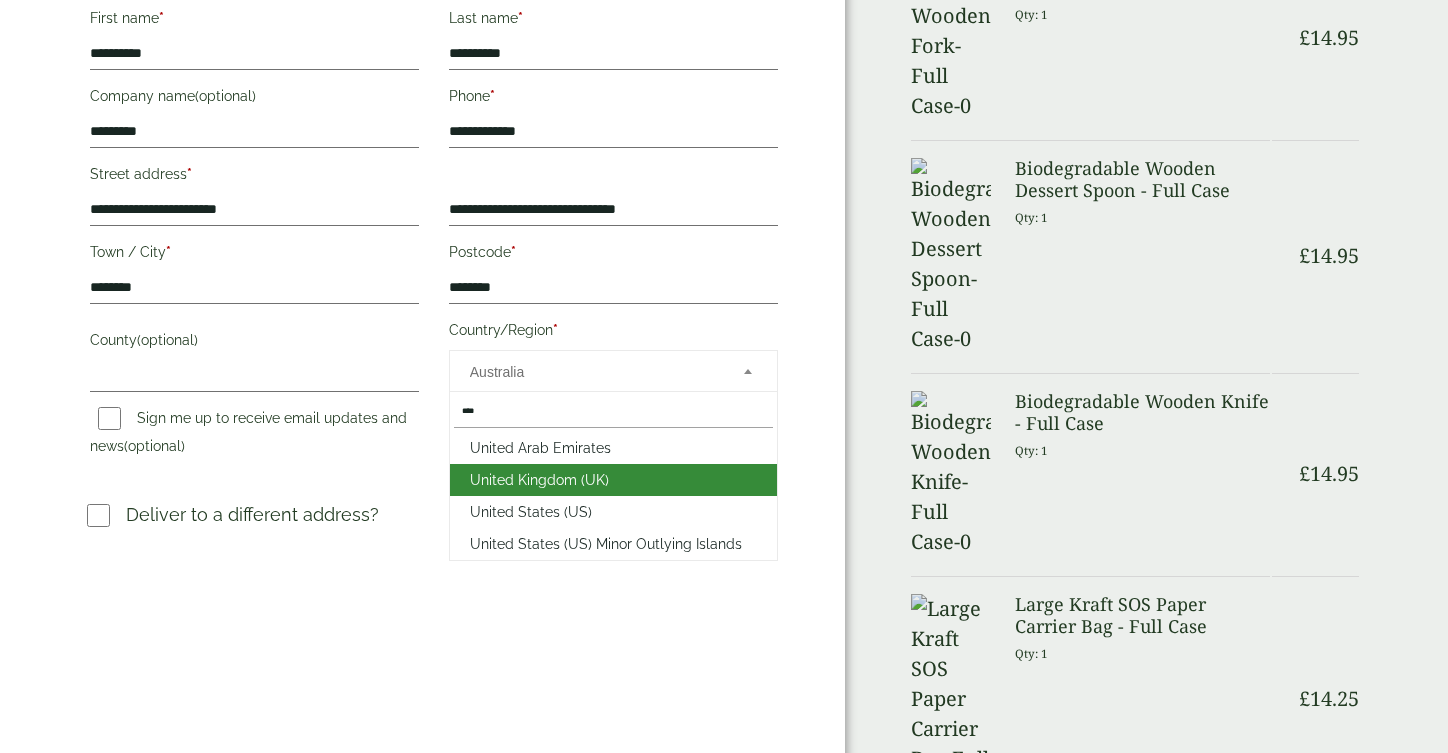 select on "**" 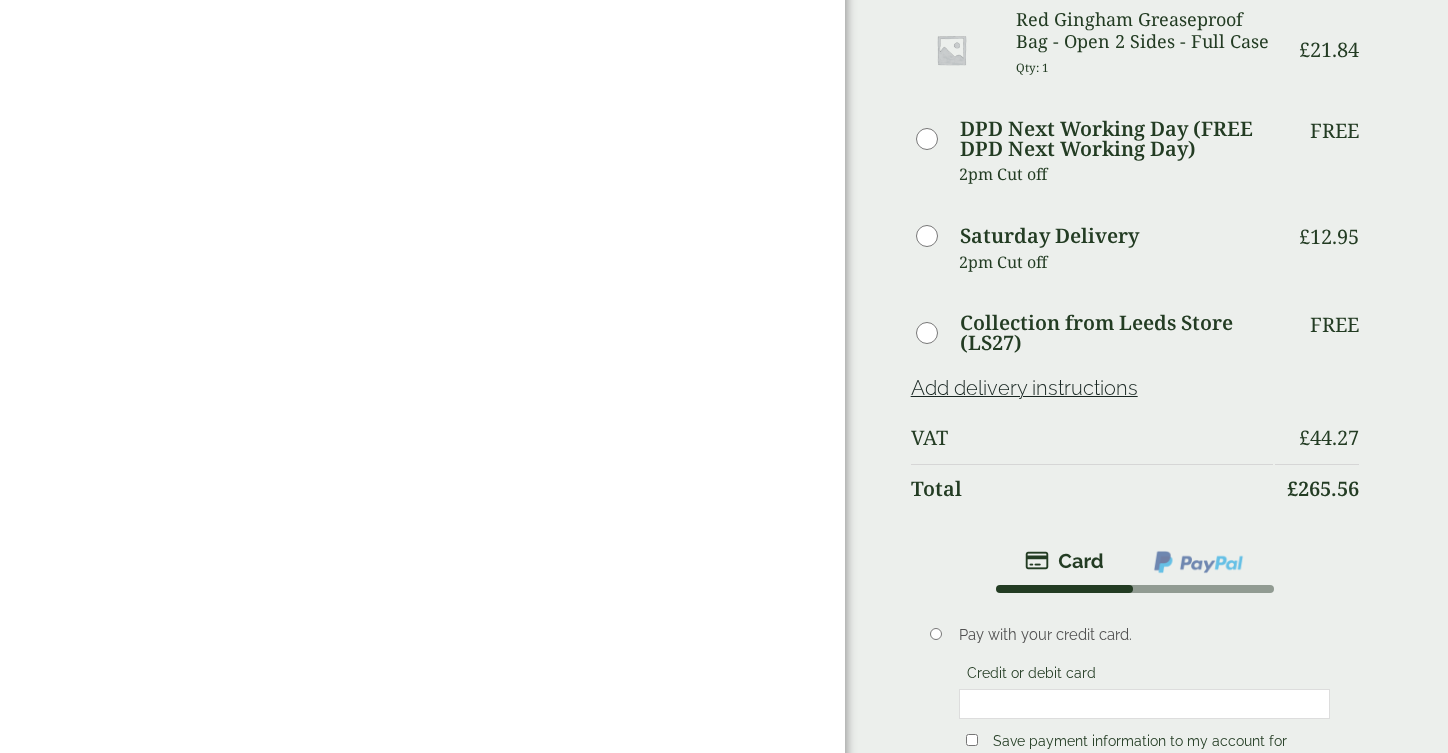 scroll, scrollTop: 1515, scrollLeft: 0, axis: vertical 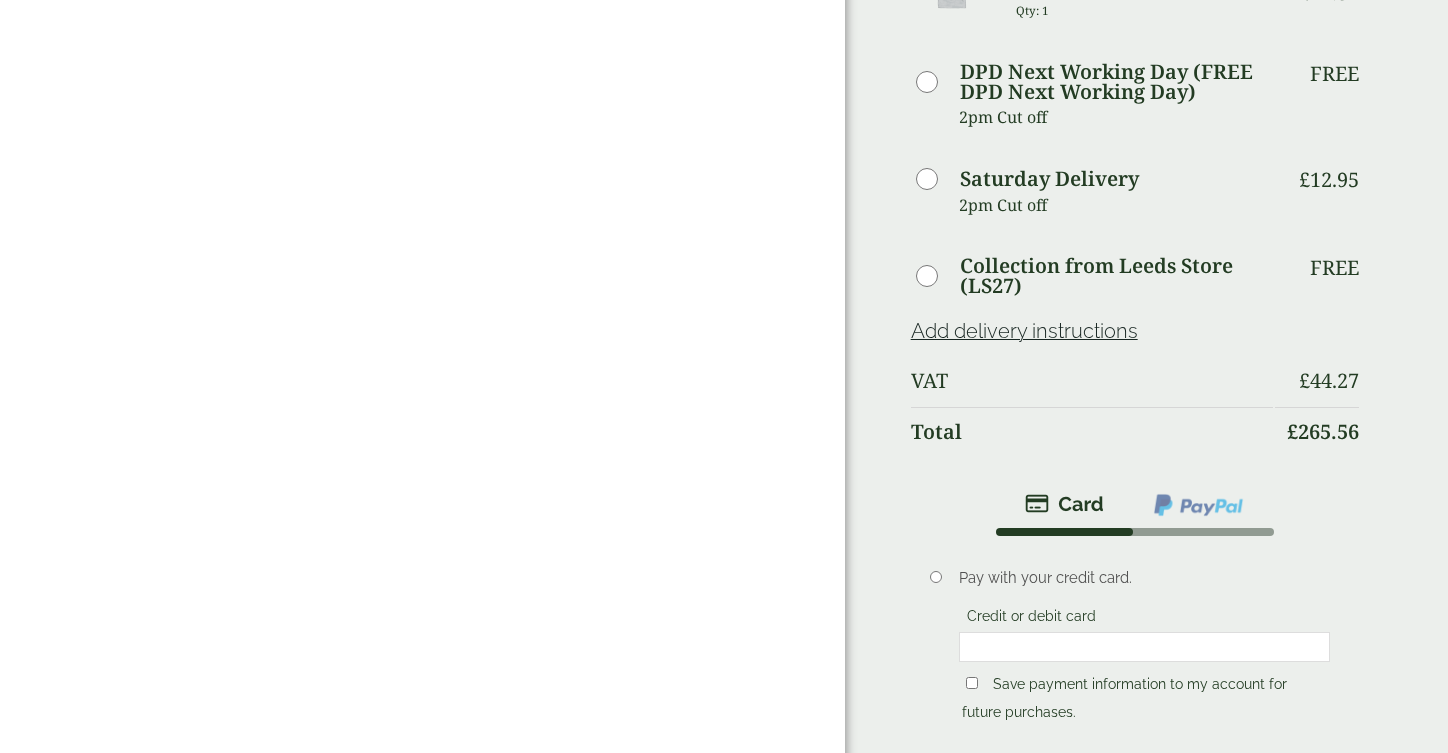 click at bounding box center (1198, 505) 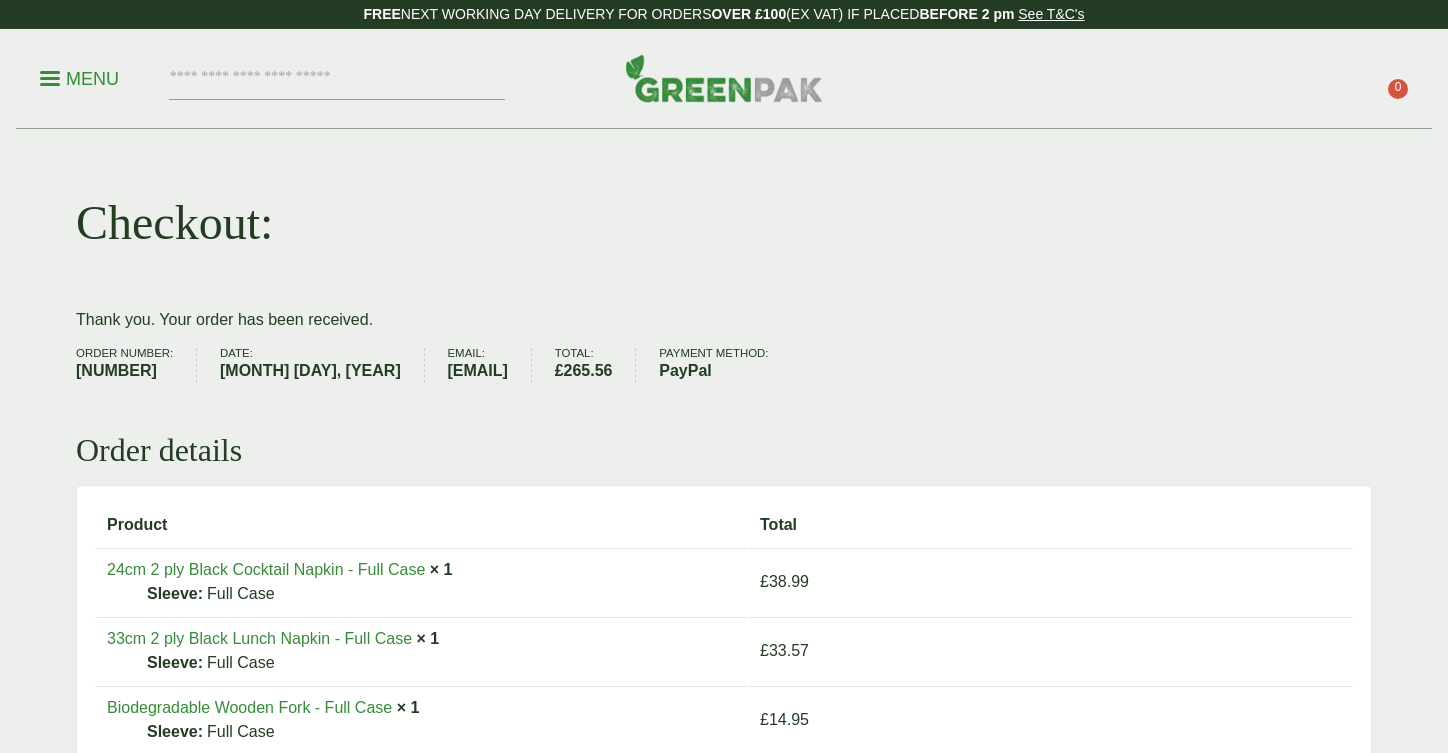 scroll, scrollTop: 0, scrollLeft: 0, axis: both 